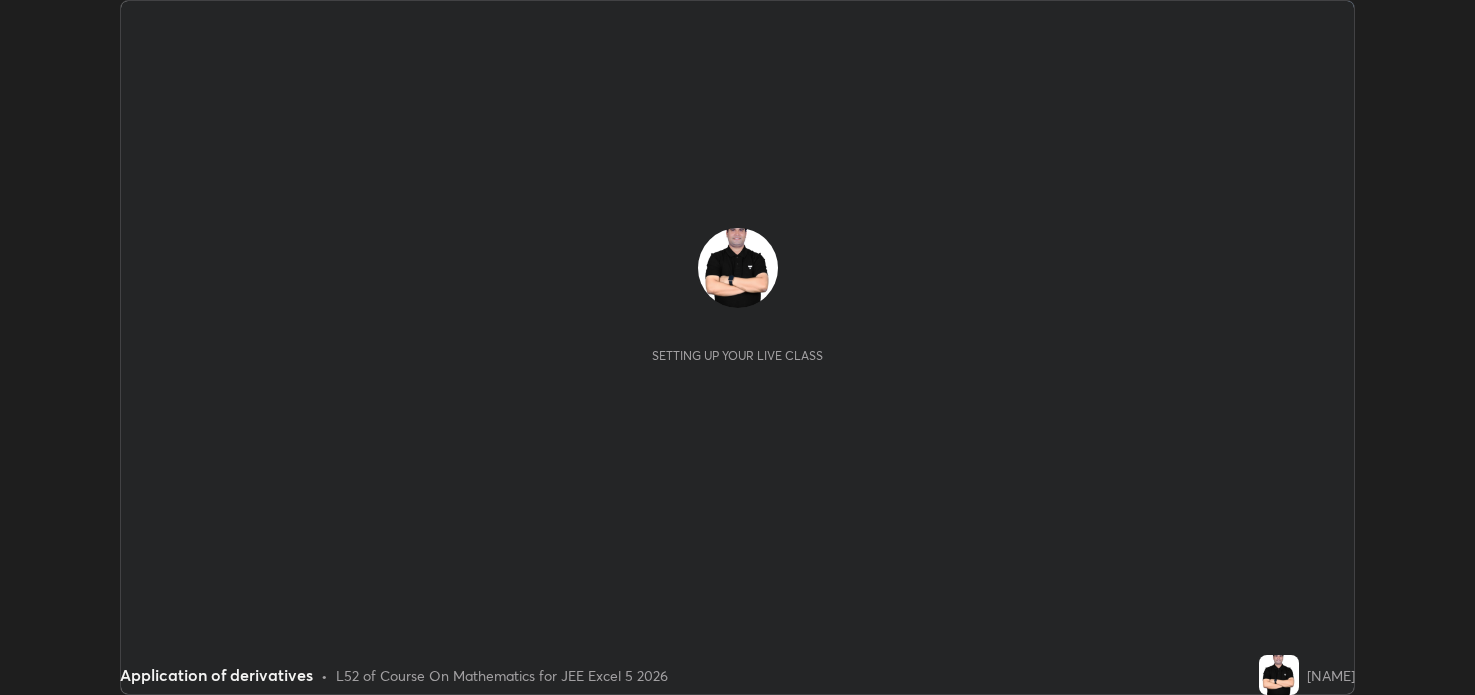 scroll, scrollTop: 0, scrollLeft: 0, axis: both 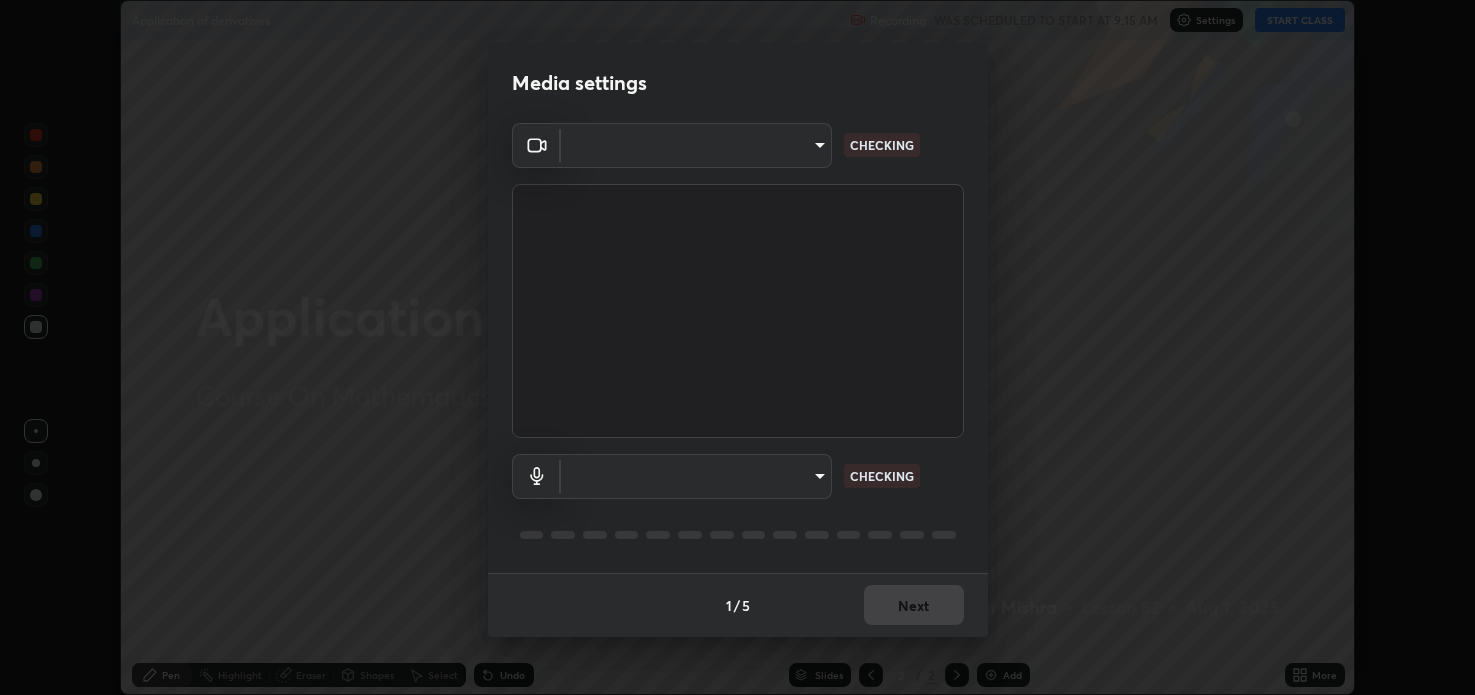 type on "08764ac8a30fb5bda25ff70cfb1356e1258c5cee07c737743b8f911b1dc97b3d" 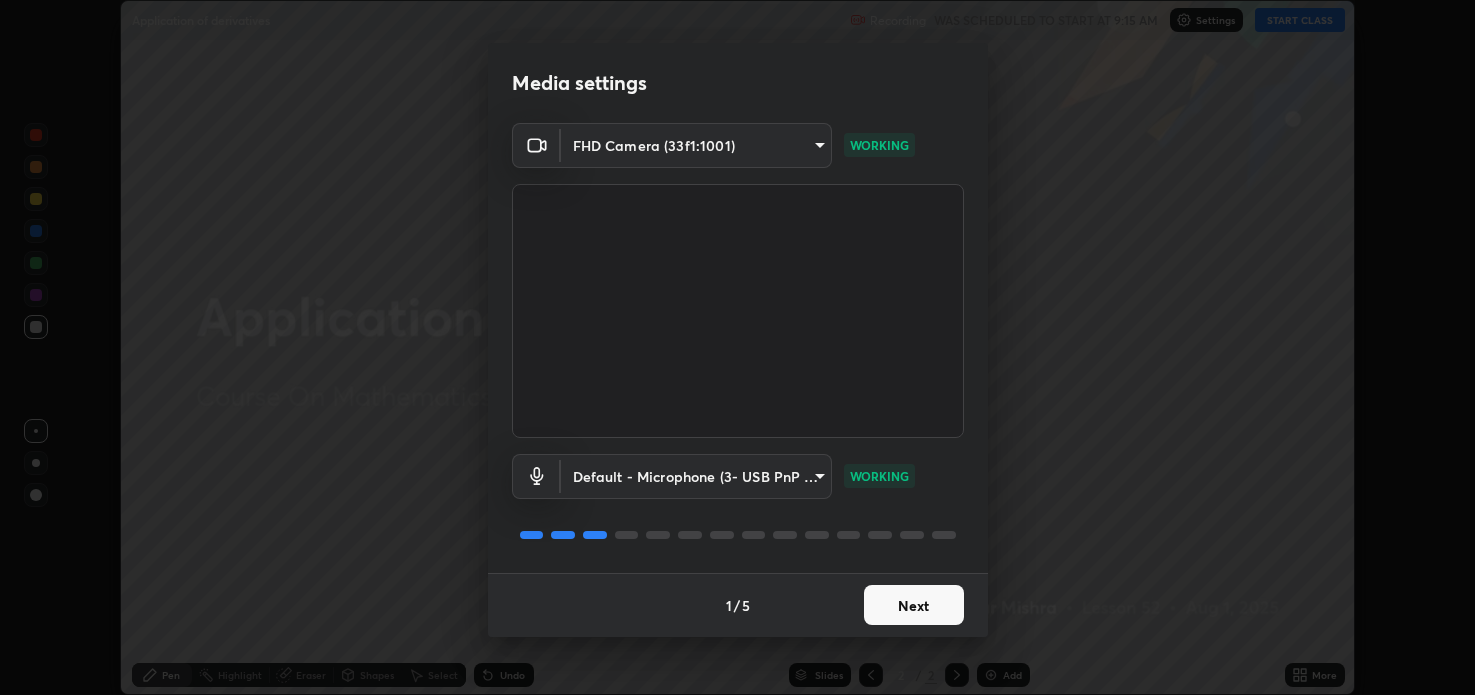 click on "Next" at bounding box center [914, 605] 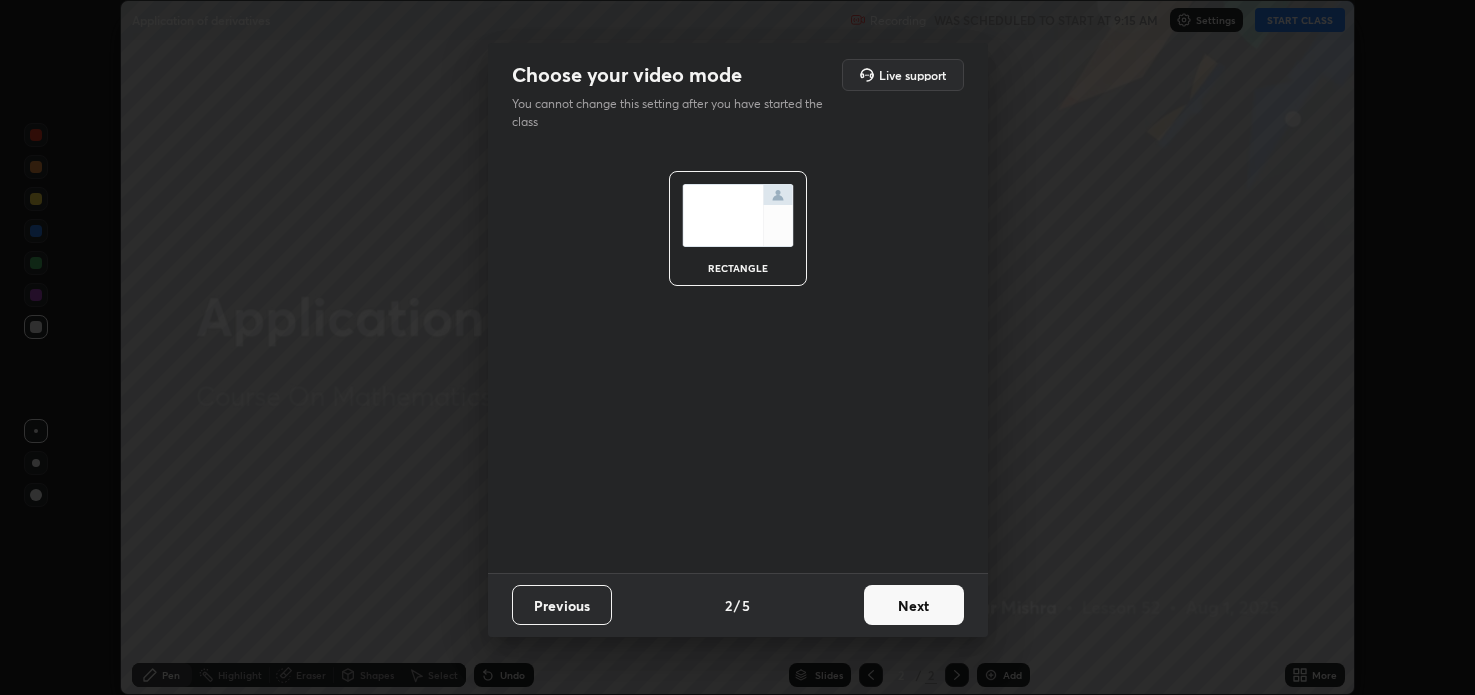 click on "Next" at bounding box center [914, 605] 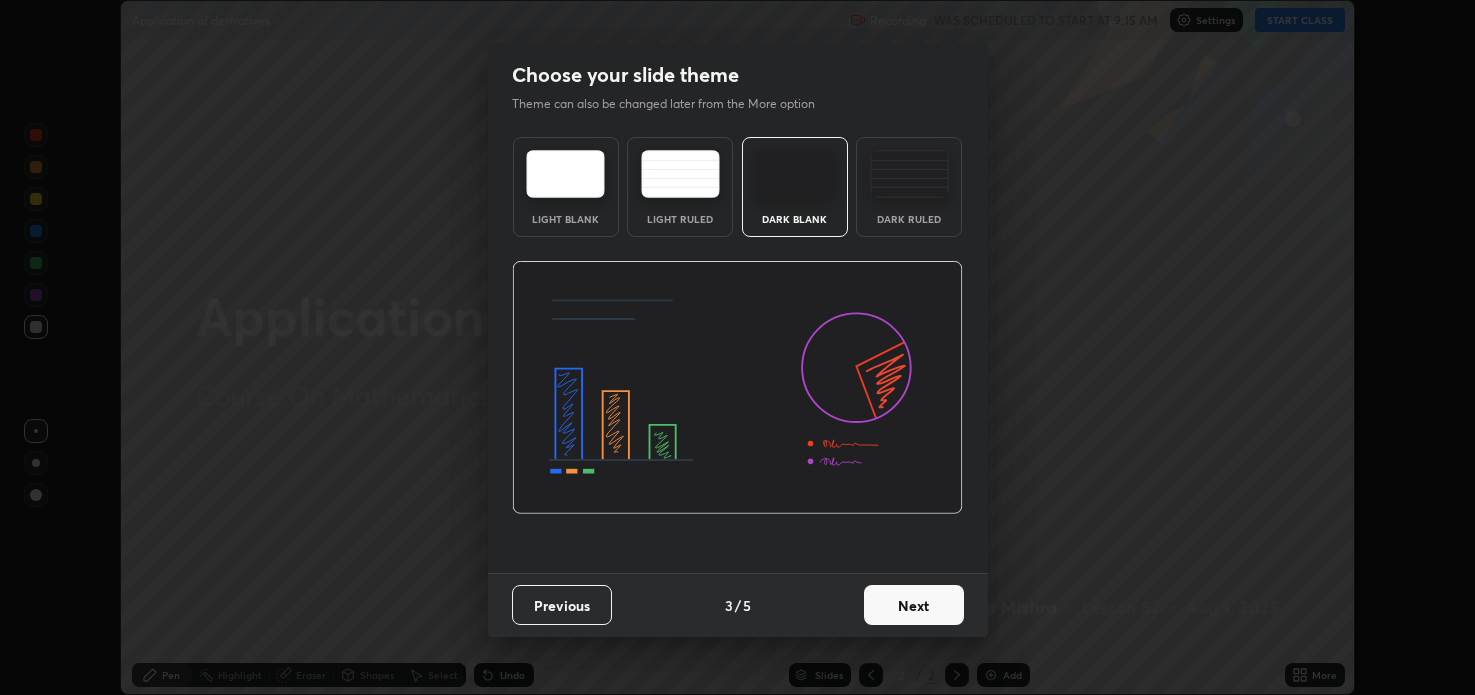 click on "Next" at bounding box center (914, 605) 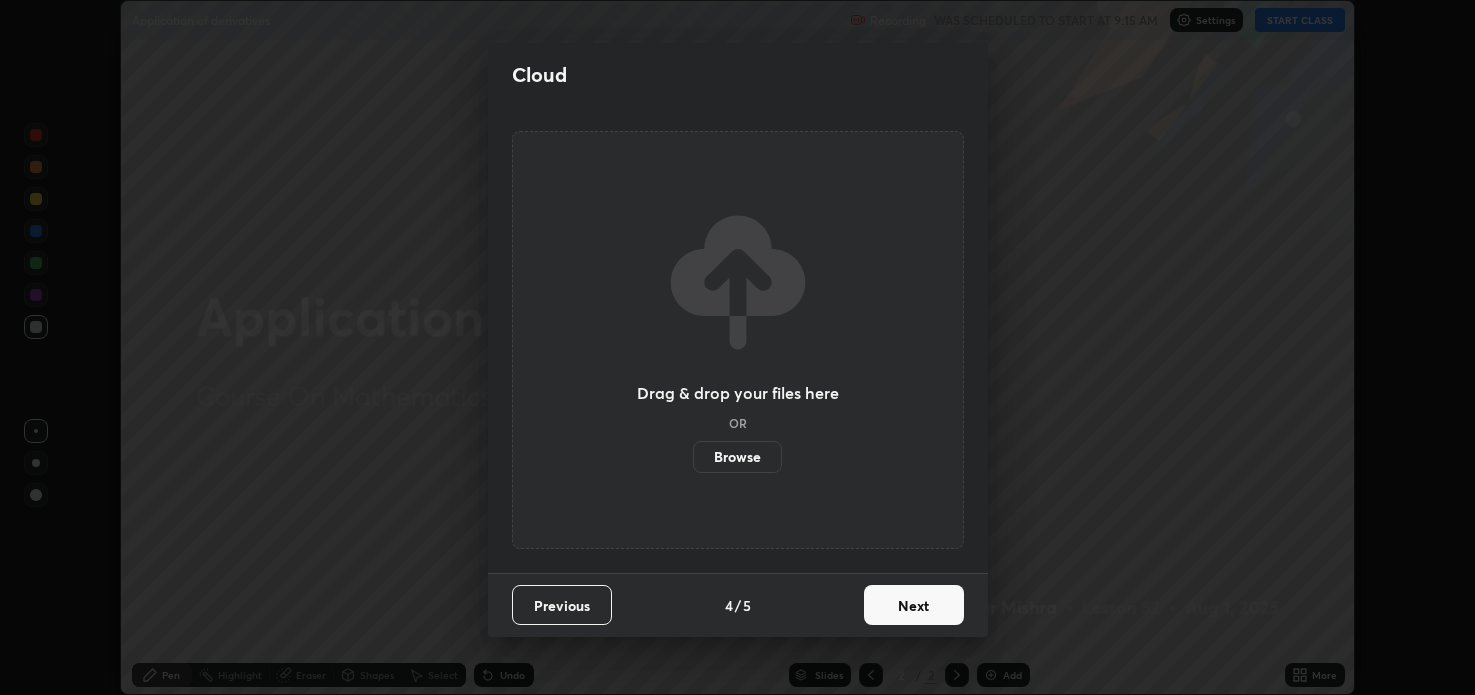 click on "Browse" at bounding box center (737, 457) 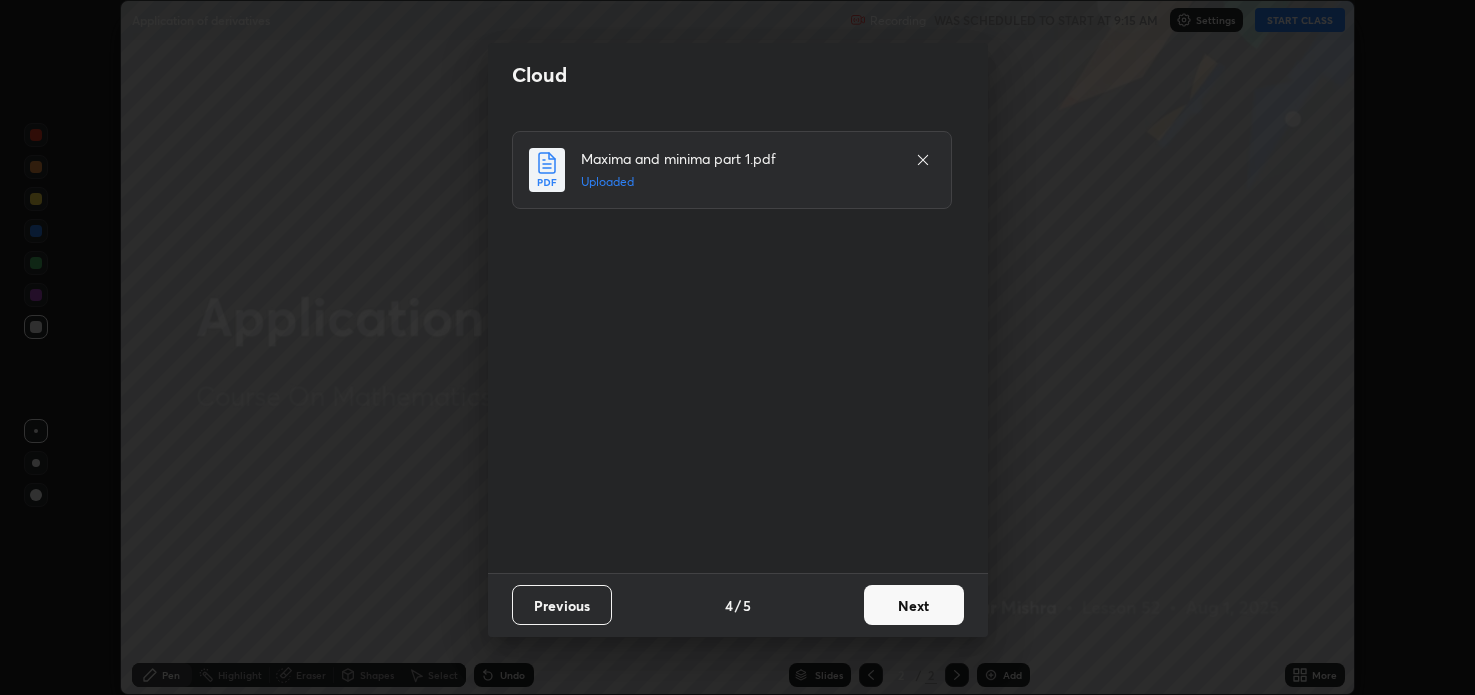 click on "Next" at bounding box center [914, 605] 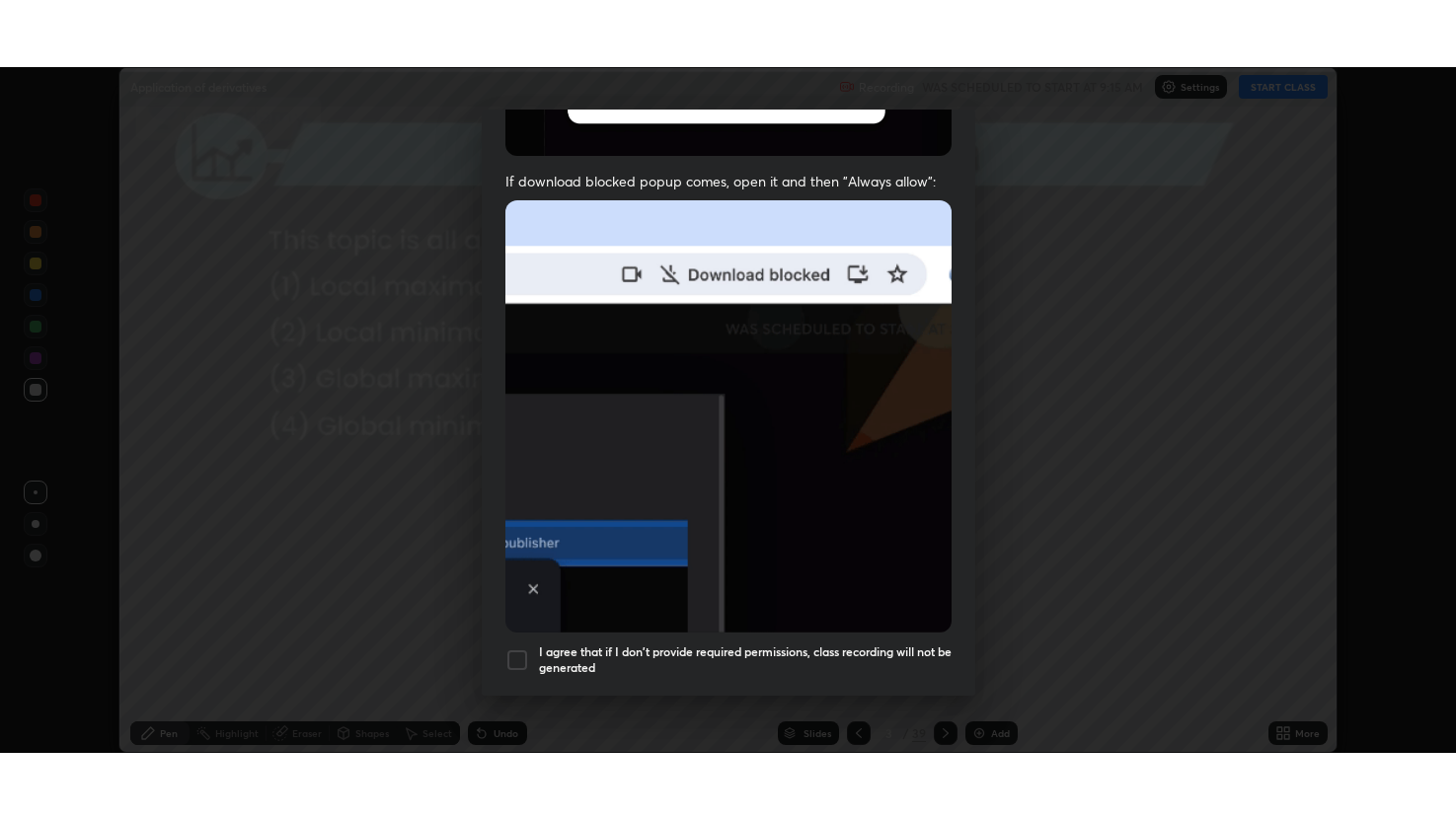 scroll, scrollTop: 400, scrollLeft: 0, axis: vertical 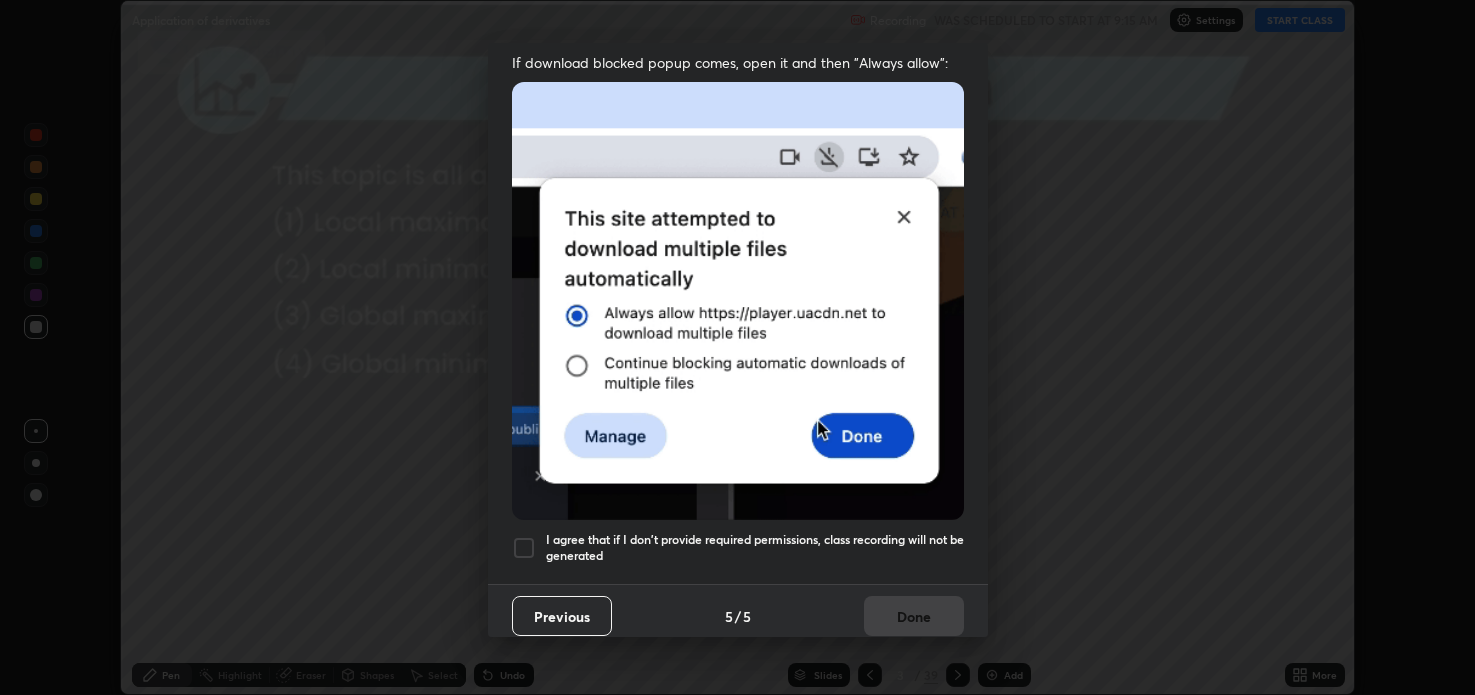 click at bounding box center [524, 548] 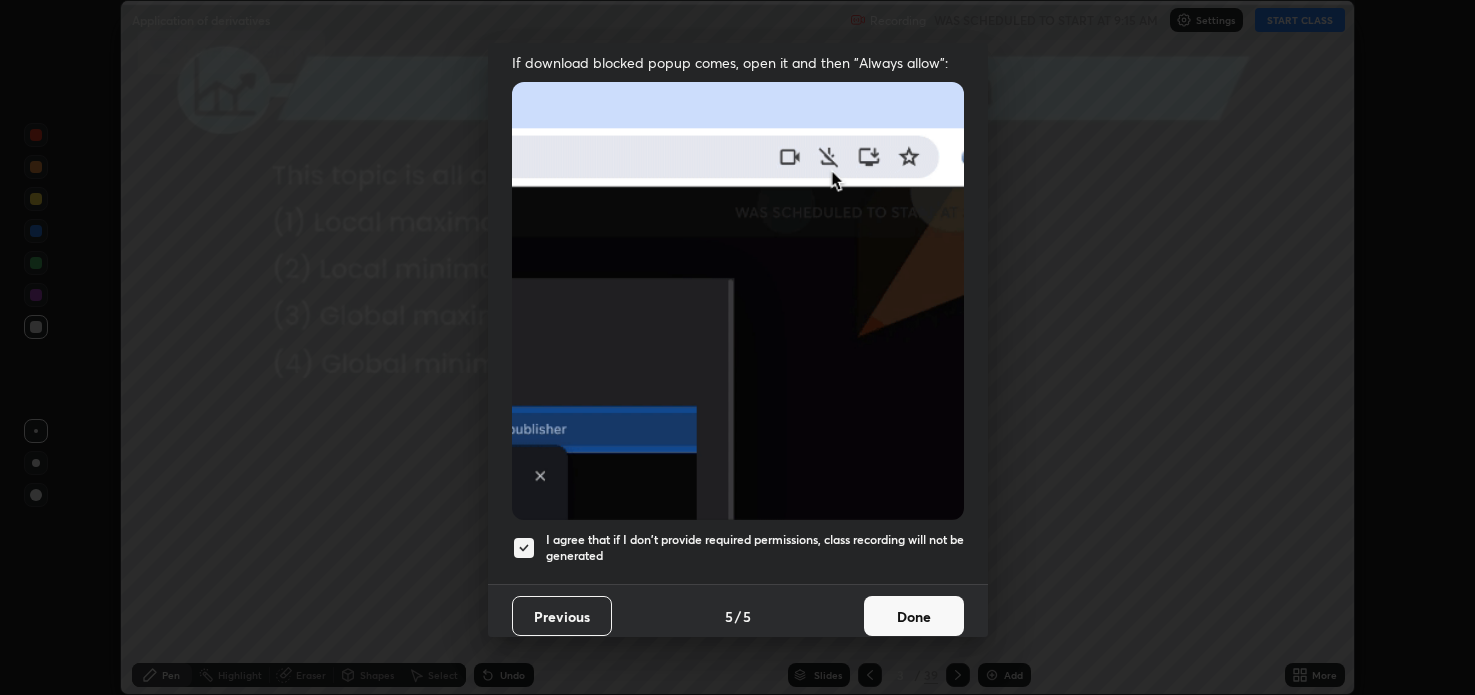 click on "Done" at bounding box center [914, 616] 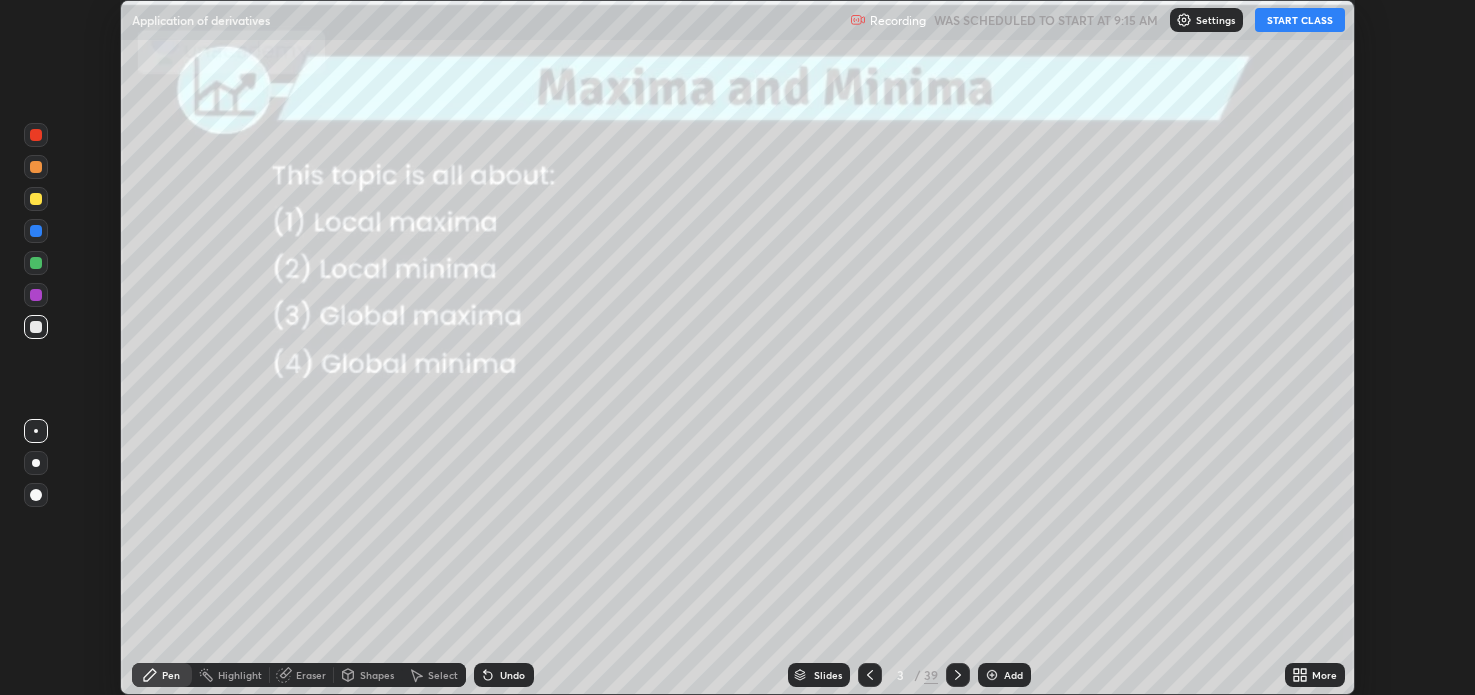 click on "More" at bounding box center (1315, 675) 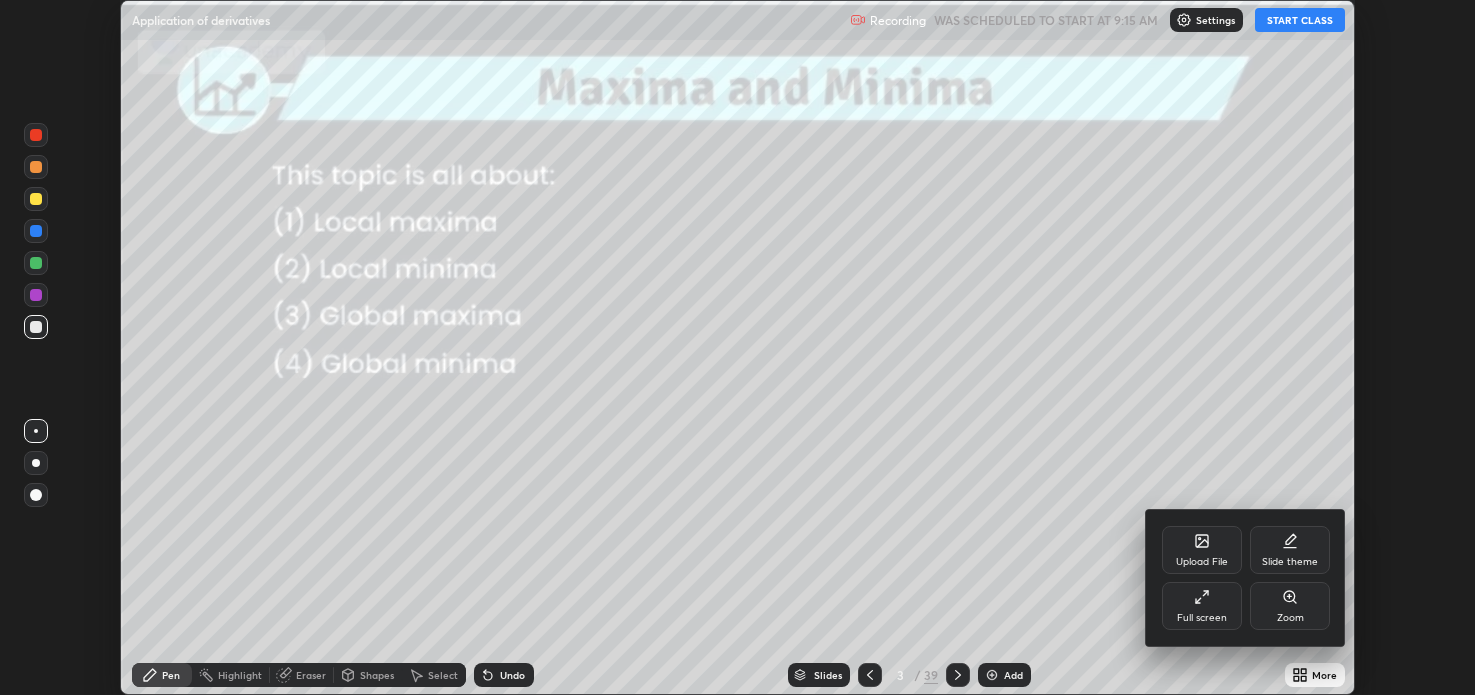 click on "Upload File" at bounding box center [1202, 550] 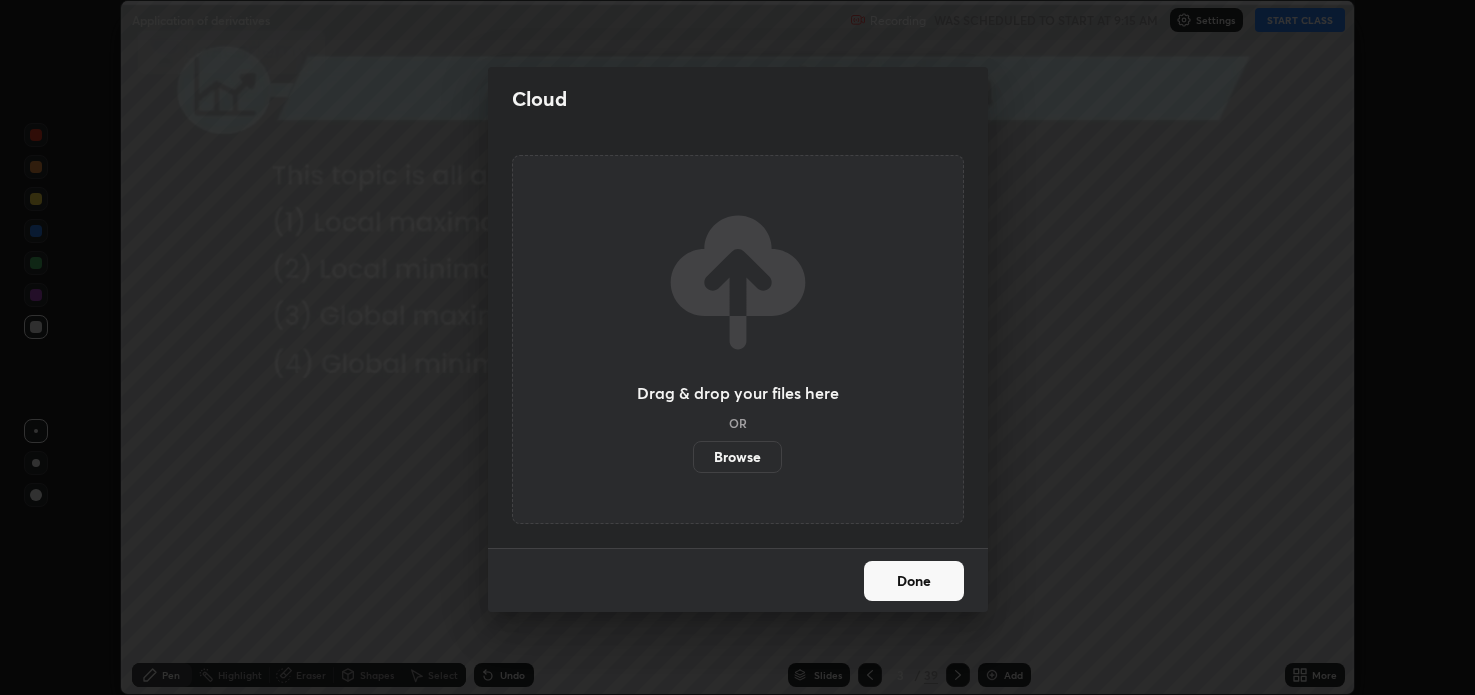 click on "Browse" at bounding box center [737, 457] 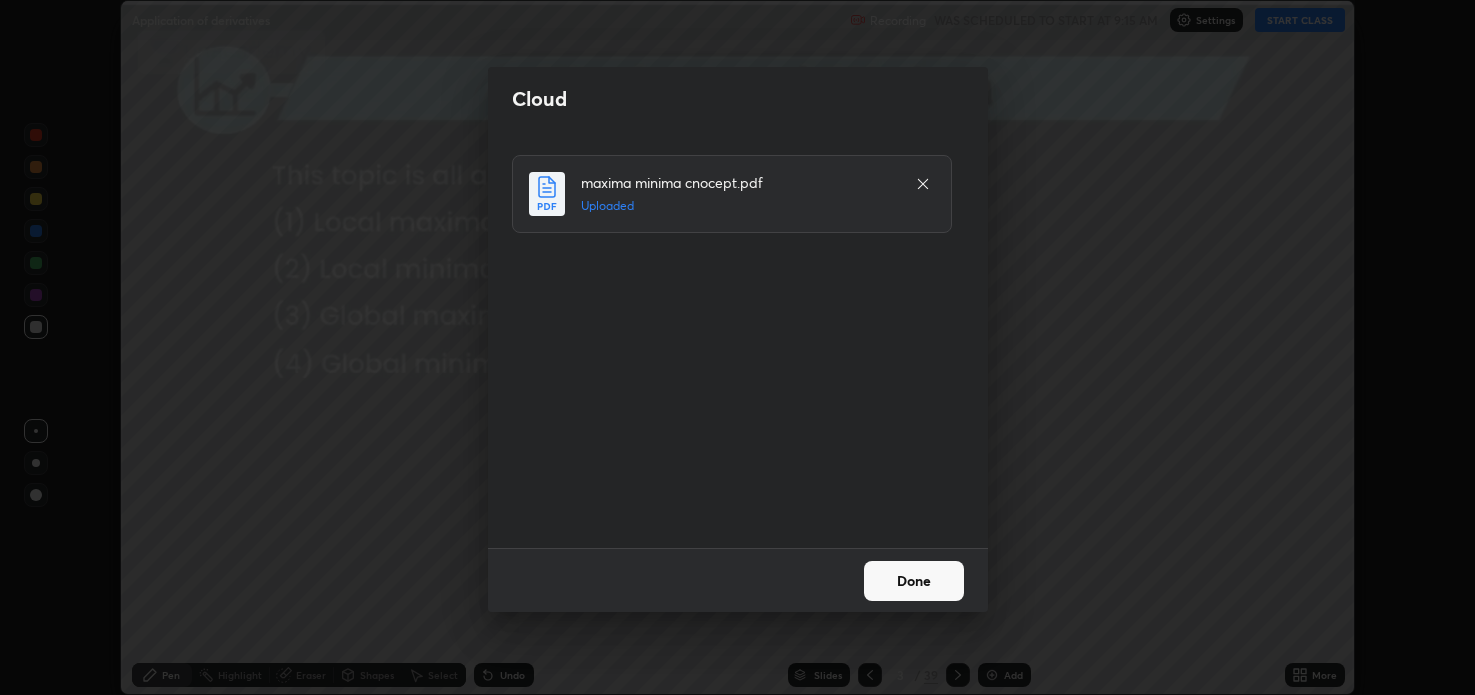 click on "Done" at bounding box center (914, 581) 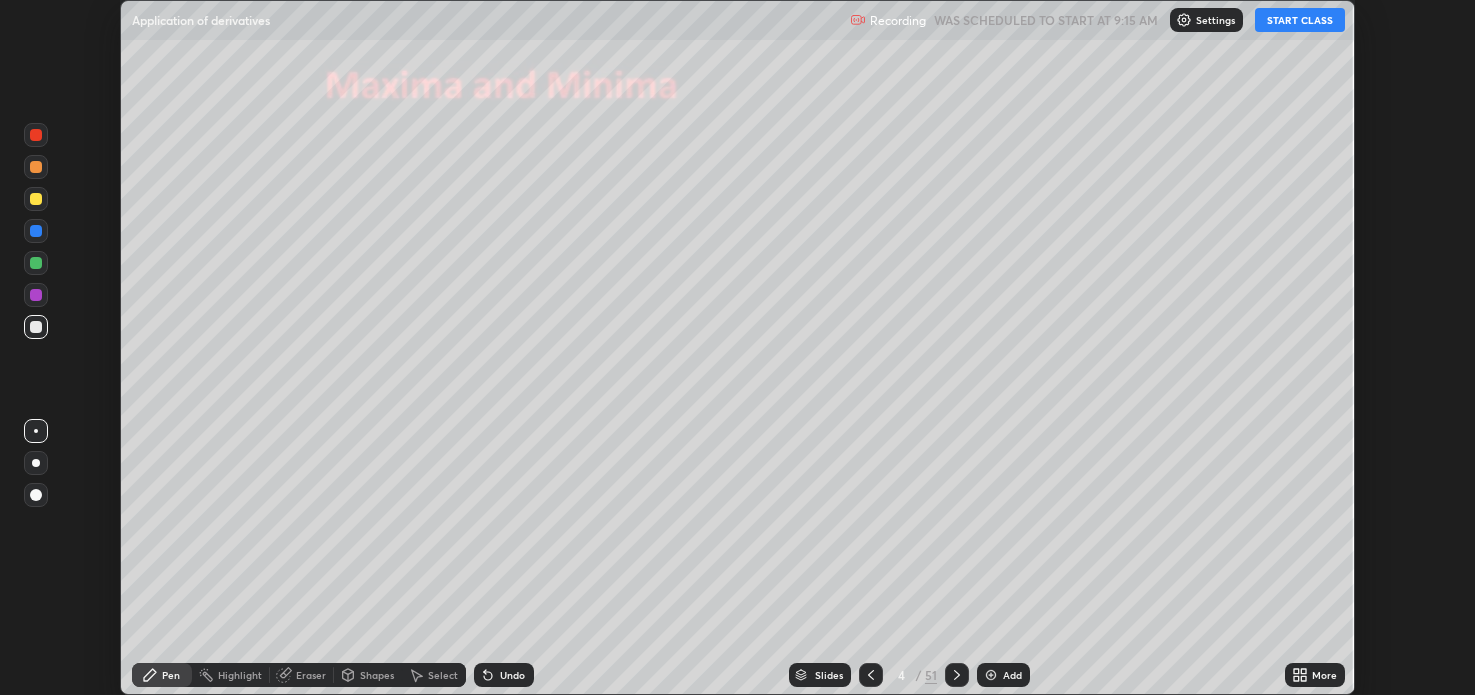 click 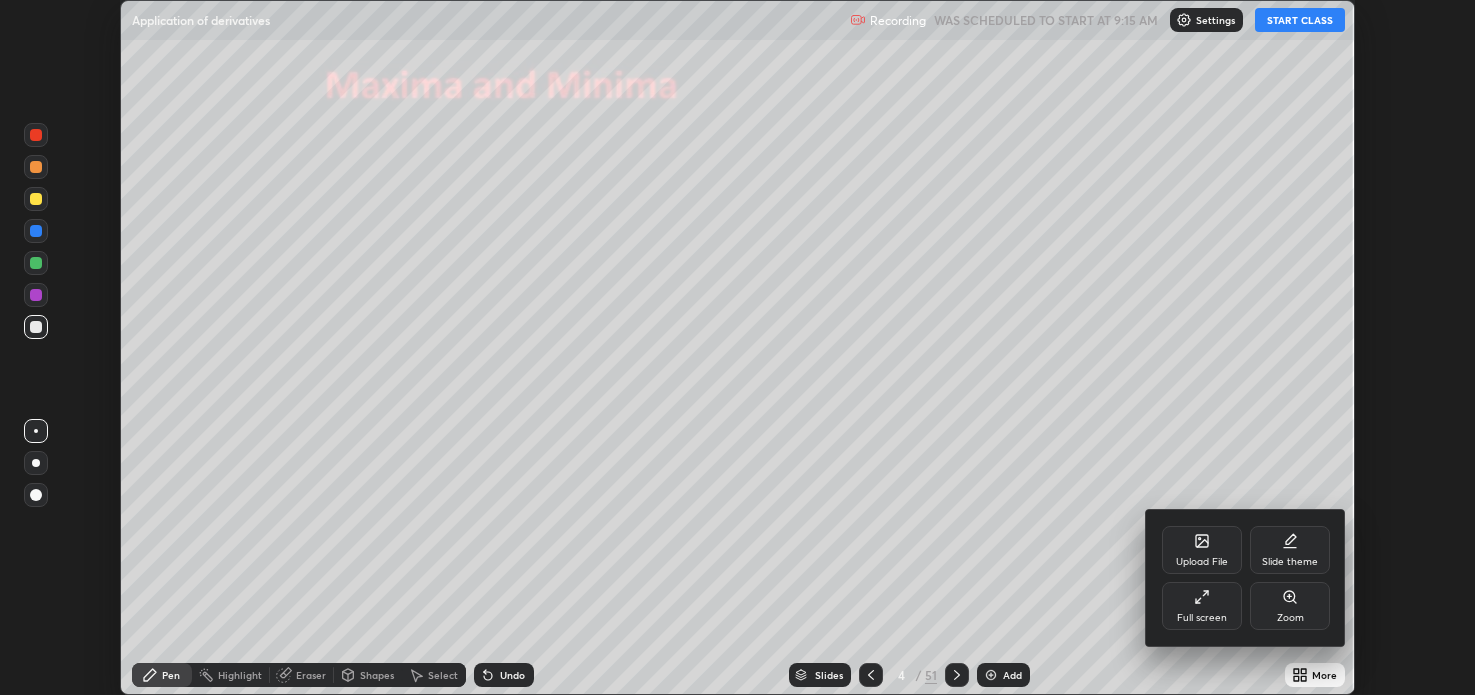 click 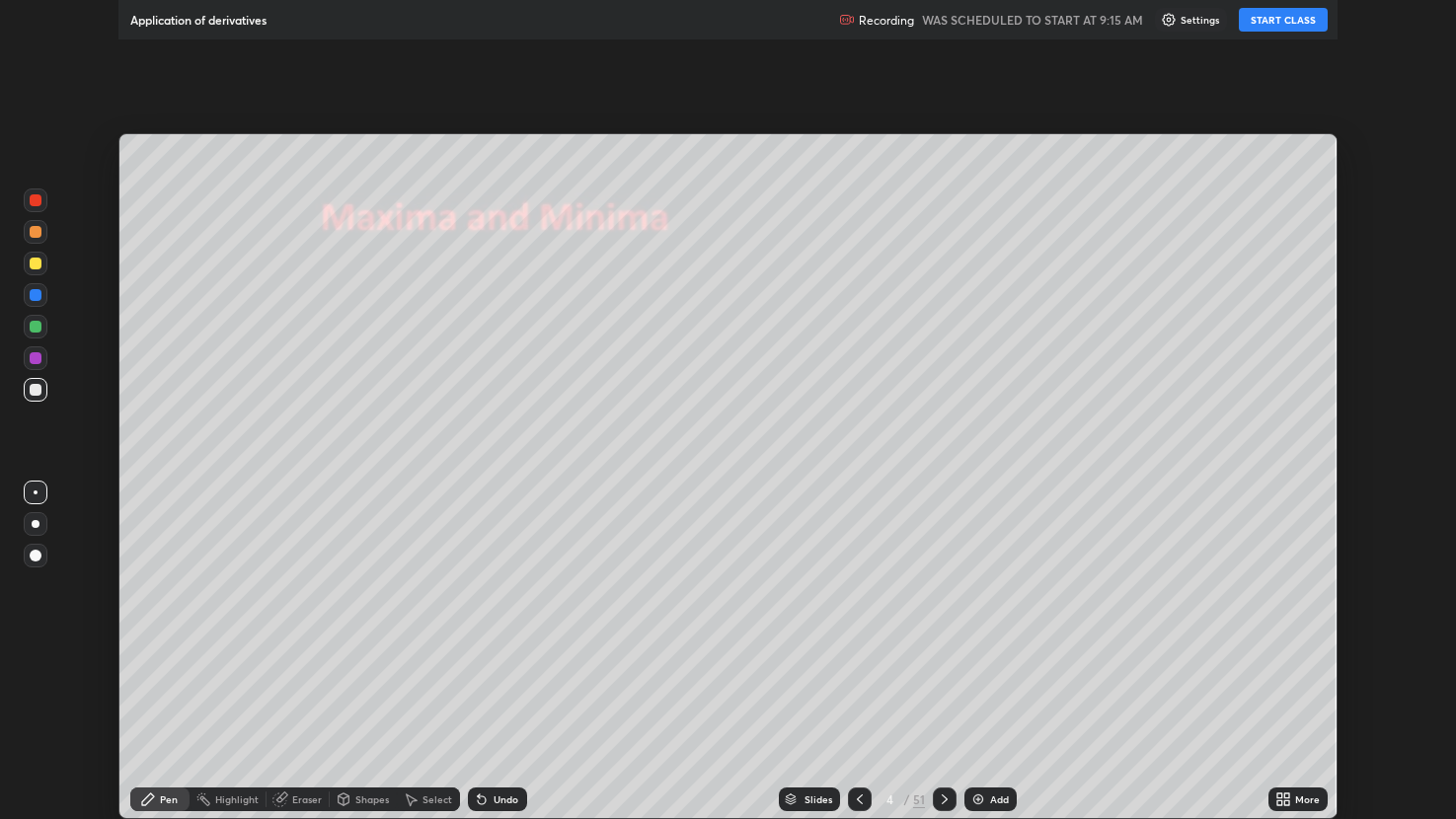 scroll, scrollTop: 97855, scrollLeft: 97255, axis: both 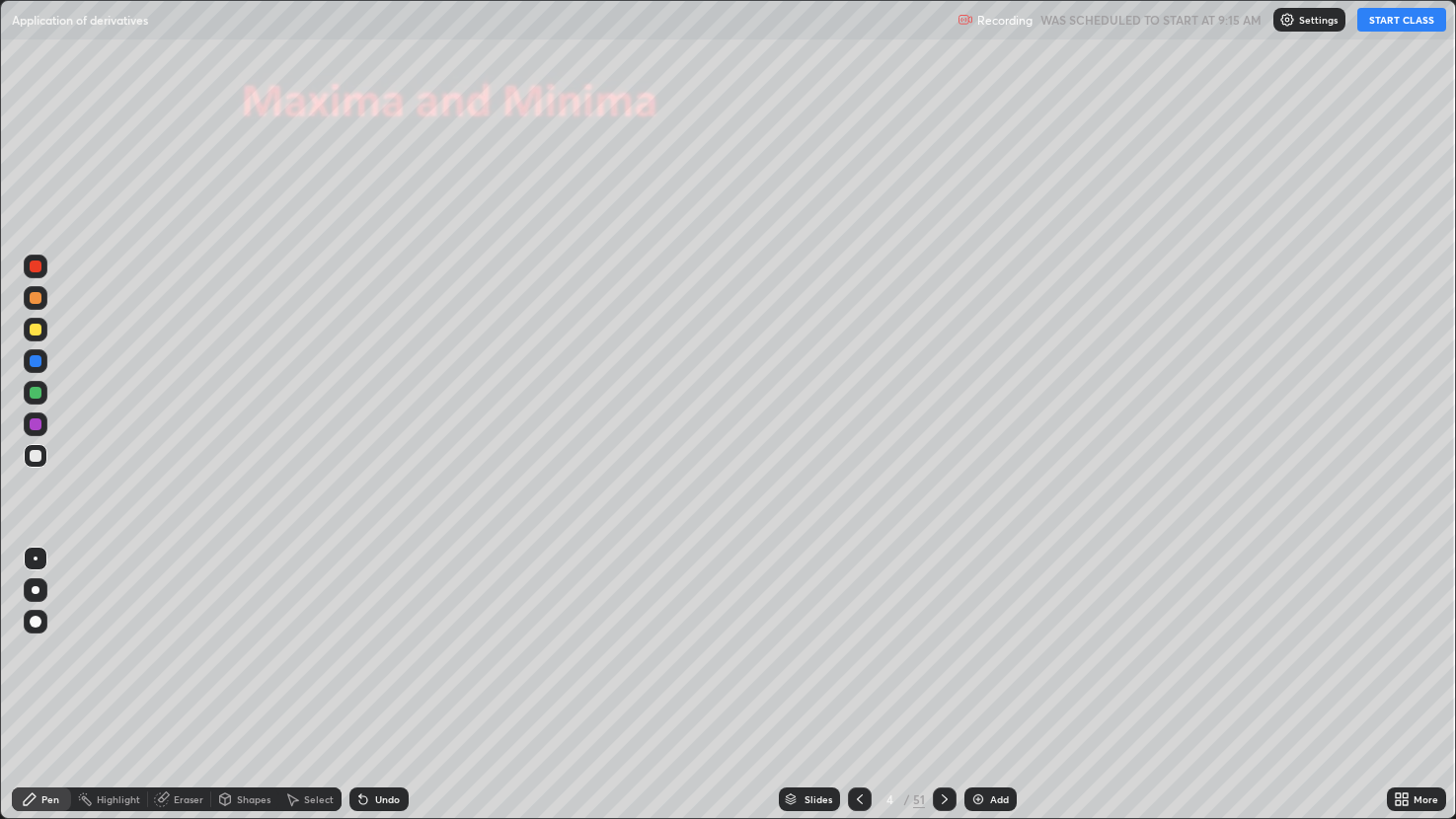 click on "START CLASS" at bounding box center (1402, 20) 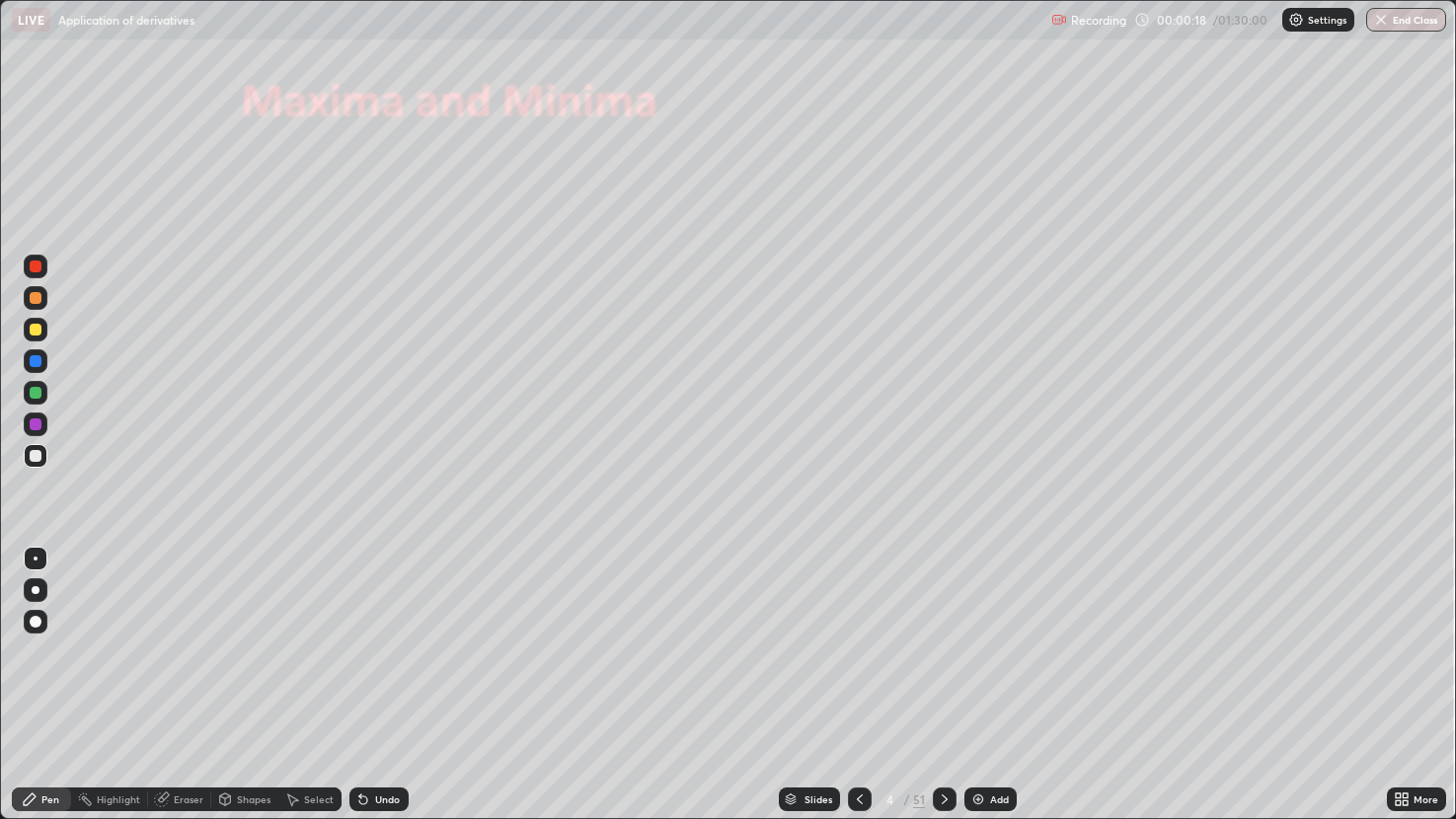 click 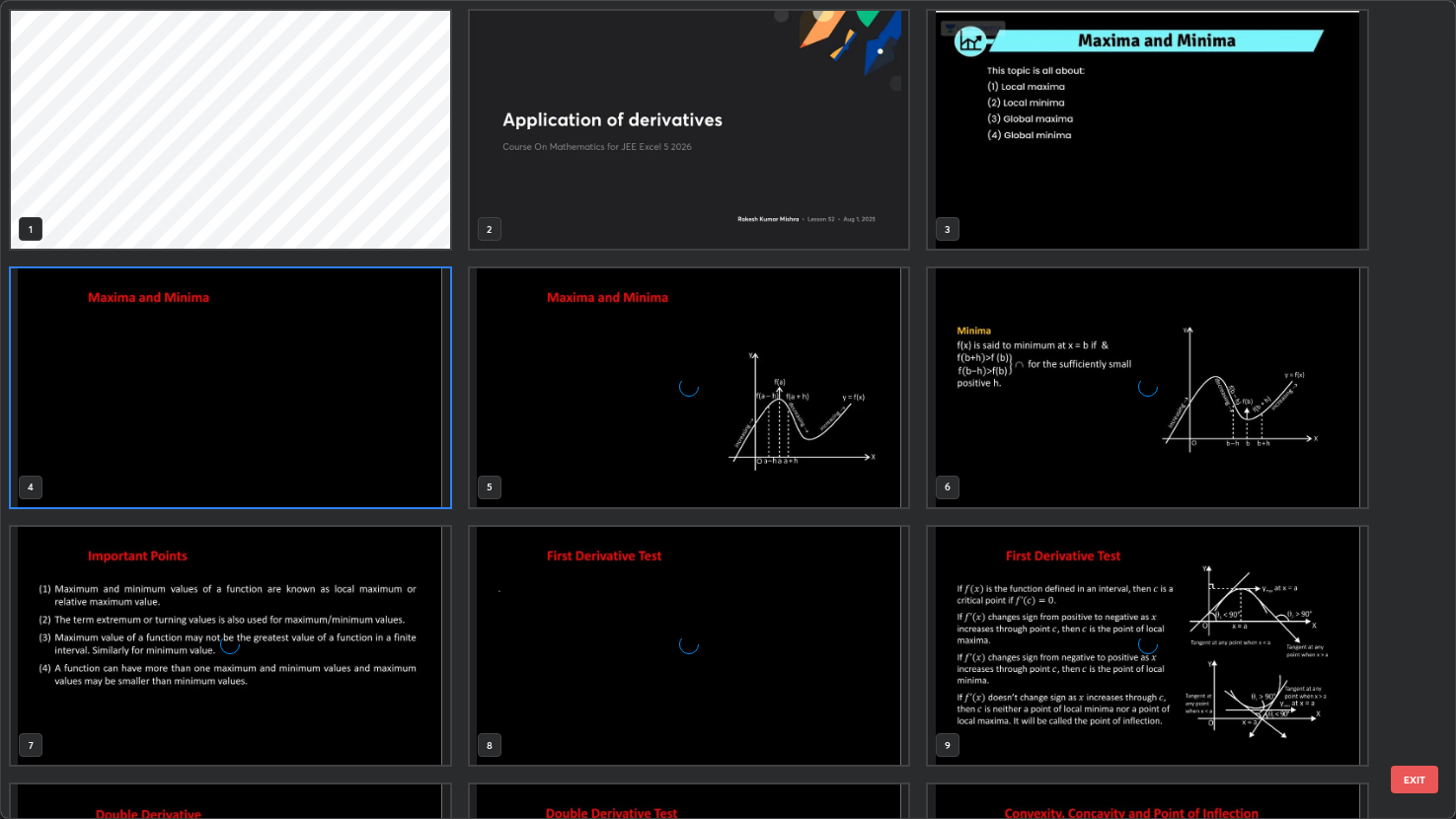 scroll, scrollTop: 6, scrollLeft: 11, axis: both 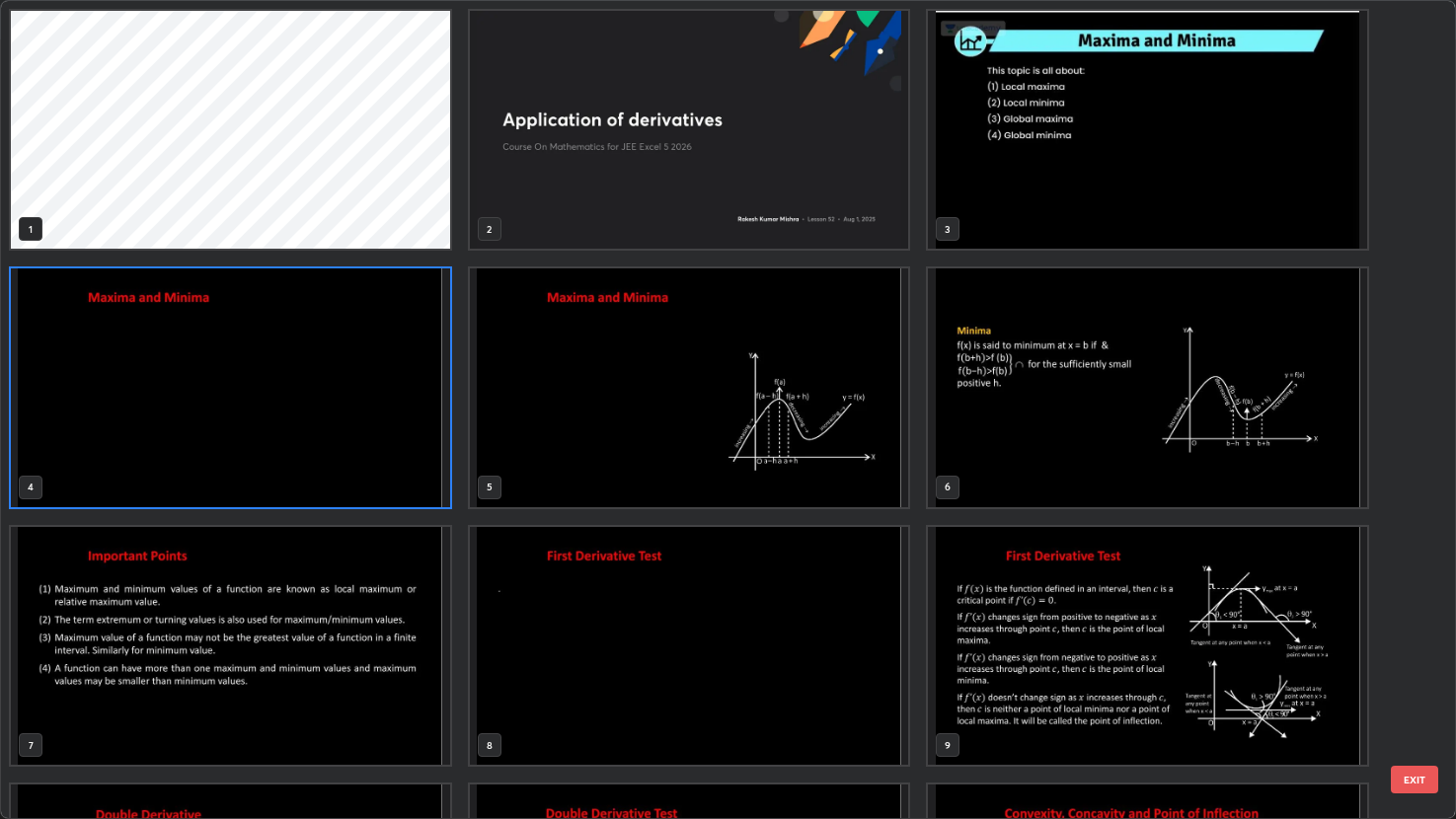 click at bounding box center (1147, 129) 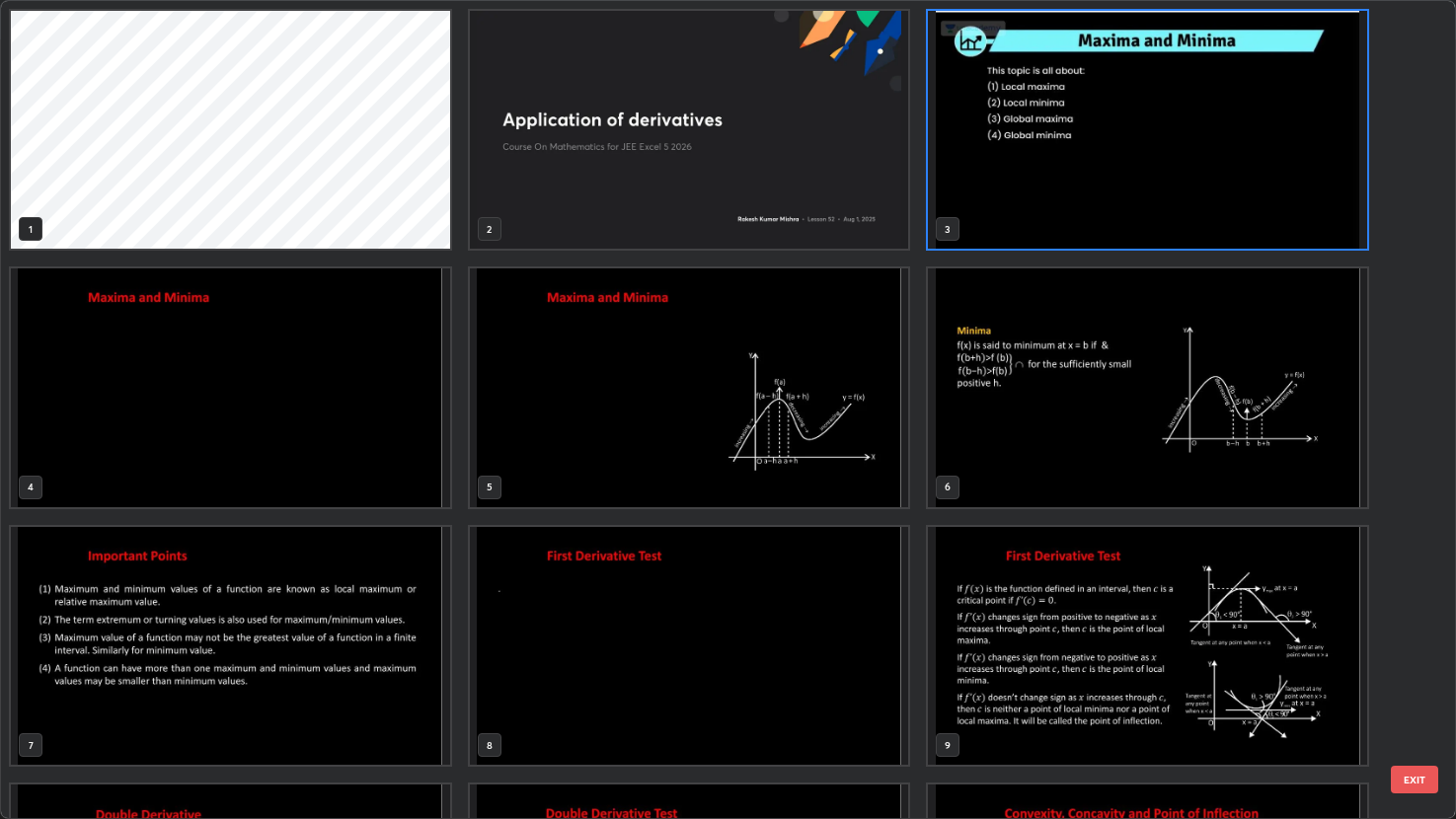 click at bounding box center [1147, 129] 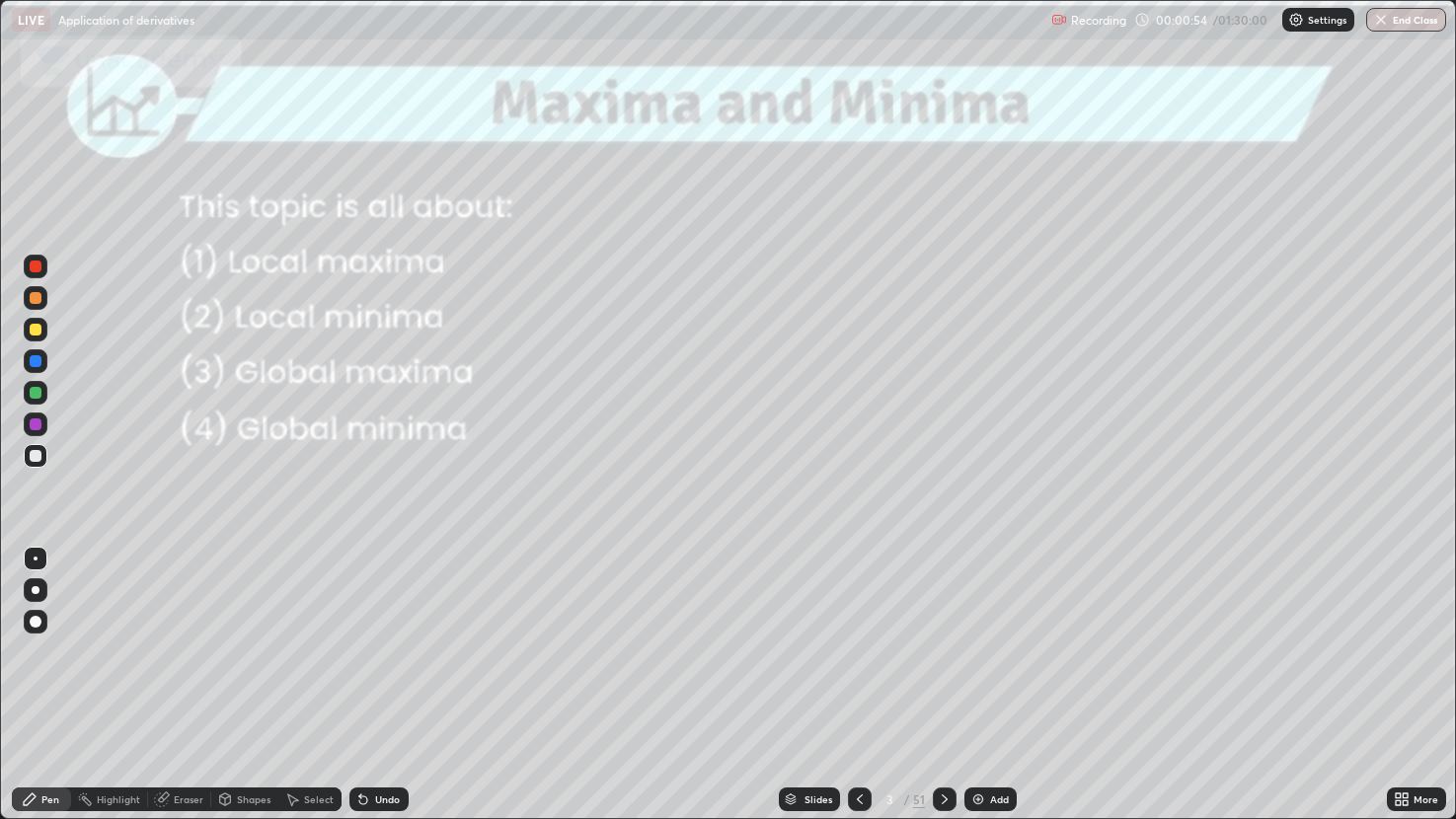 click at bounding box center [36, 424] 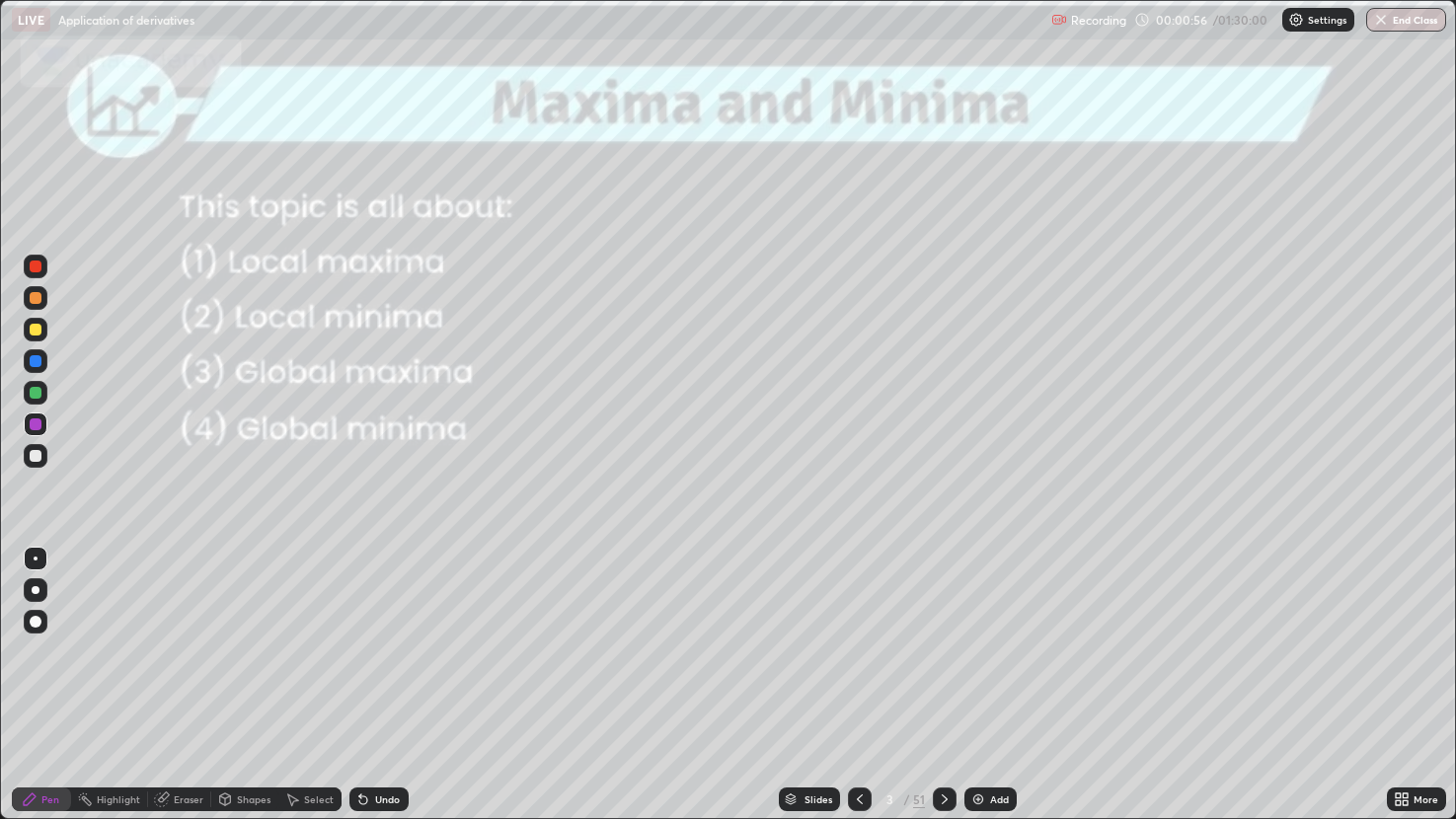 click on "Shapes" at bounding box center (245, 799) 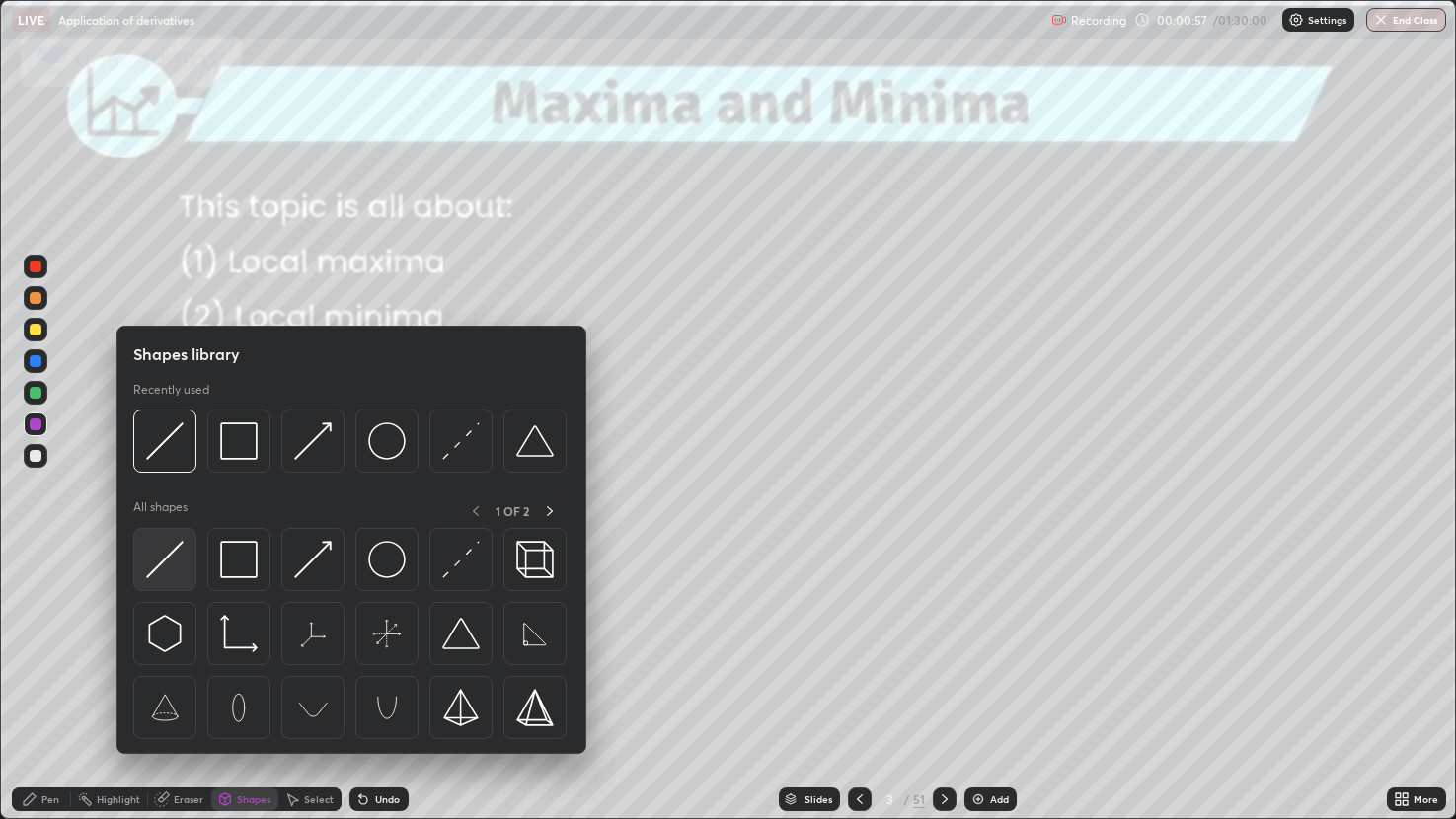 click at bounding box center (165, 559) 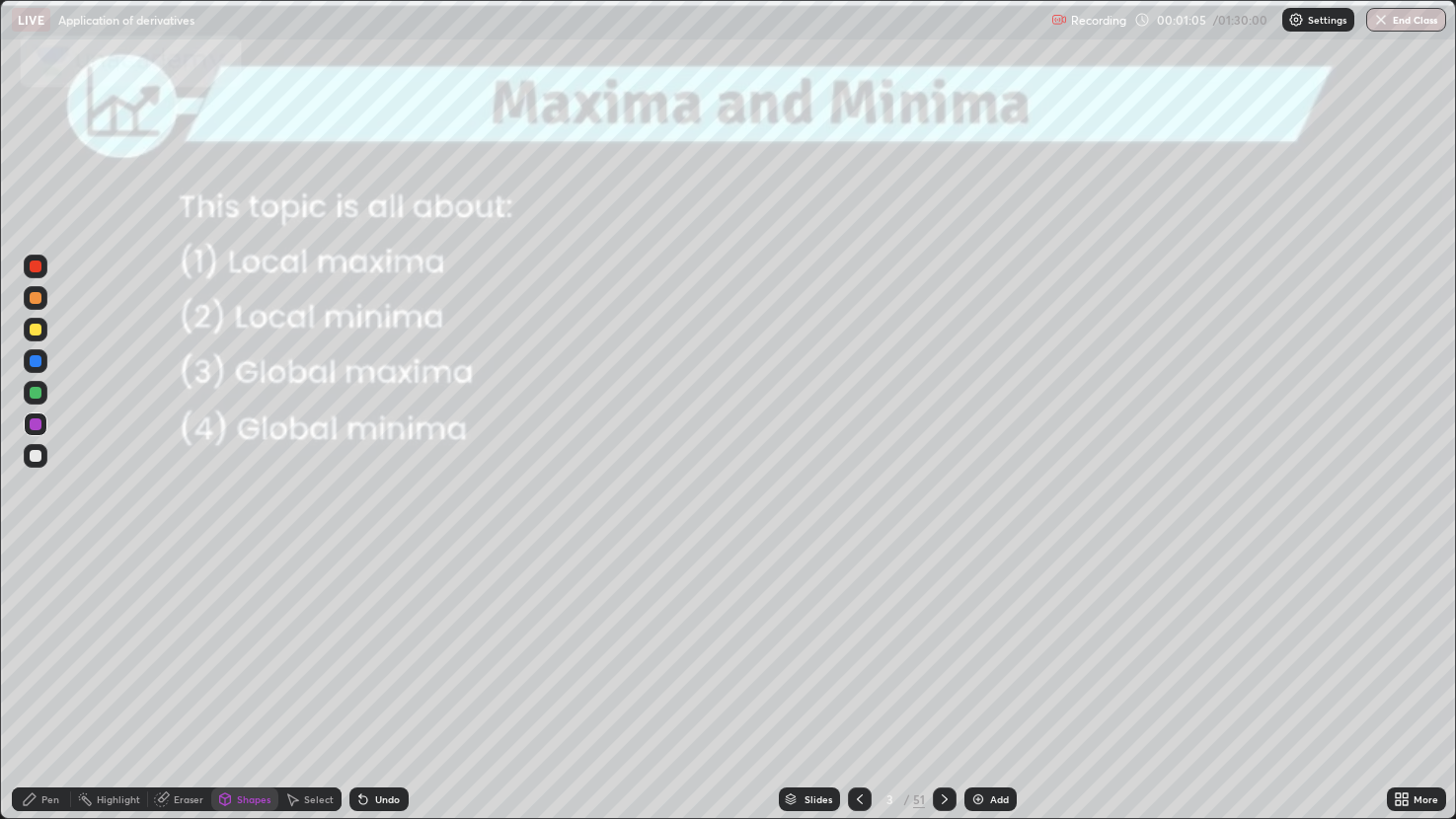 click at bounding box center [36, 330] 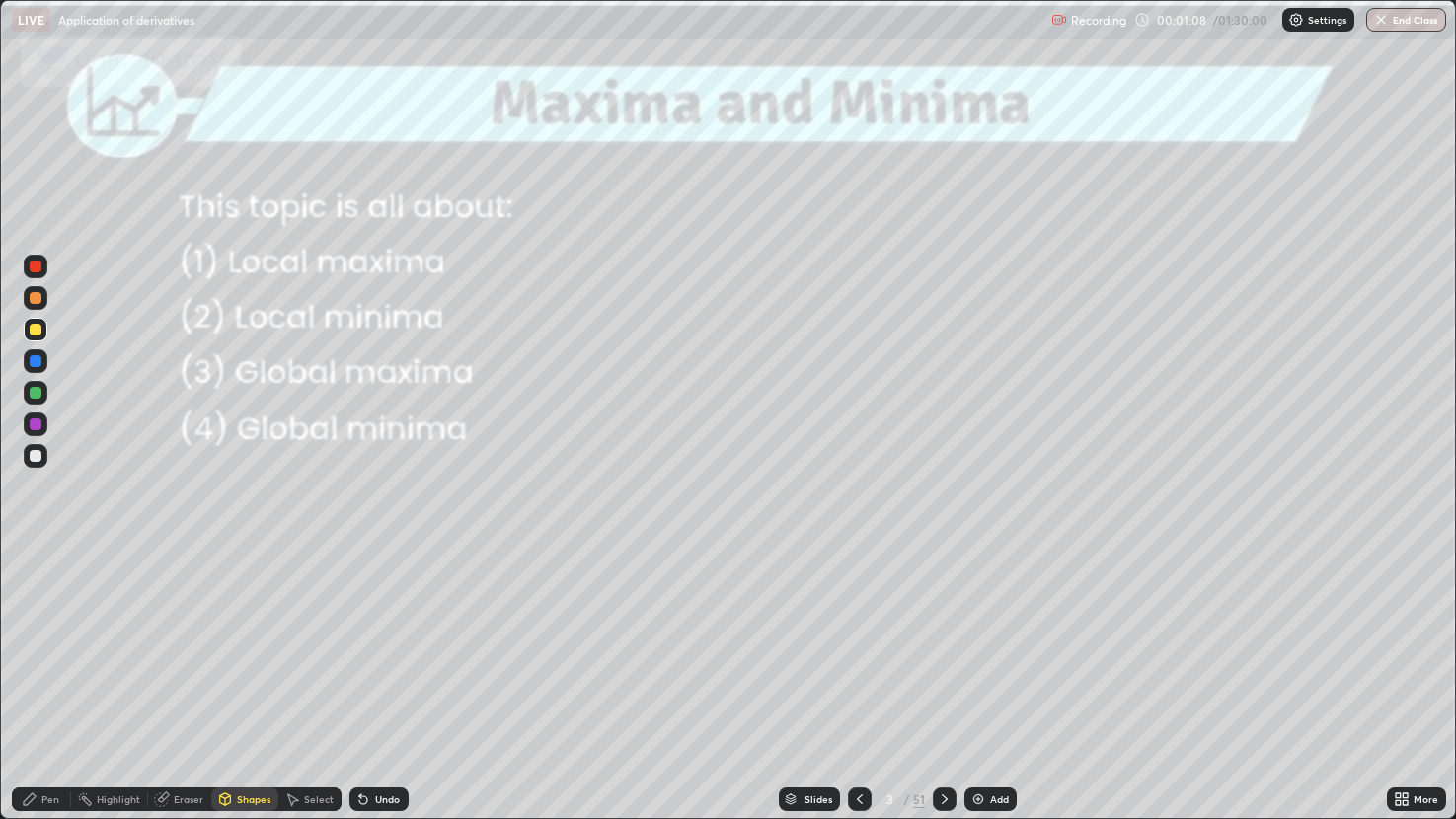 click on "Pen" at bounding box center [41, 799] 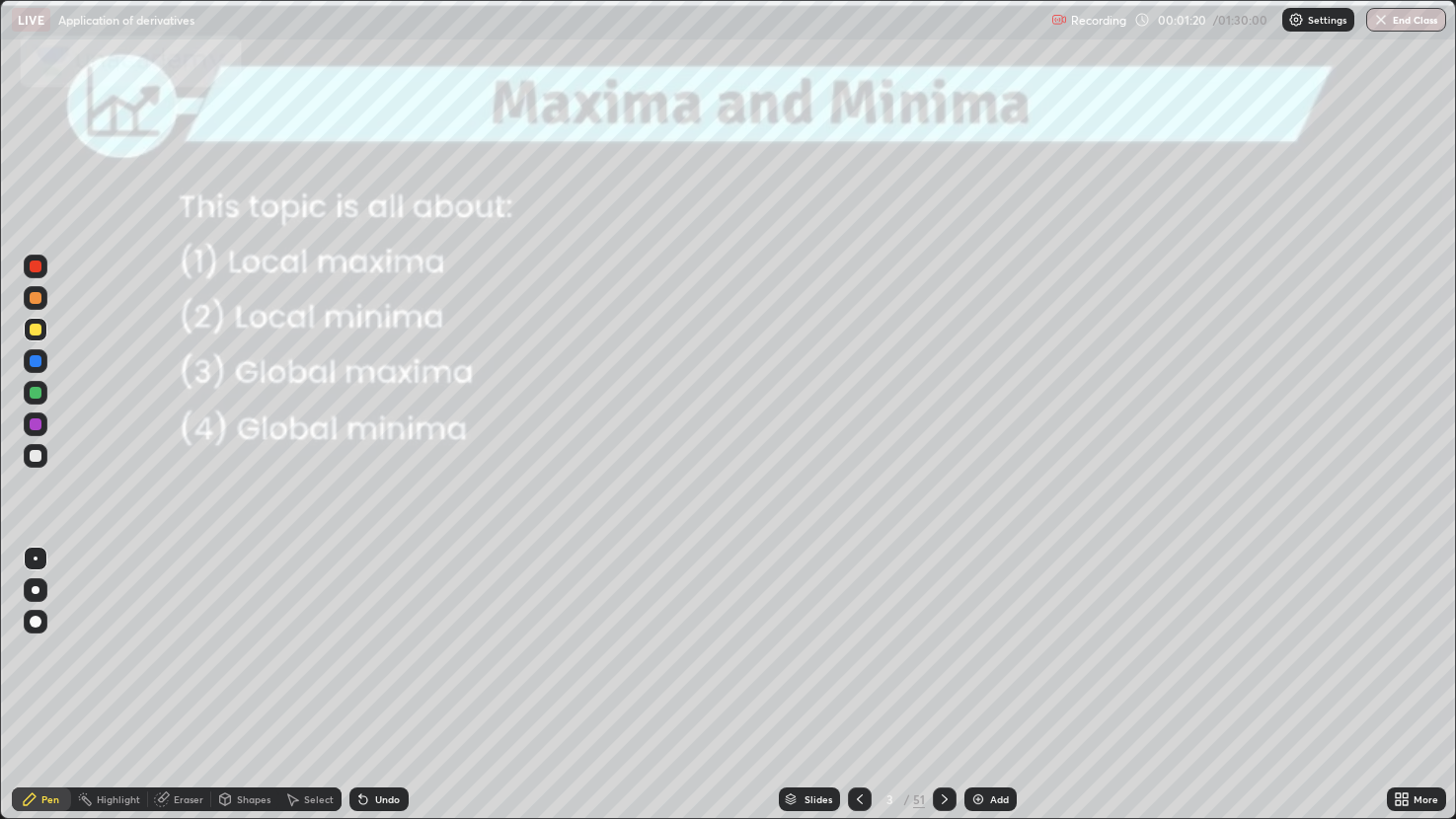 click at bounding box center (36, 330) 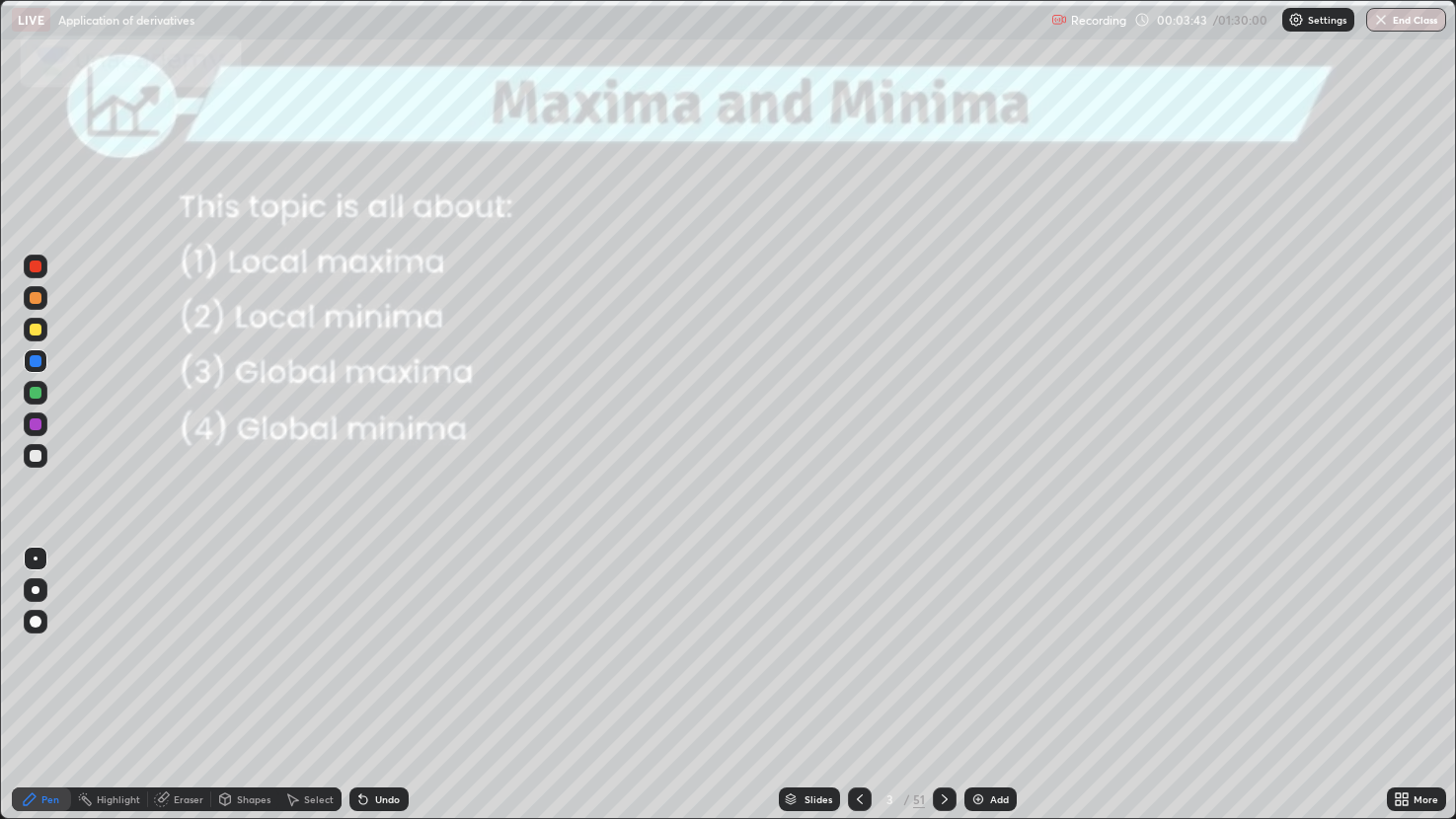 click at bounding box center (36, 266) 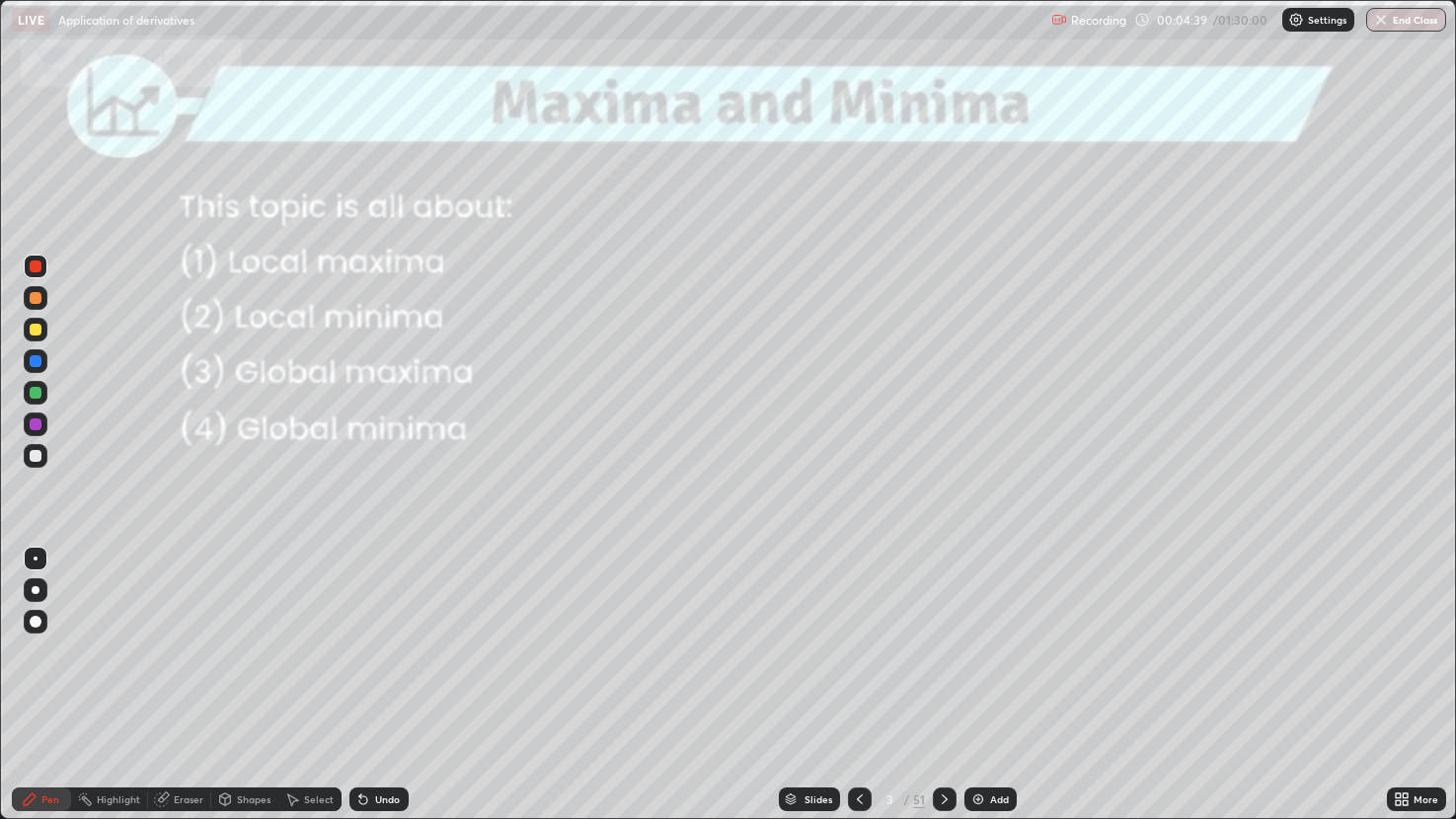 click 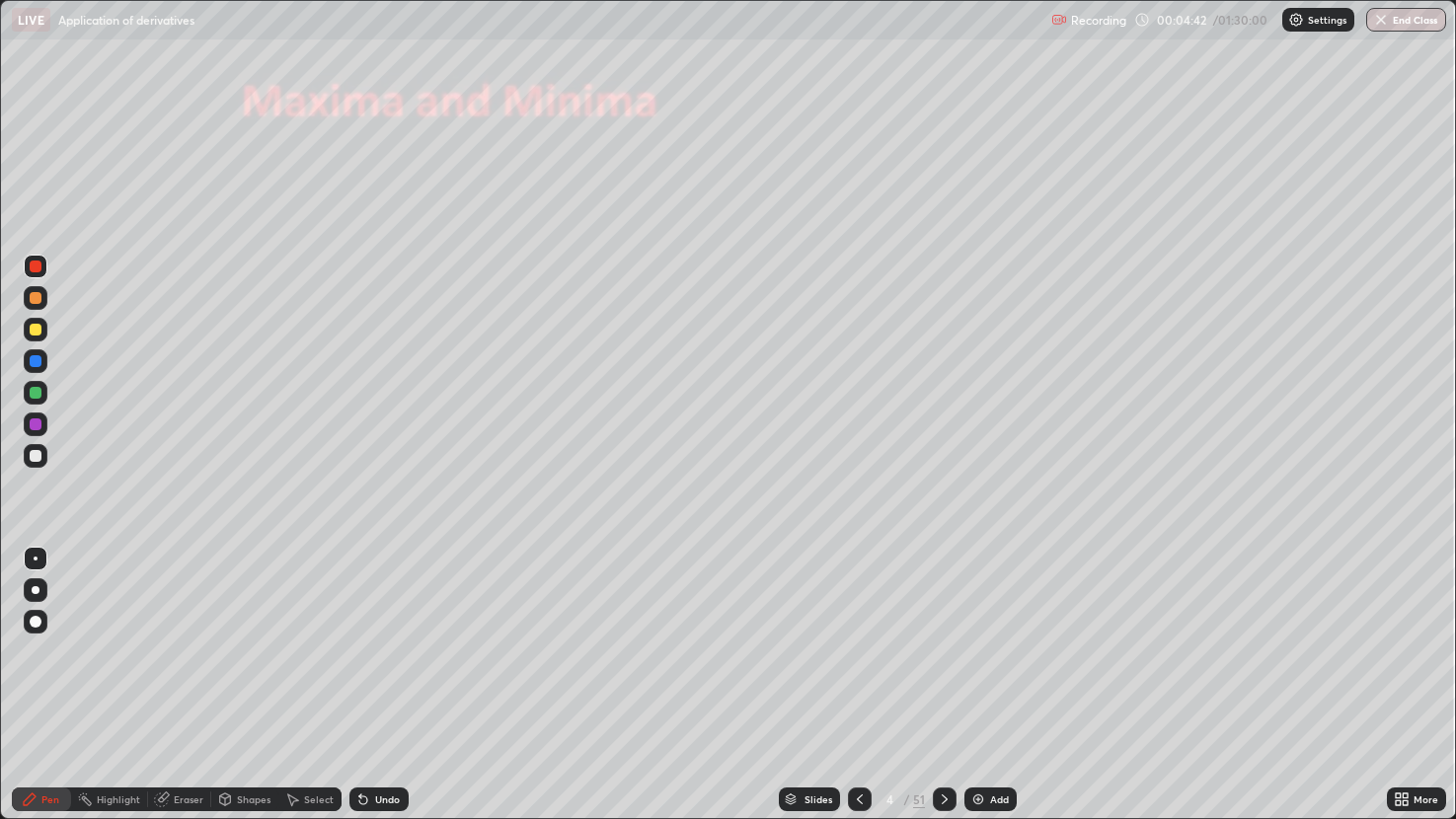 click at bounding box center (36, 330) 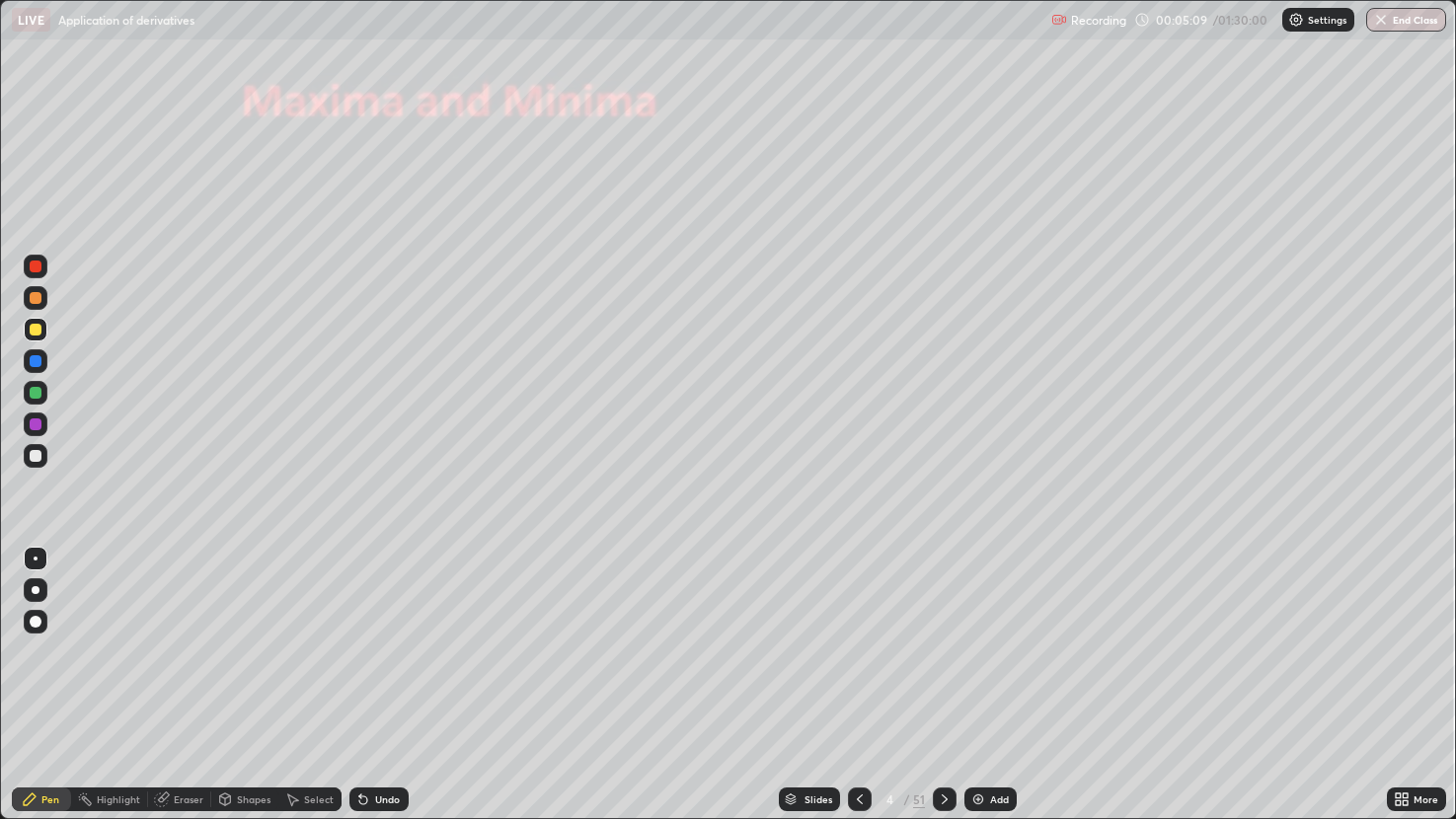 click at bounding box center (36, 266) 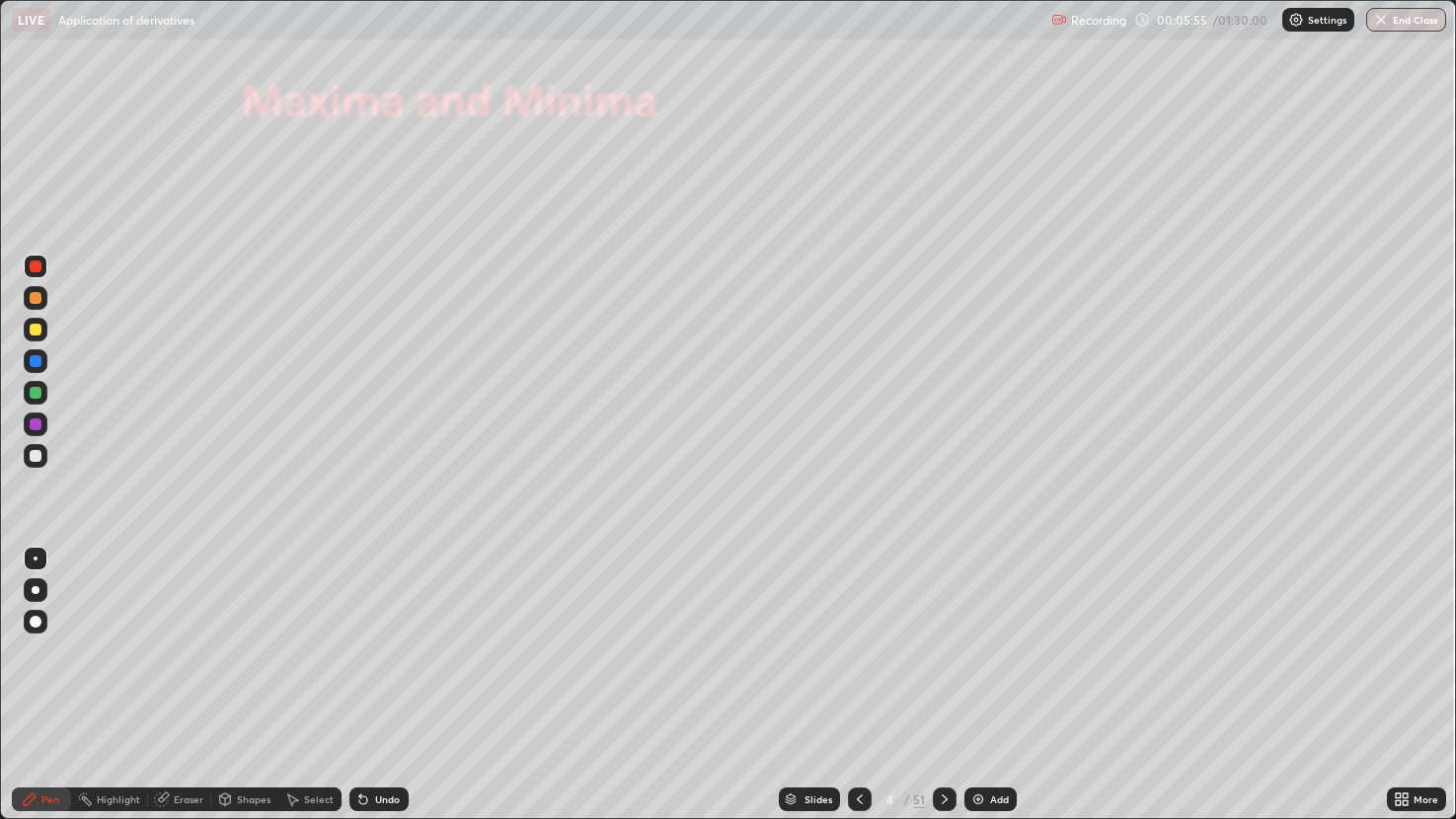 click at bounding box center (36, 330) 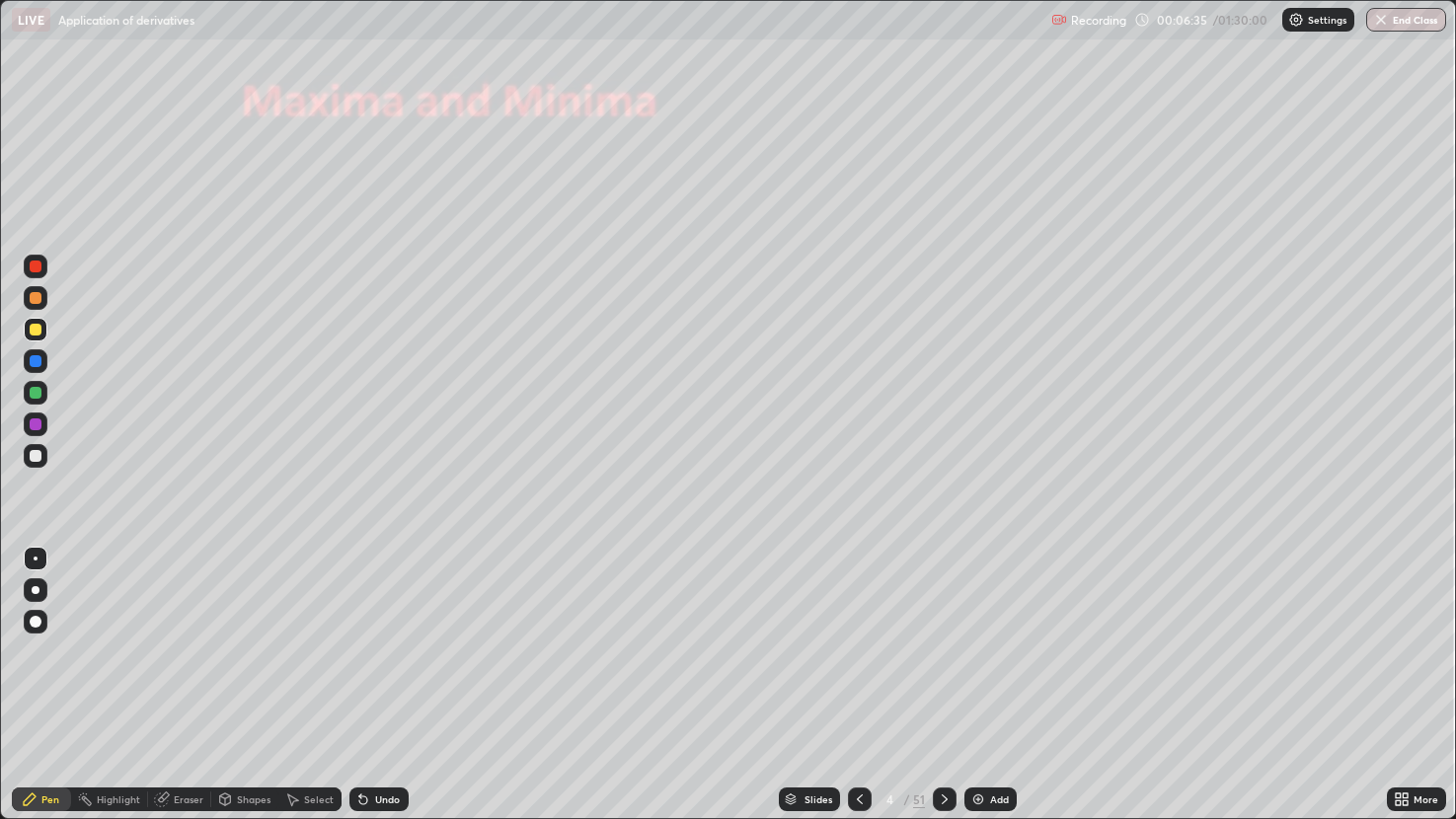 click 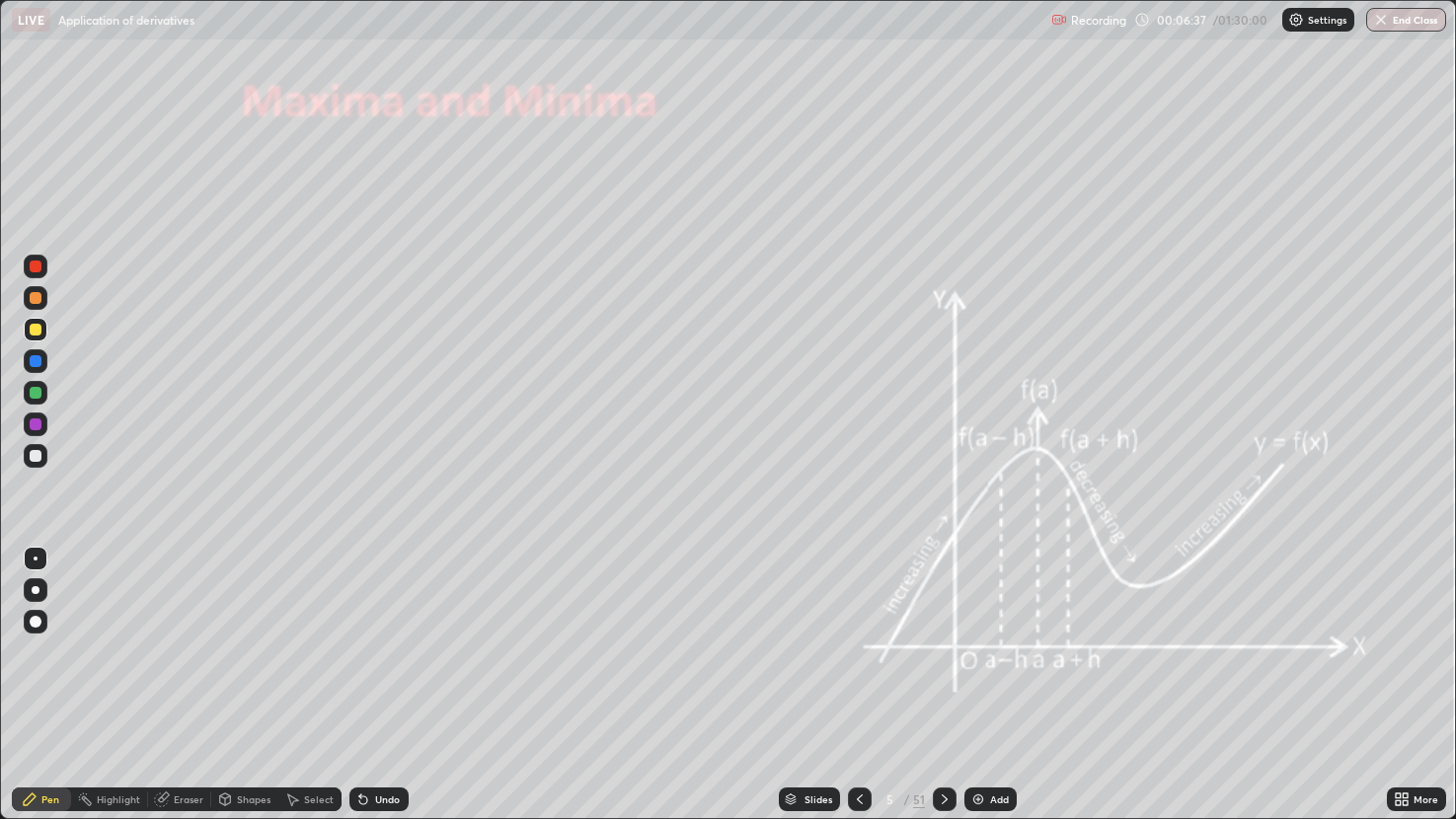 click 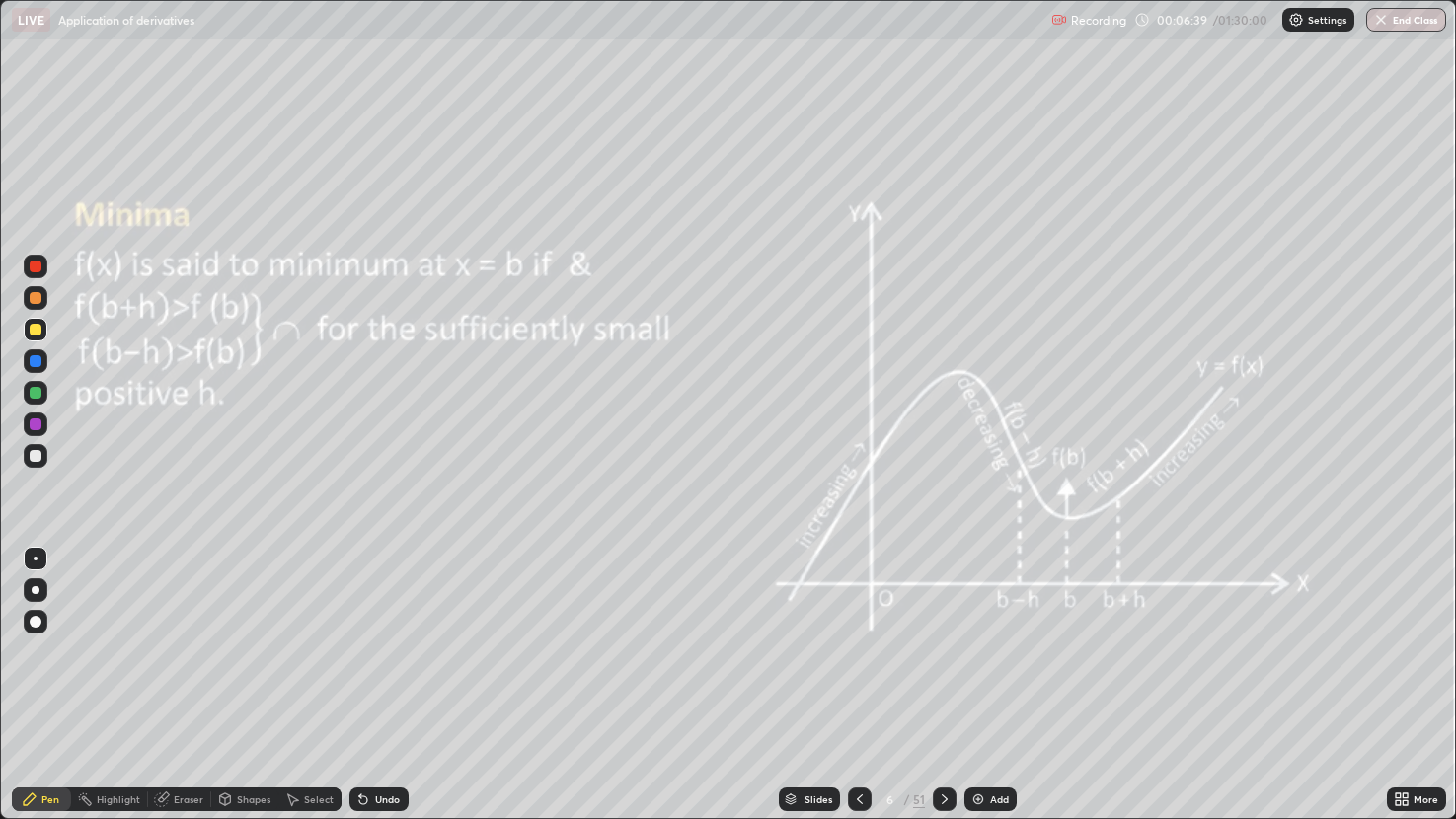 click on "Slides" at bounding box center (818, 799) 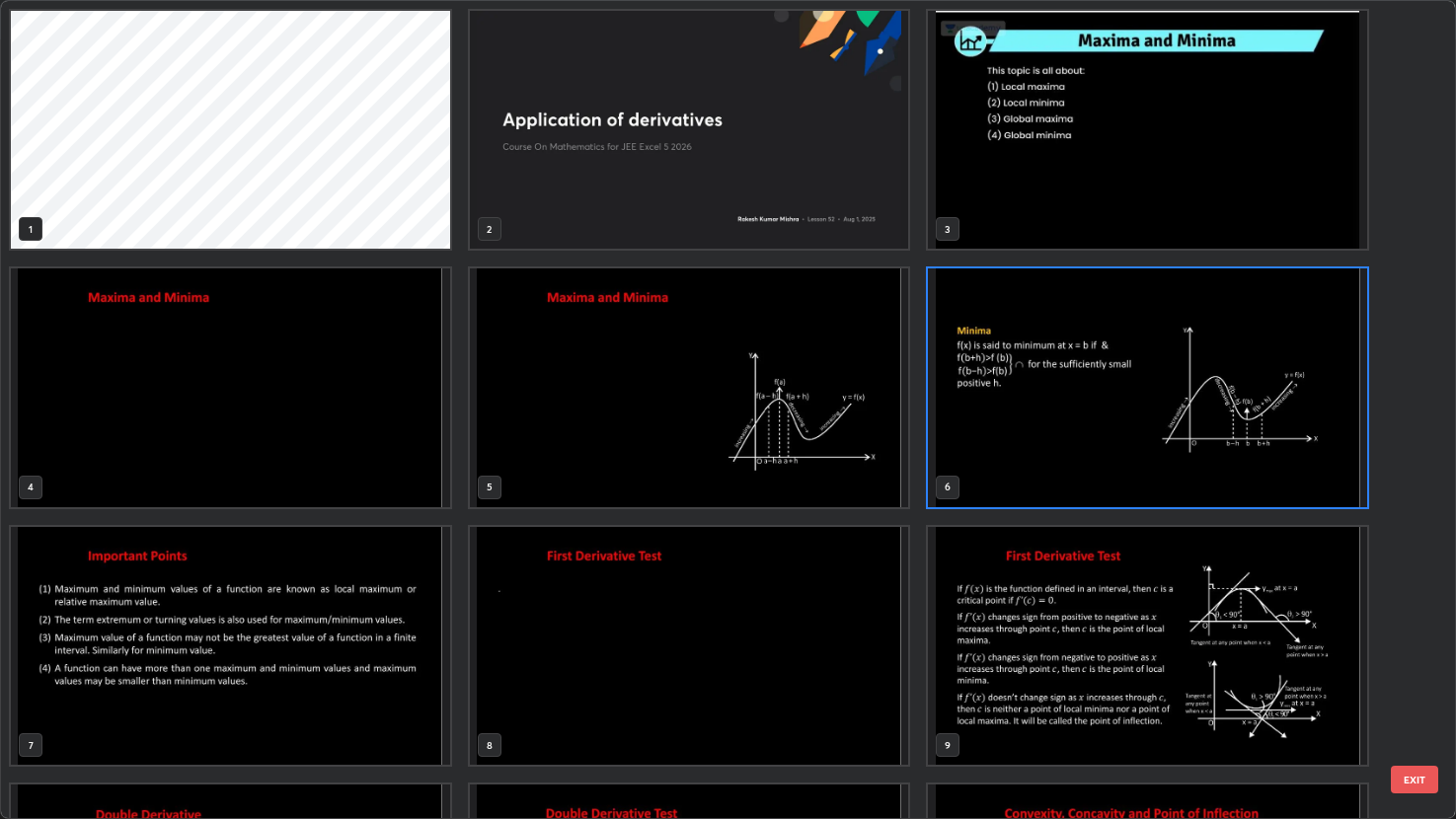 scroll, scrollTop: 6, scrollLeft: 11, axis: both 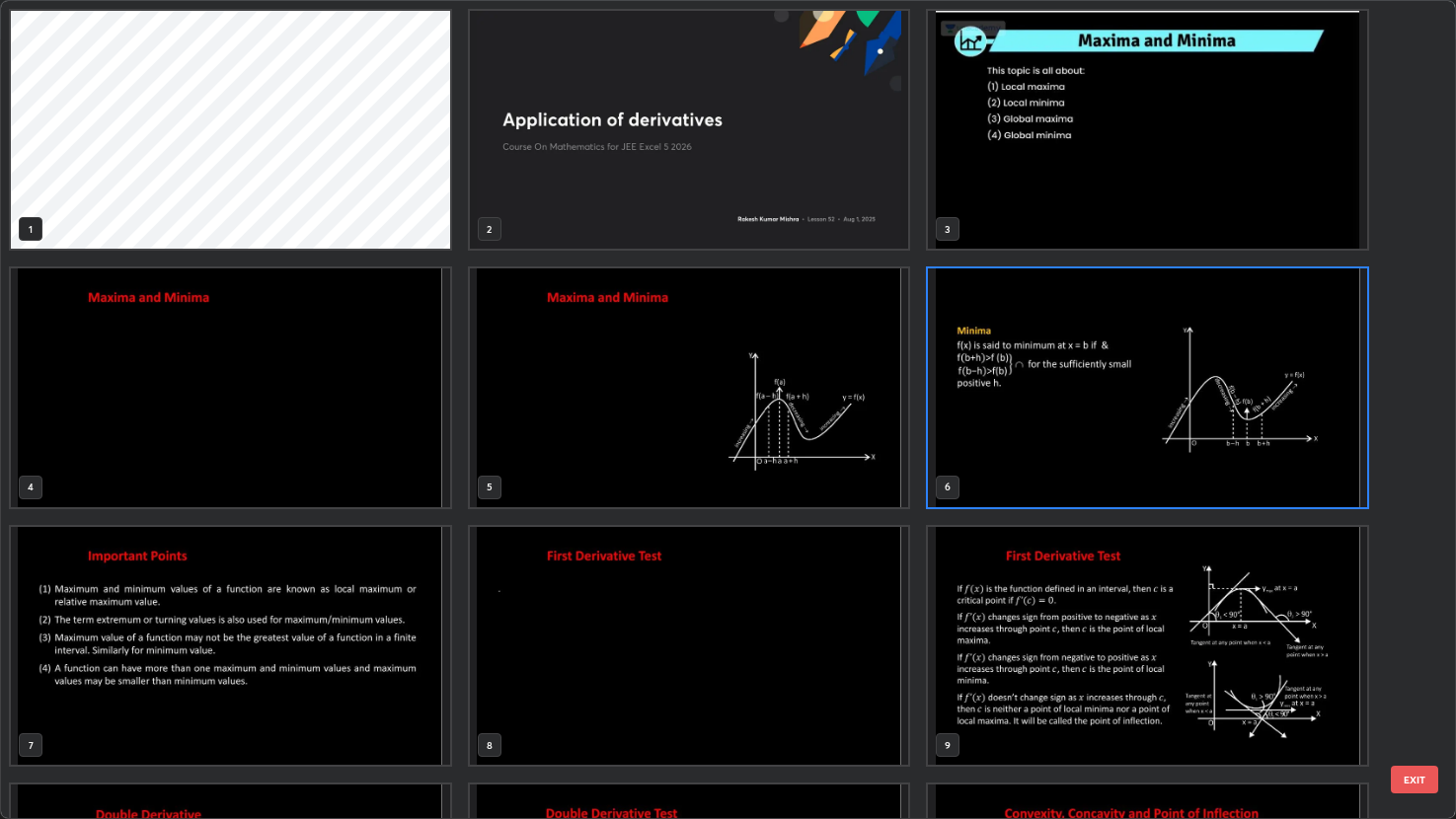 click at bounding box center (230, 645) 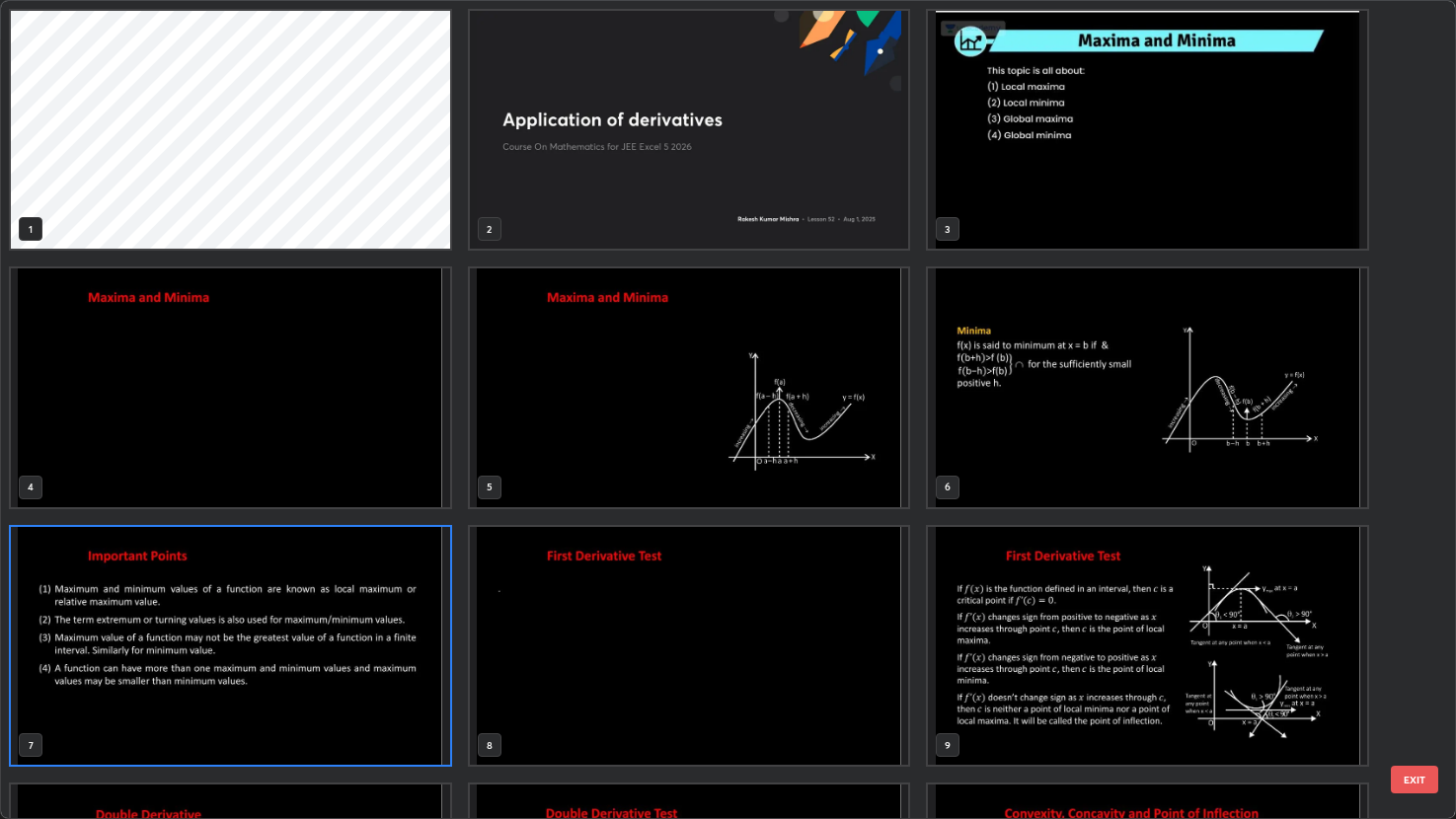 click at bounding box center (230, 645) 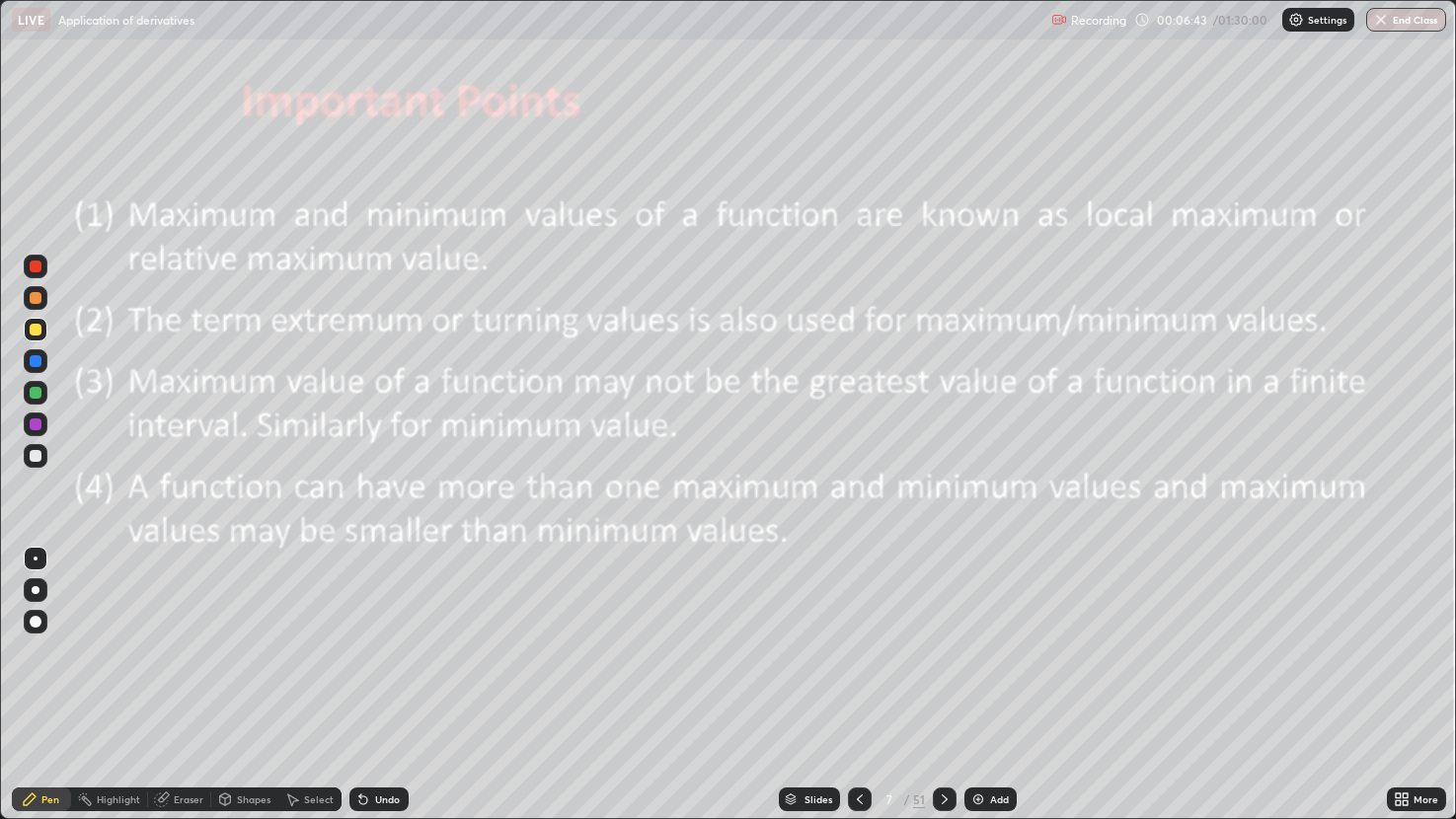 click at bounding box center [230, 645] 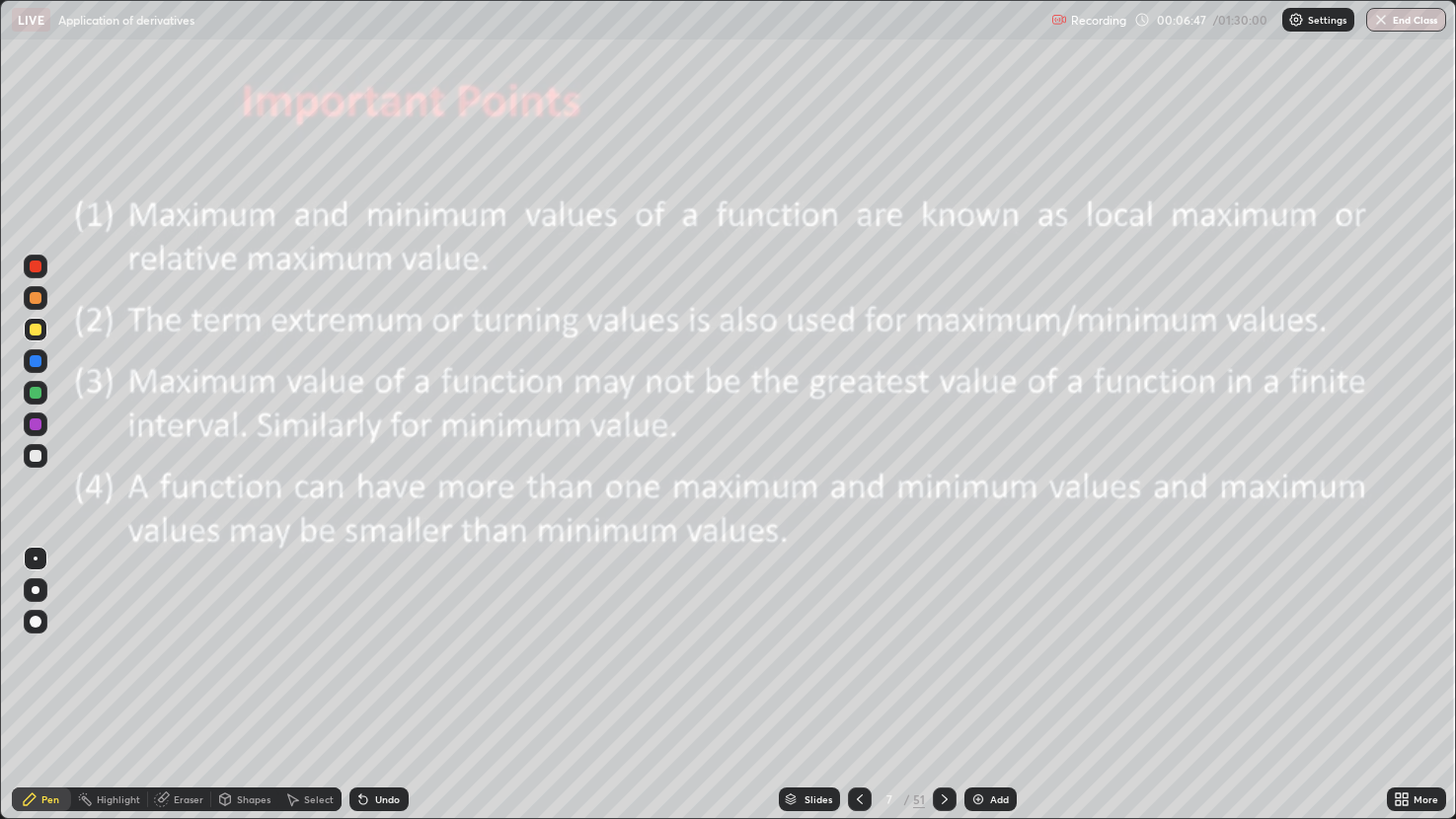 click on "Shapes" at bounding box center [254, 799] 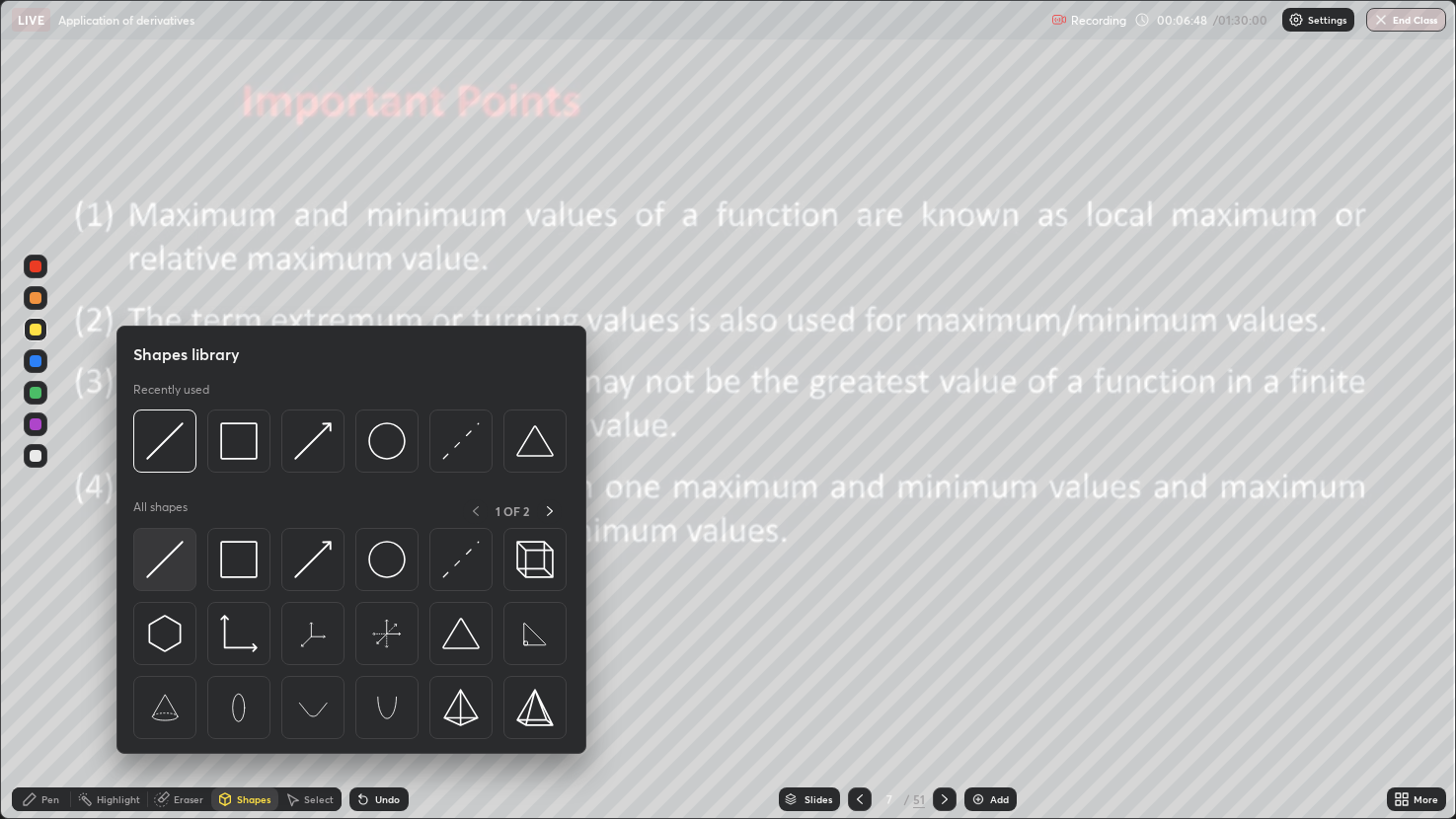click at bounding box center (165, 559) 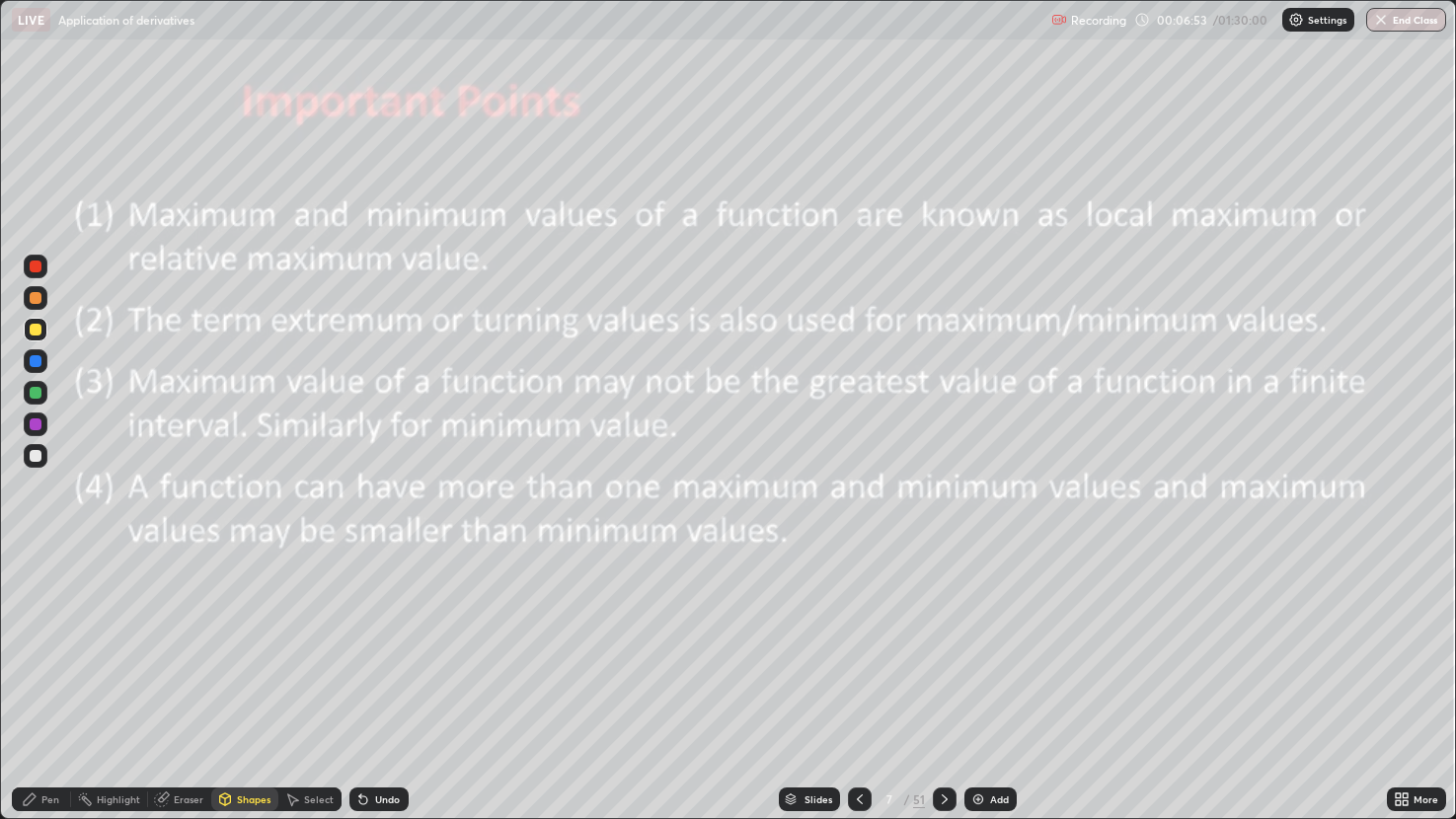 click on "Pen" at bounding box center [50, 799] 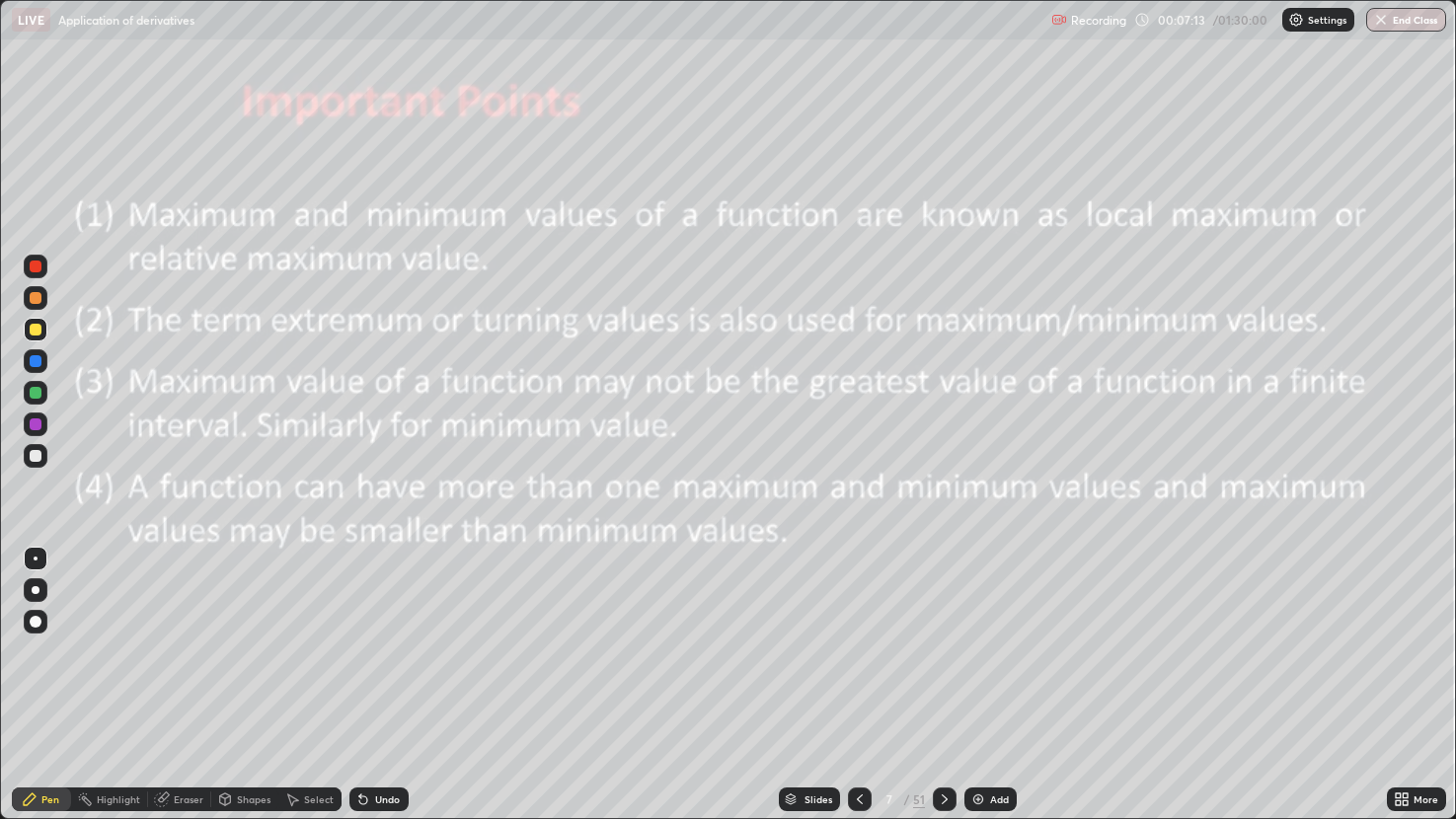 click at bounding box center [36, 298] 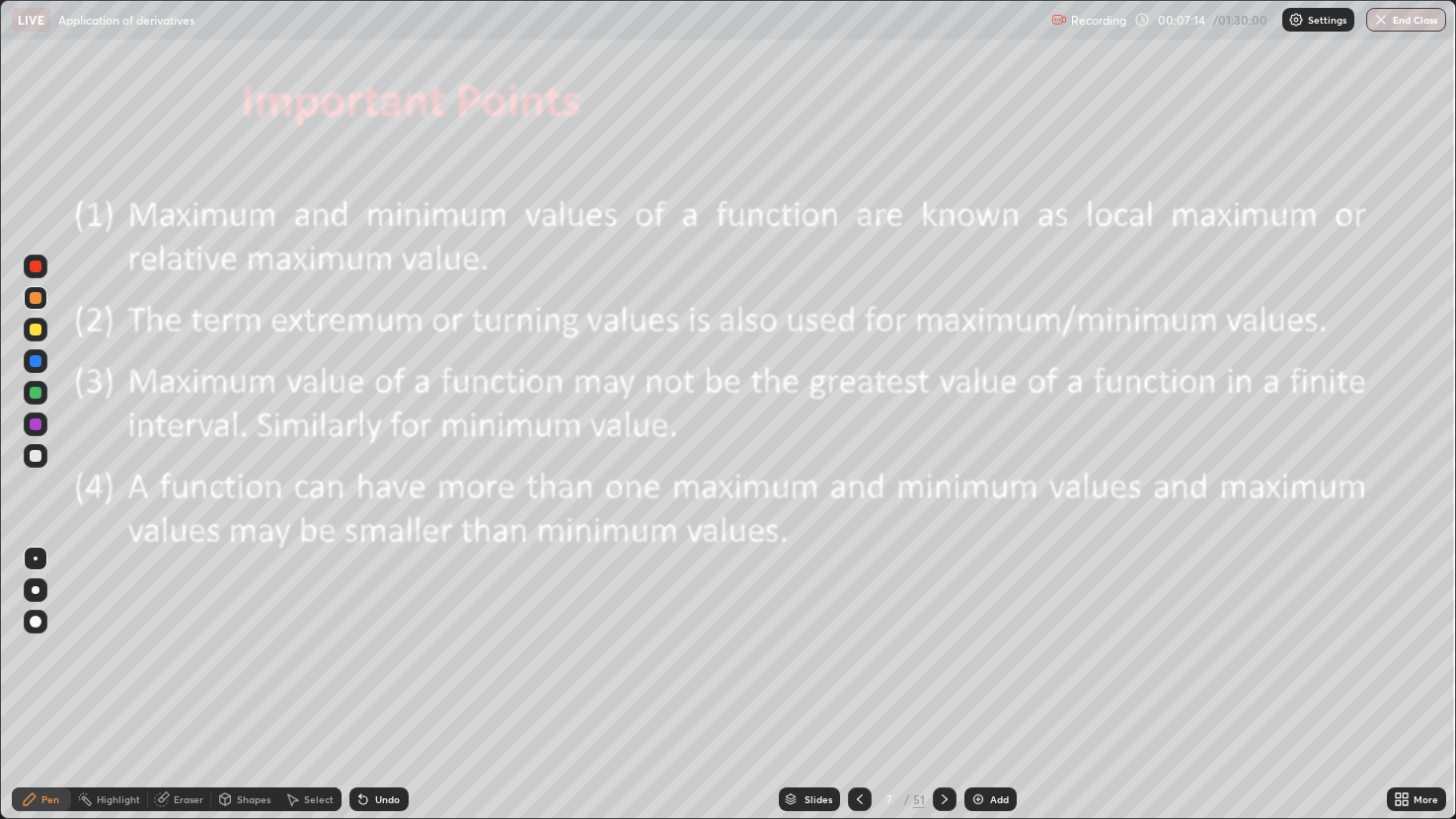click at bounding box center [36, 361] 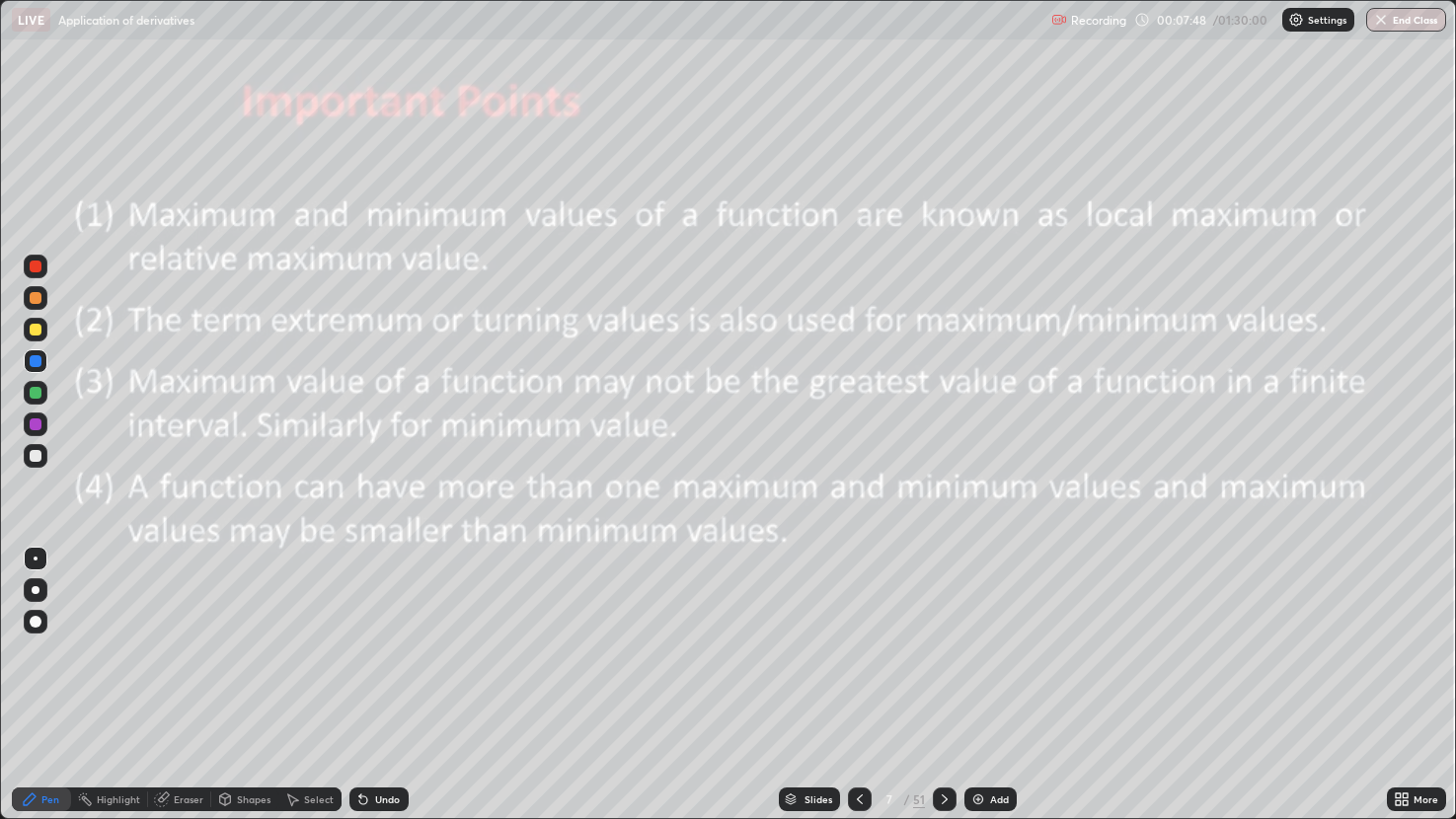 click on "Slides" at bounding box center (818, 799) 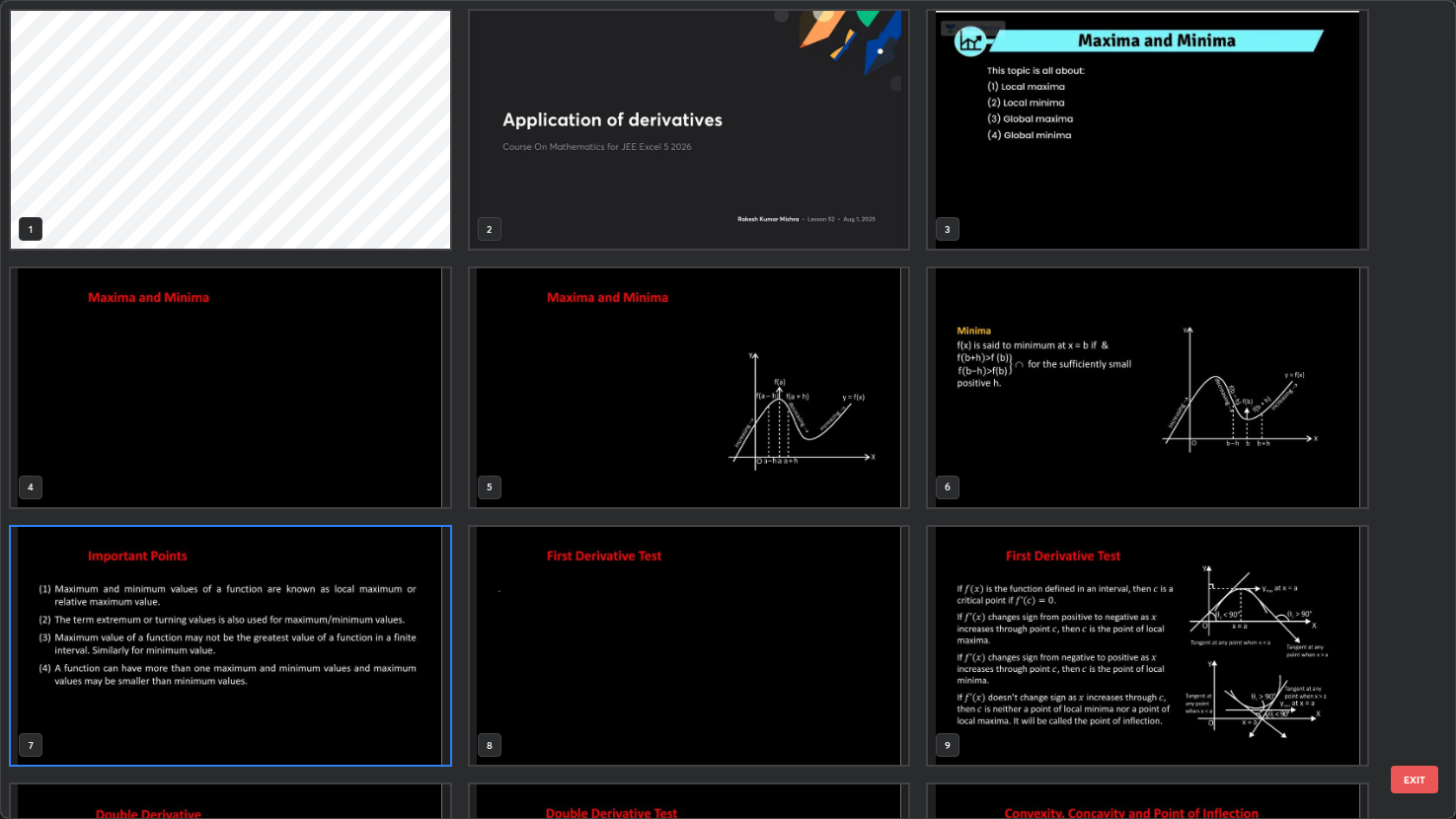 scroll, scrollTop: 6, scrollLeft: 11, axis: both 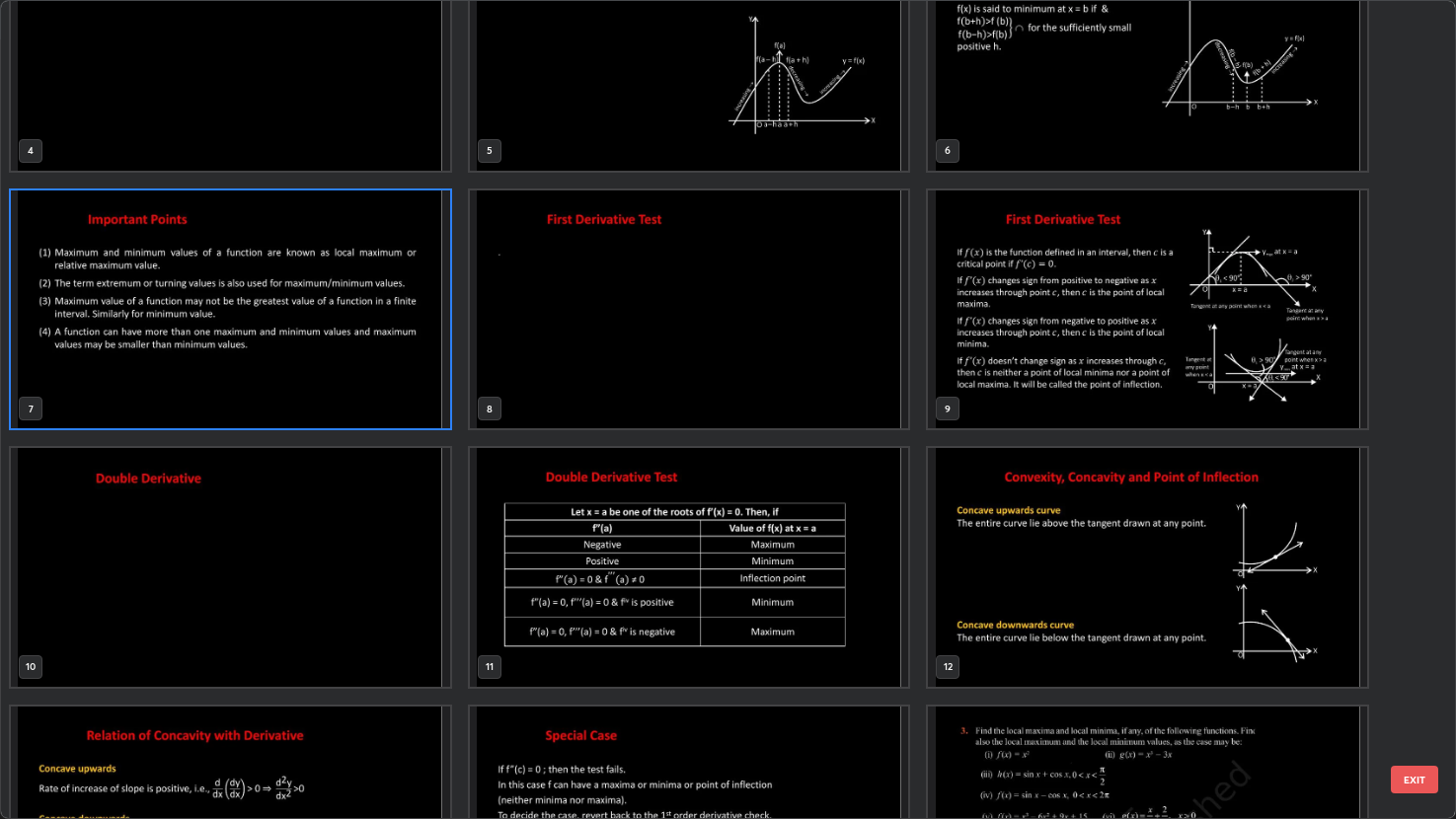 click at bounding box center (1147, 309) 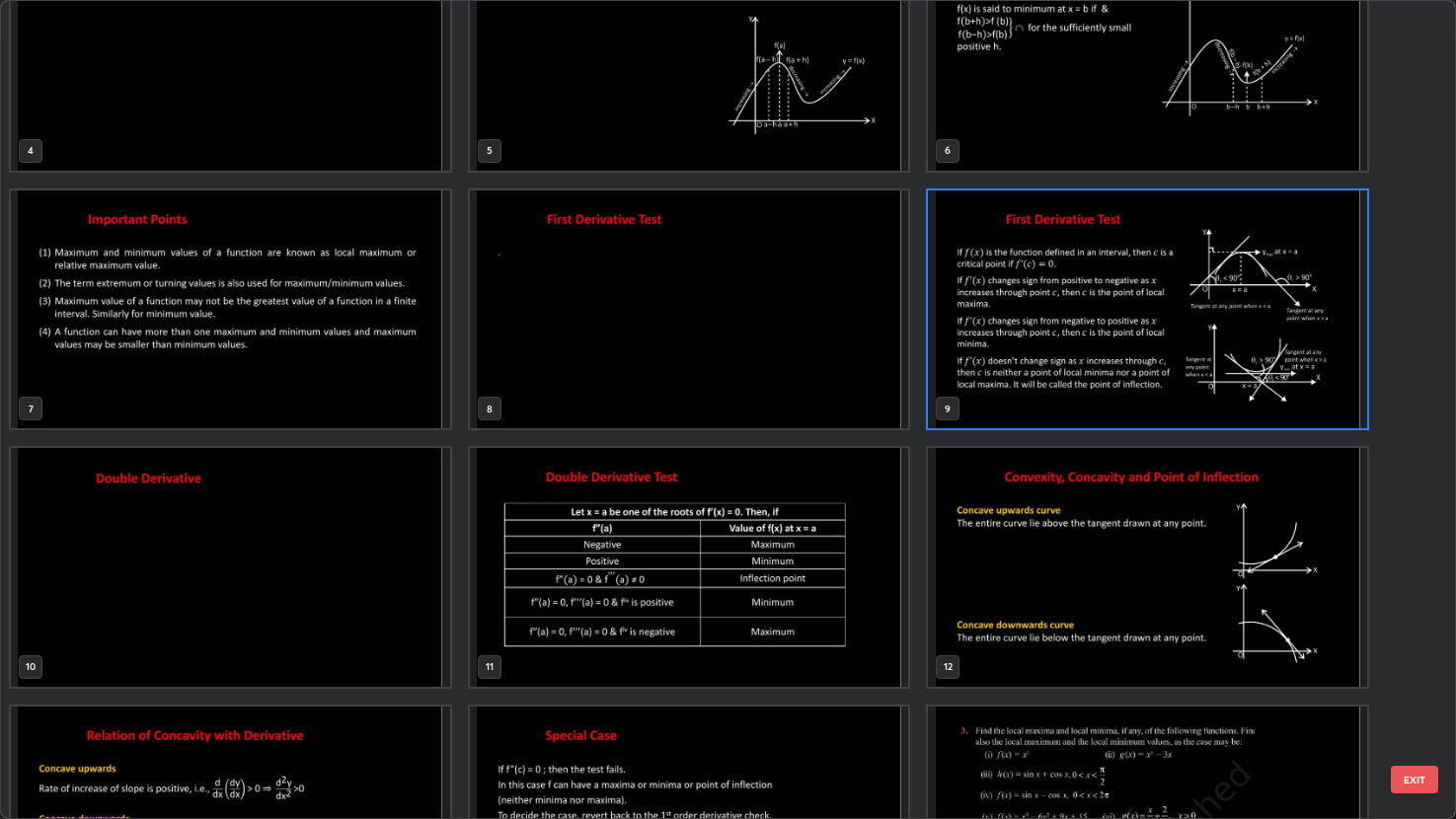 click at bounding box center [1147, 309] 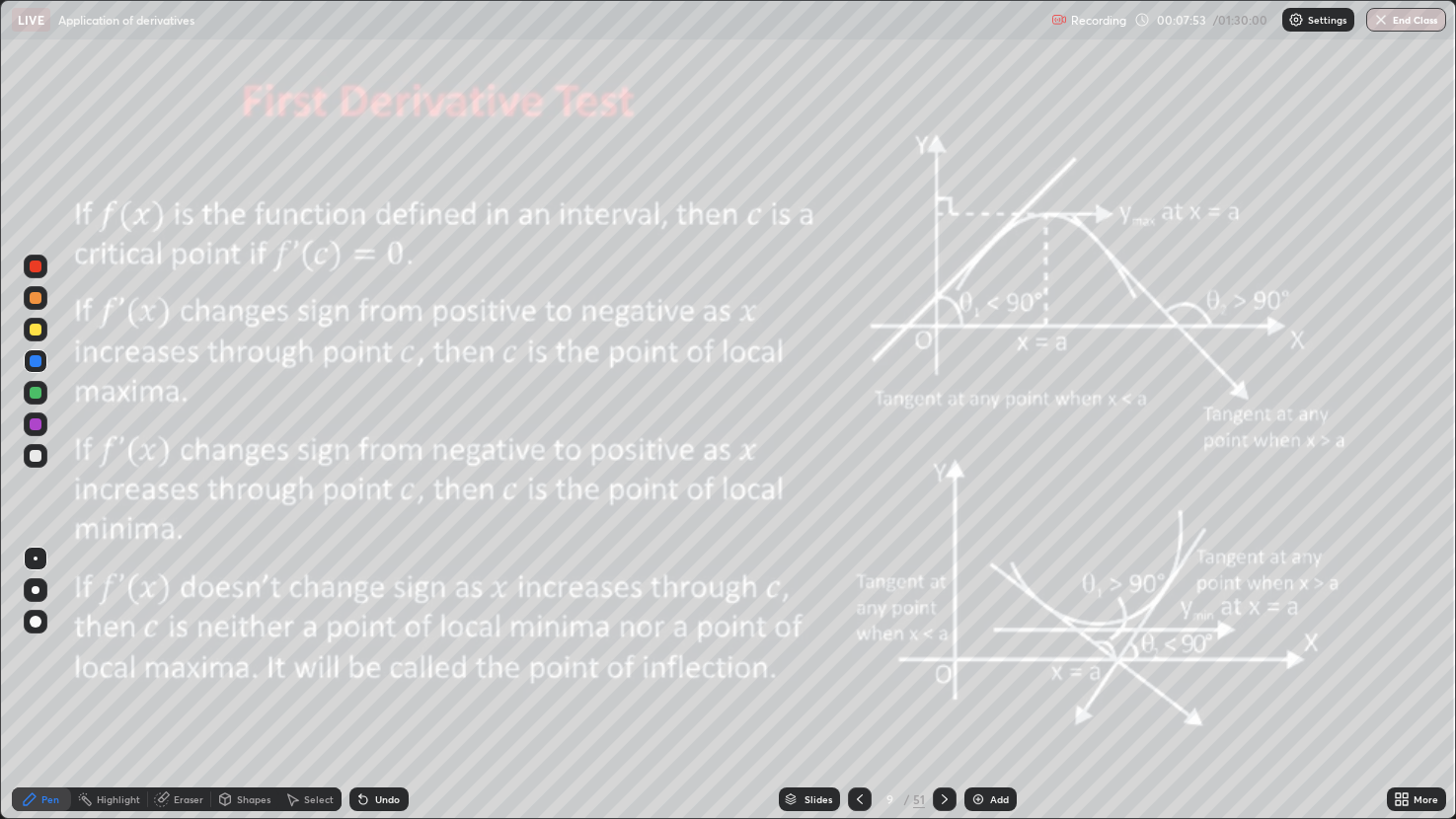 click at bounding box center [1147, 309] 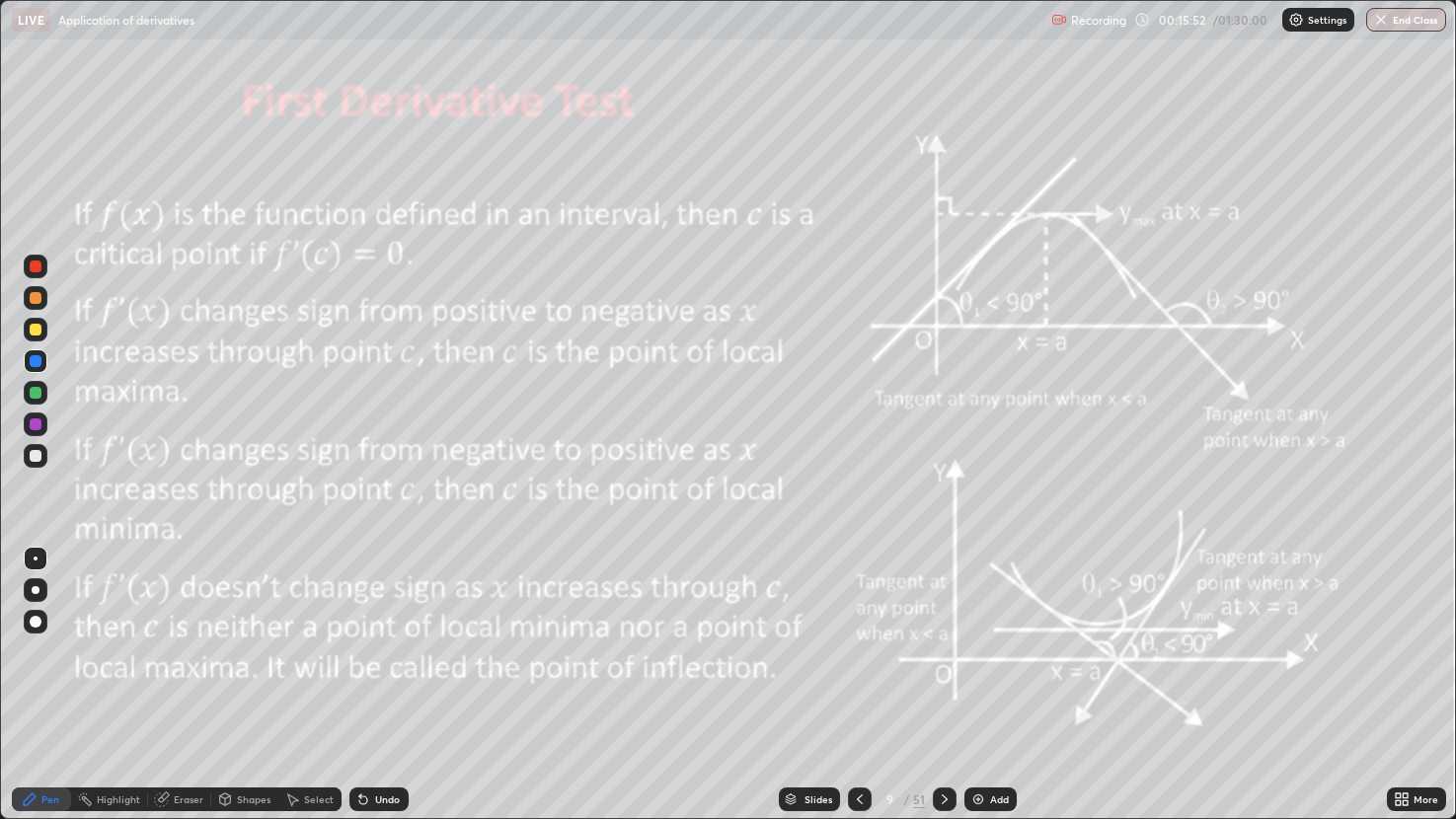 click 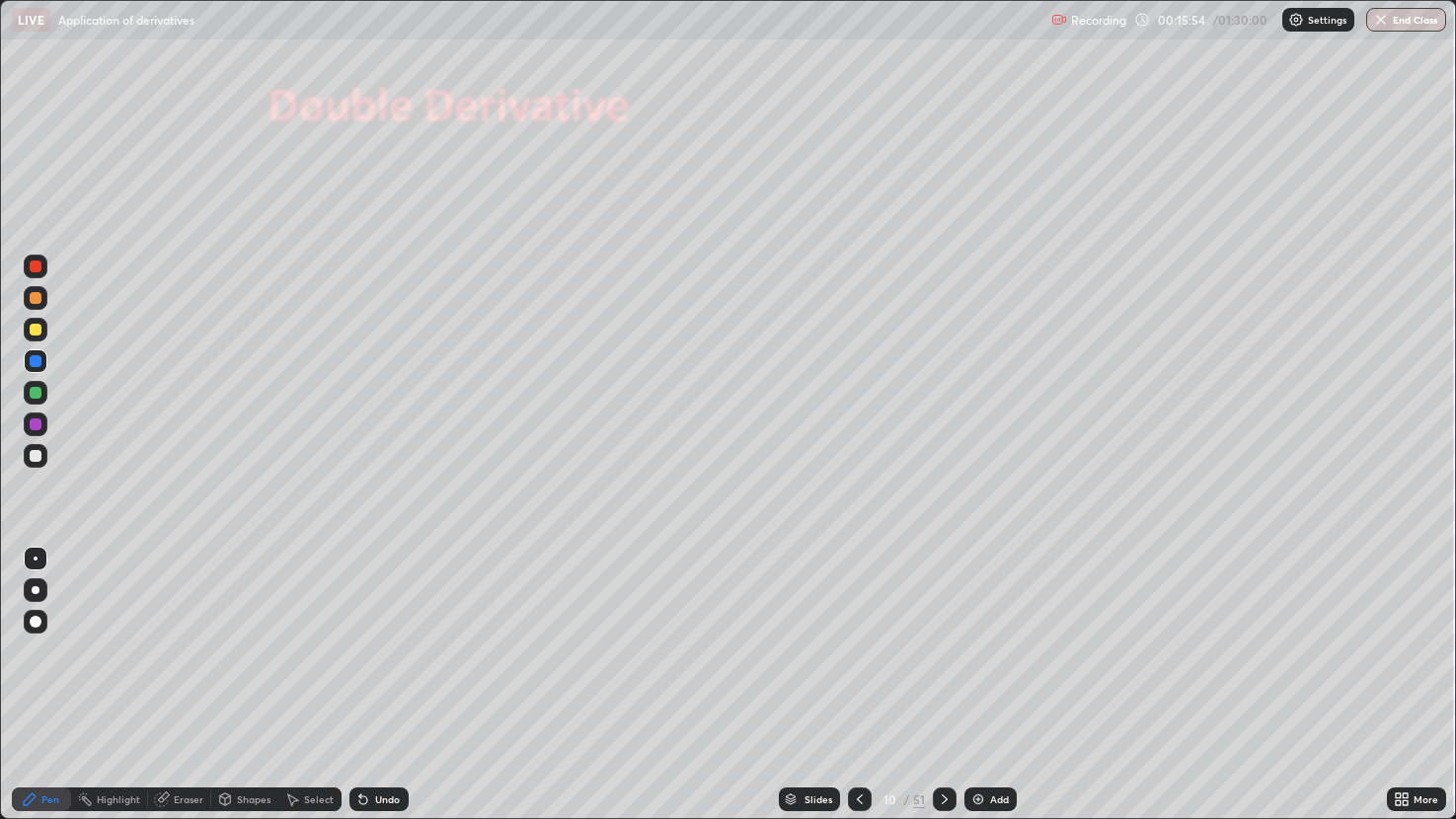 click on "Slides" at bounding box center (809, 799) 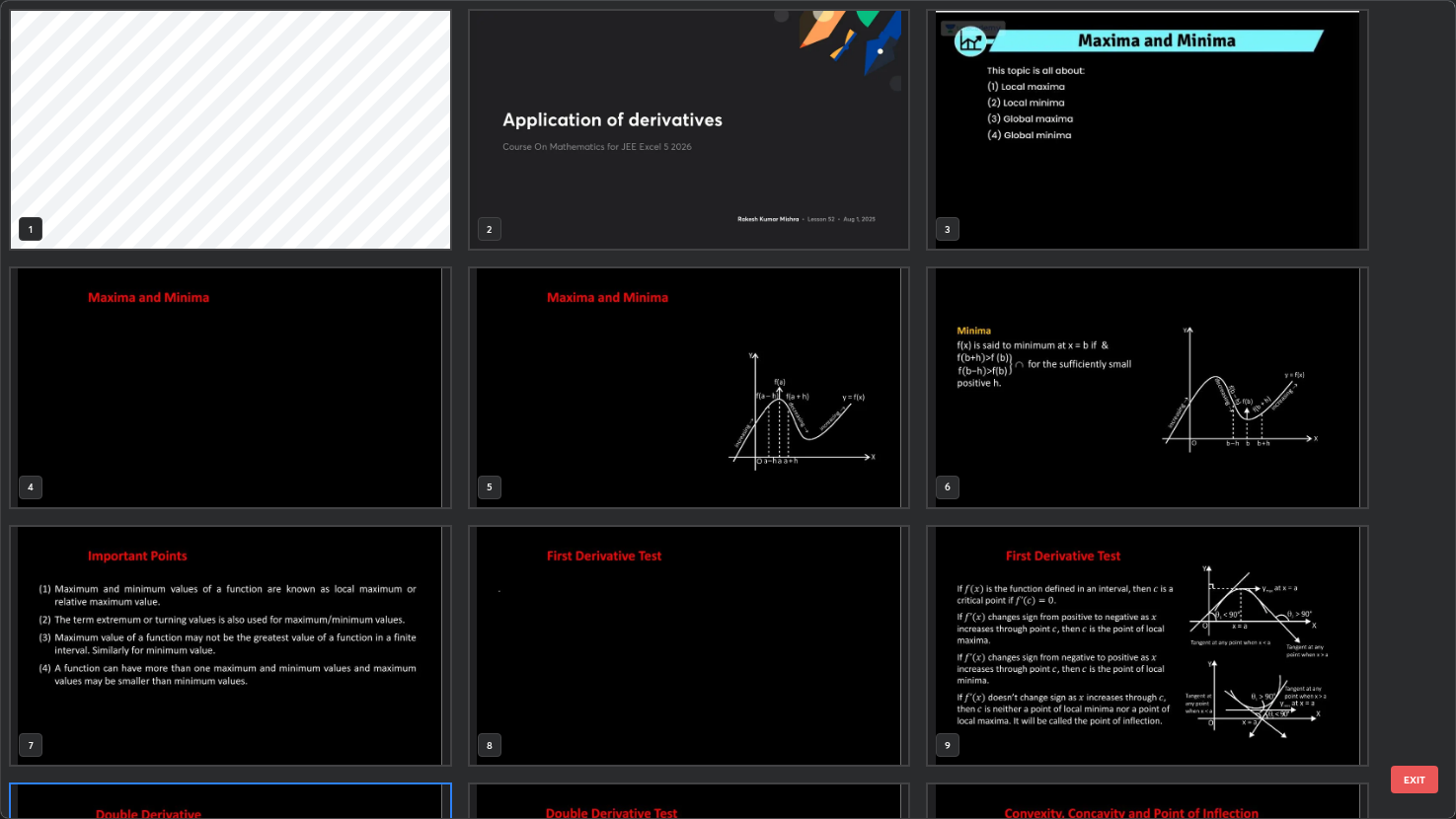 scroll, scrollTop: 214, scrollLeft: 0, axis: vertical 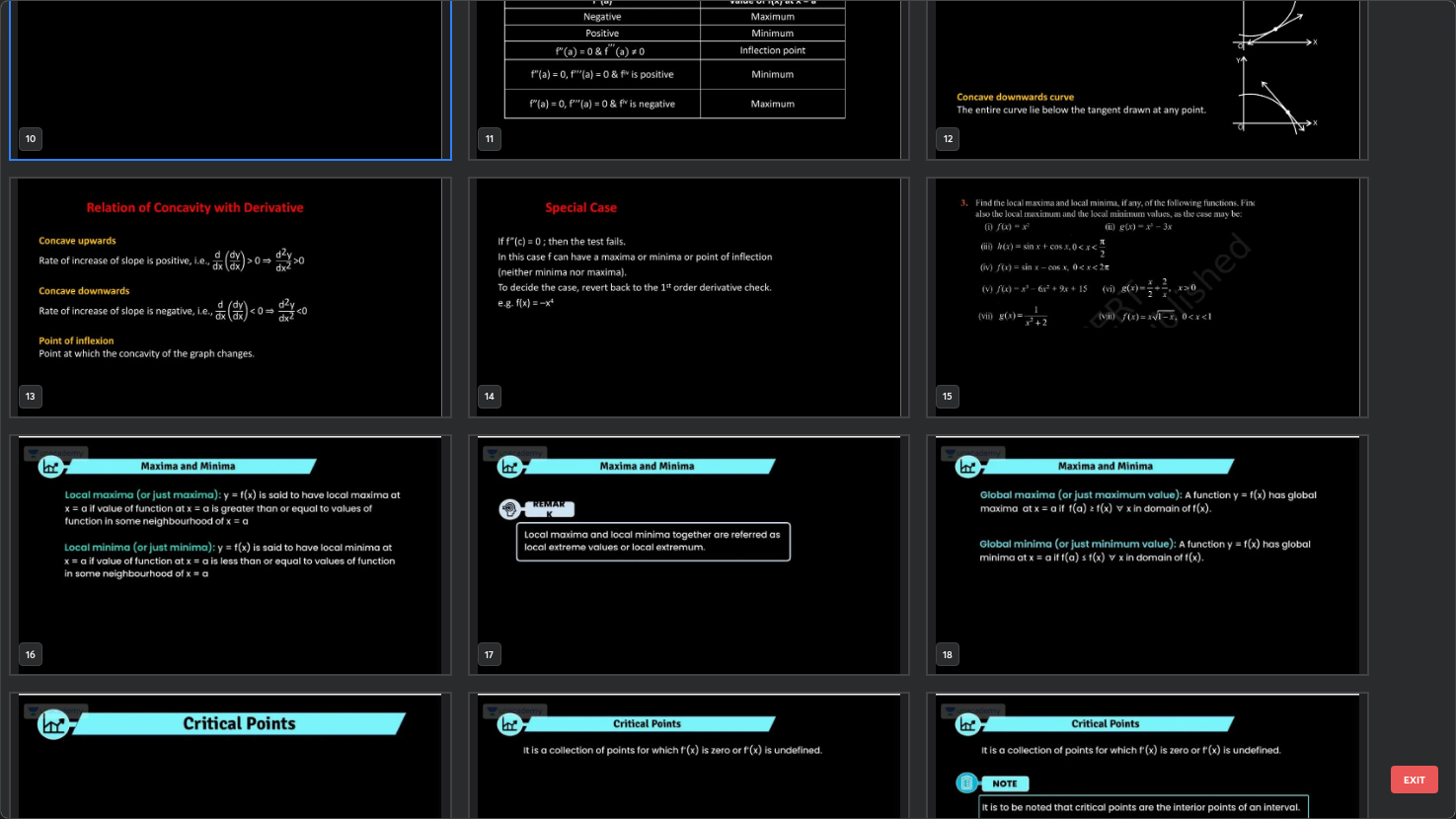 click at bounding box center [1147, 297] 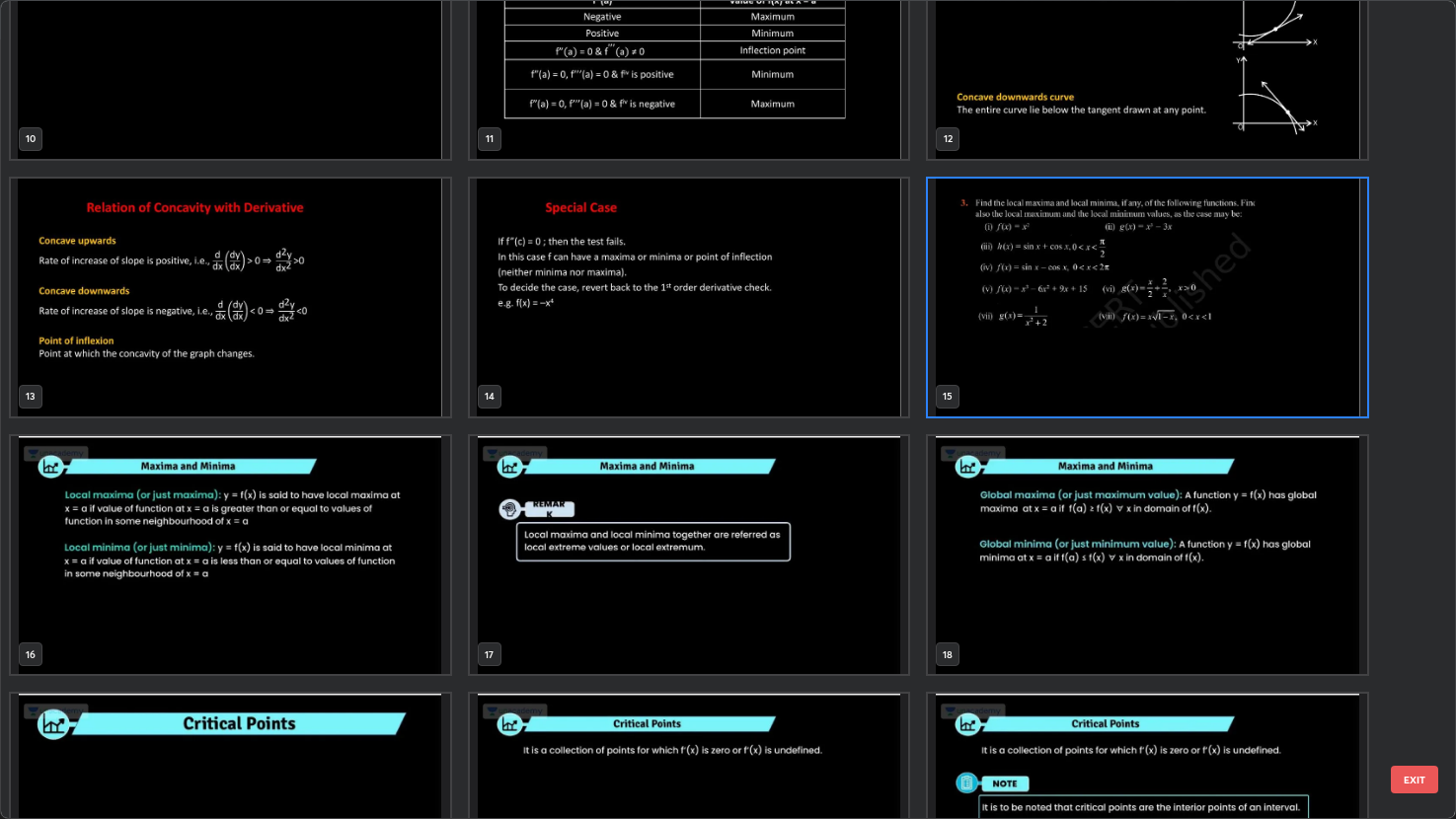 click at bounding box center (1147, 297) 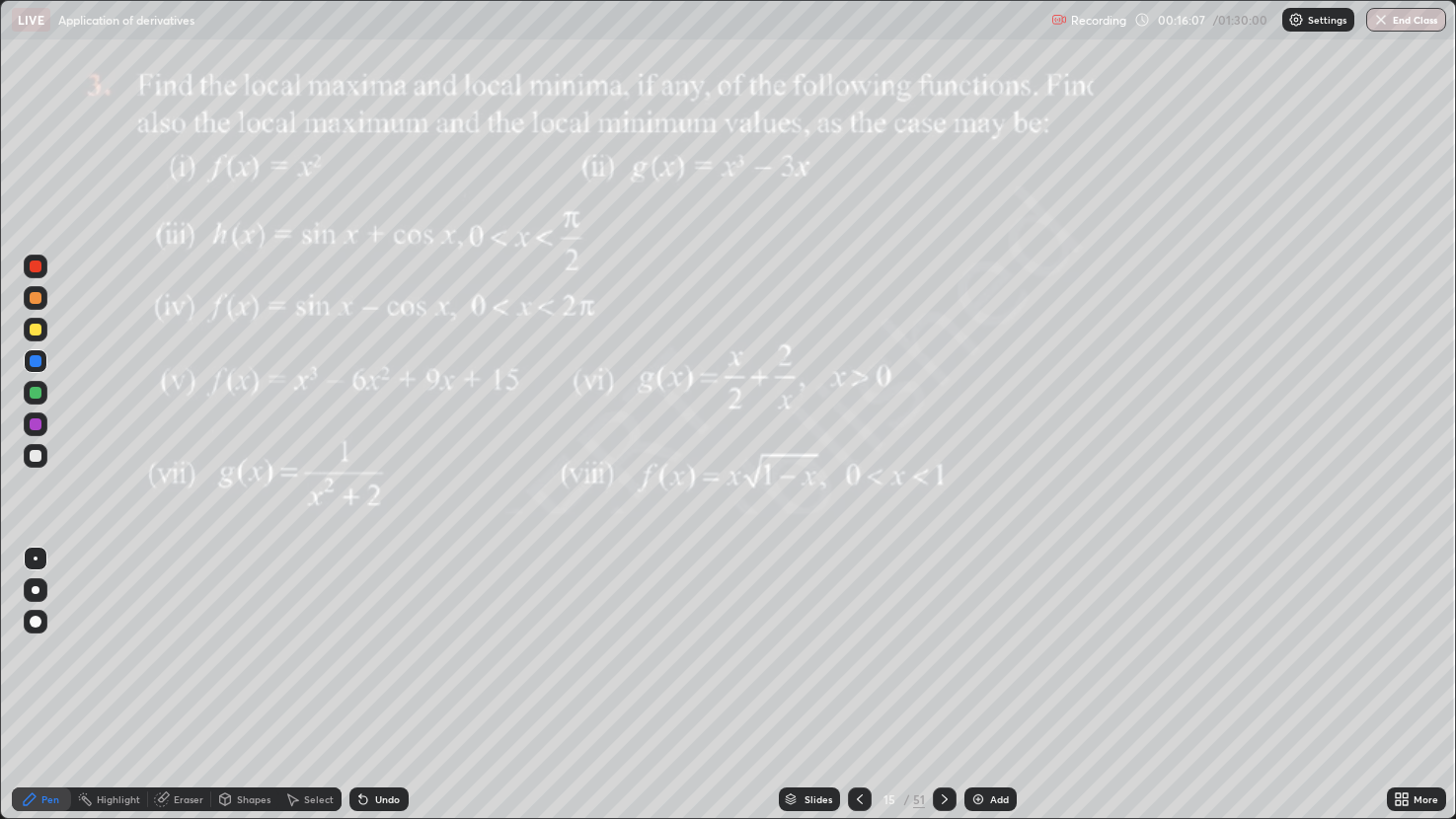 click at bounding box center [36, 393] 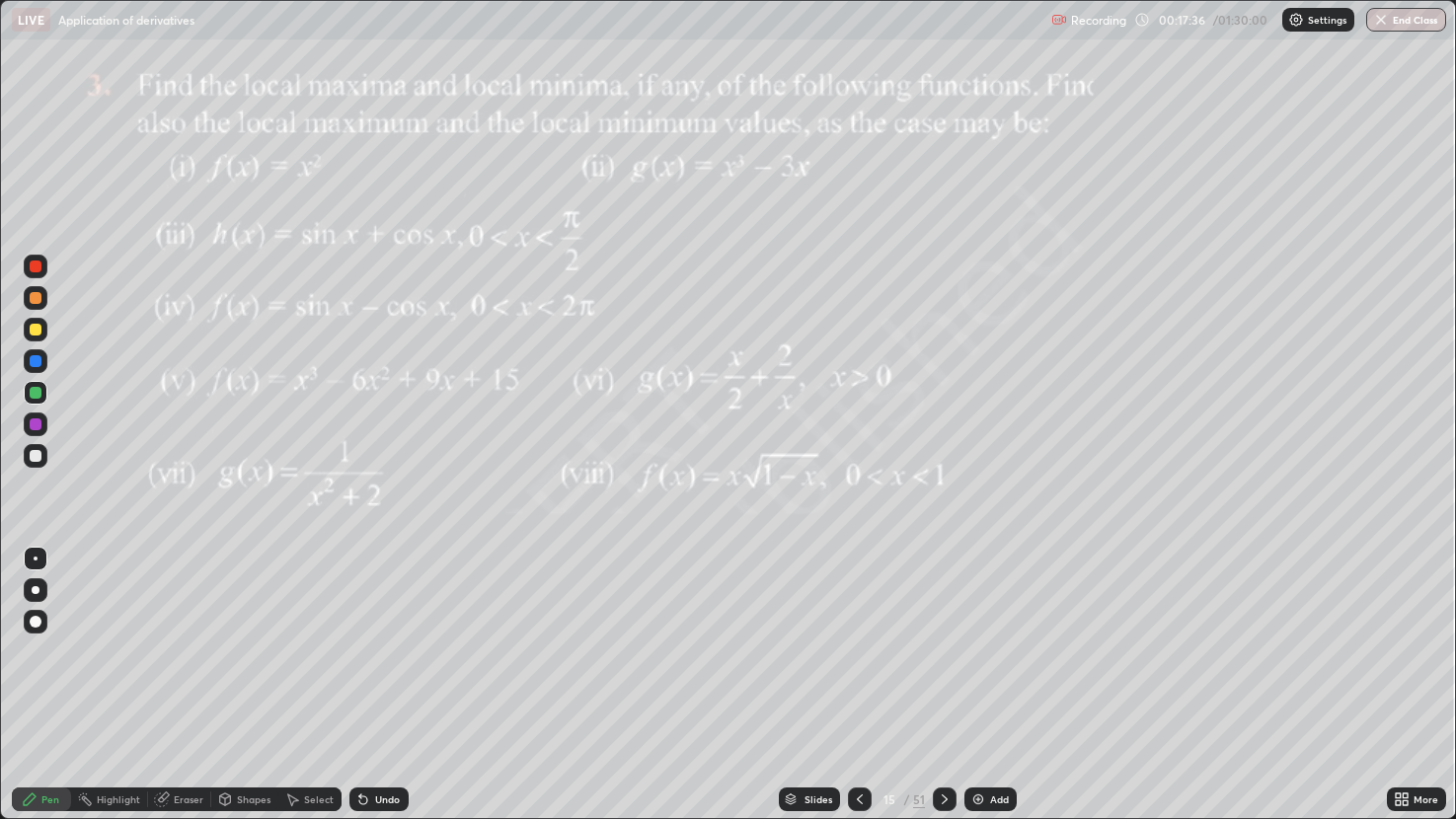 click at bounding box center [36, 330] 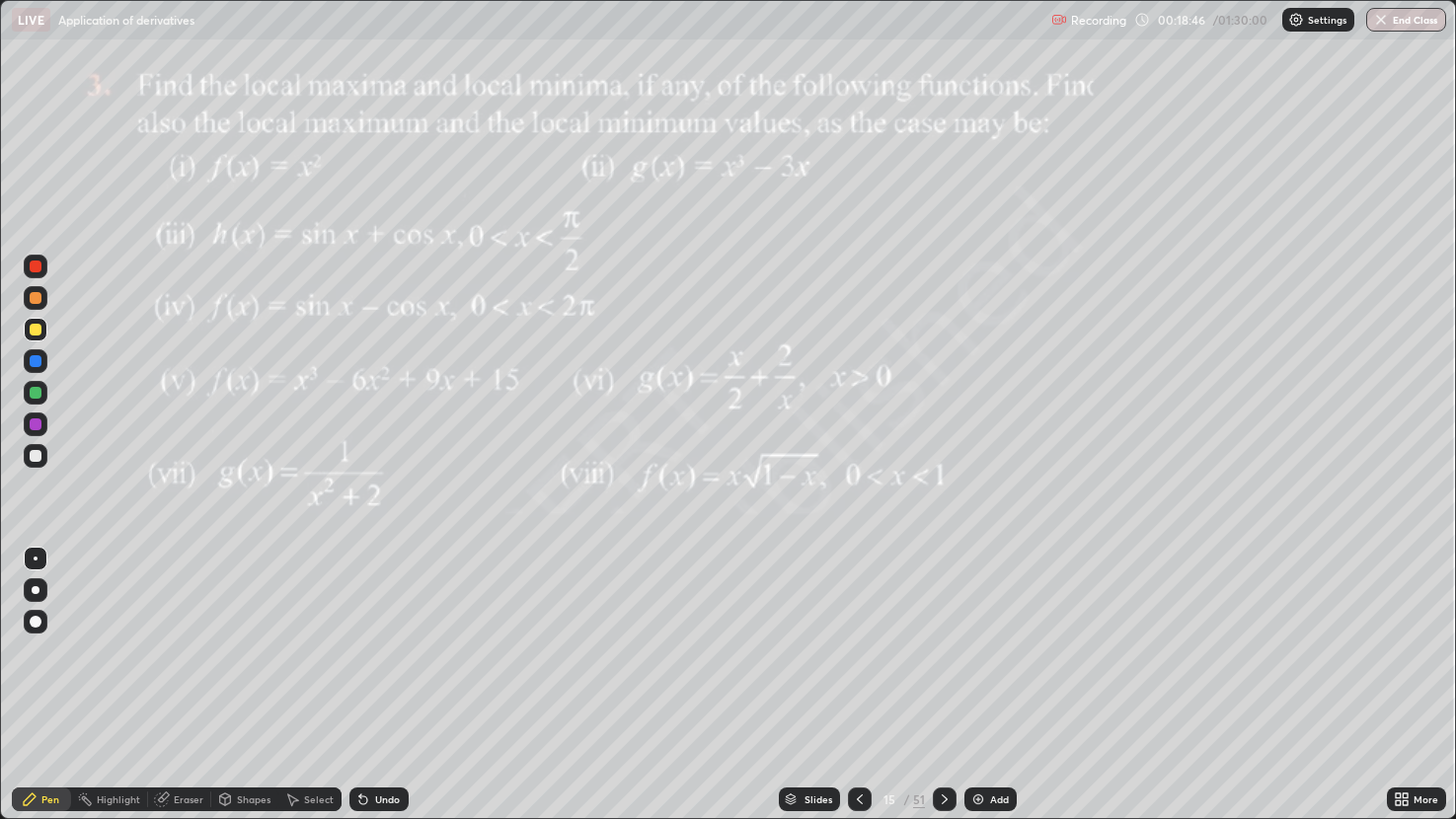 click at bounding box center (36, 266) 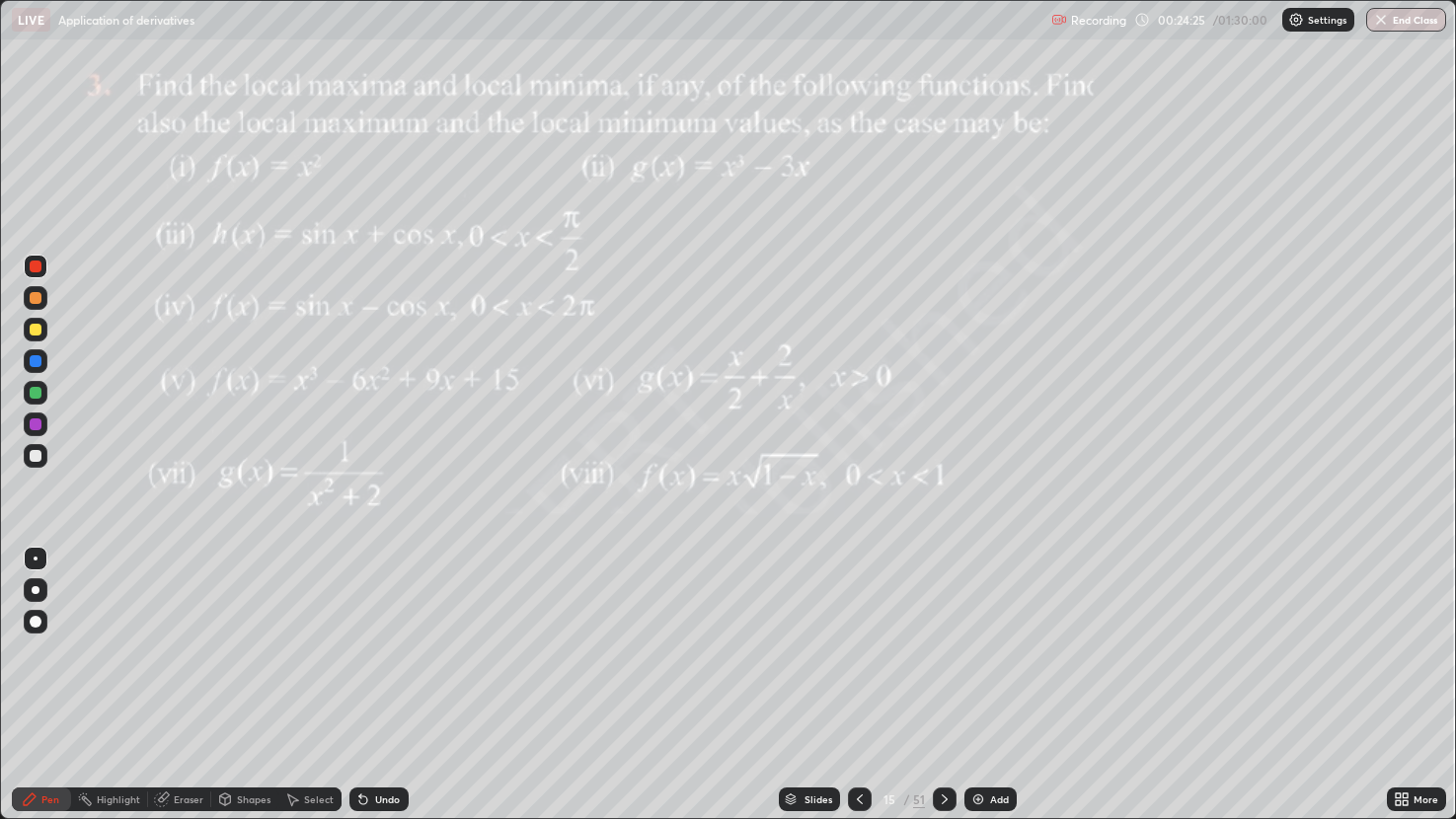 click at bounding box center [945, 799] 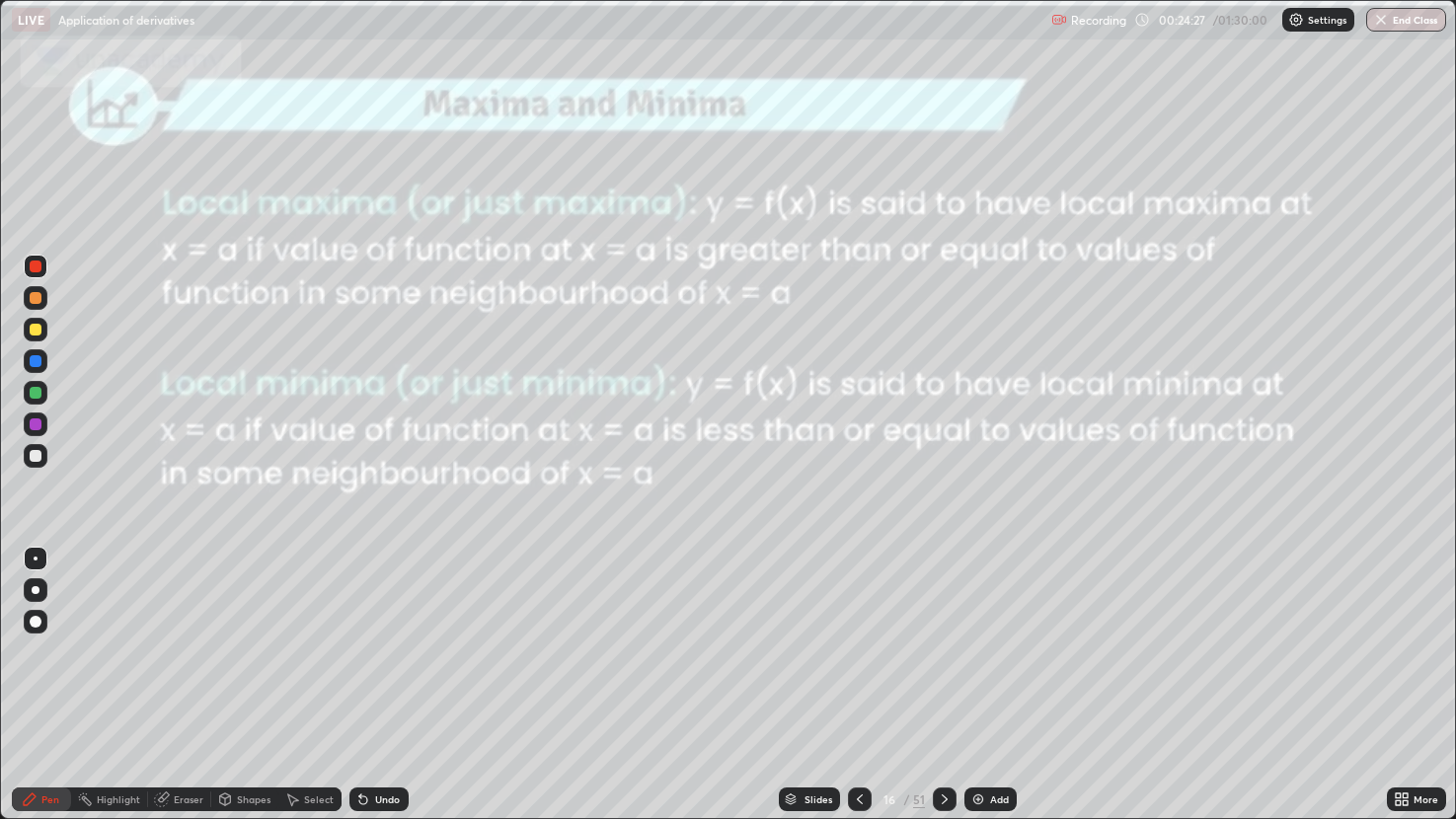 click at bounding box center [860, 799] 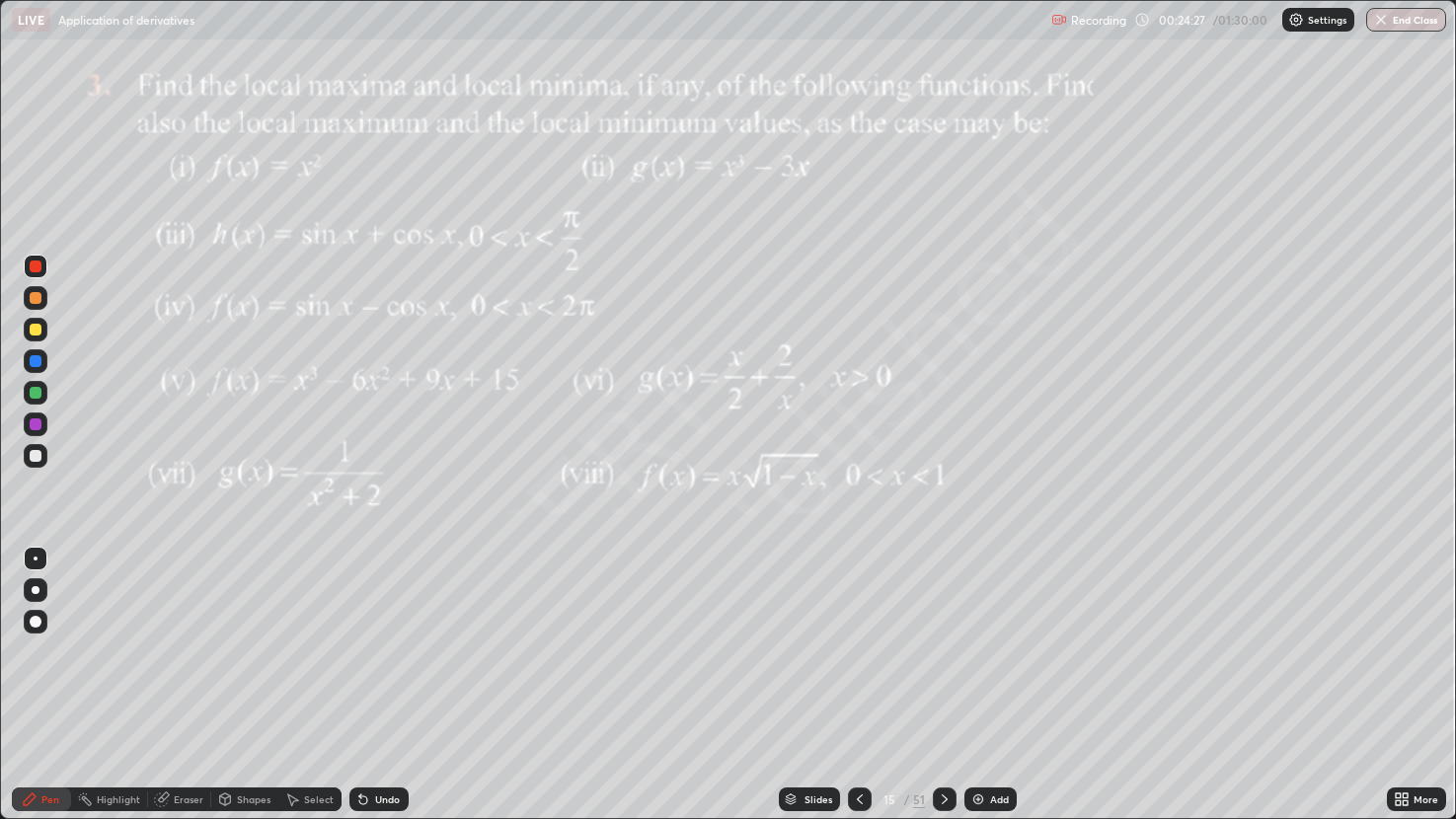 click at bounding box center [978, 799] 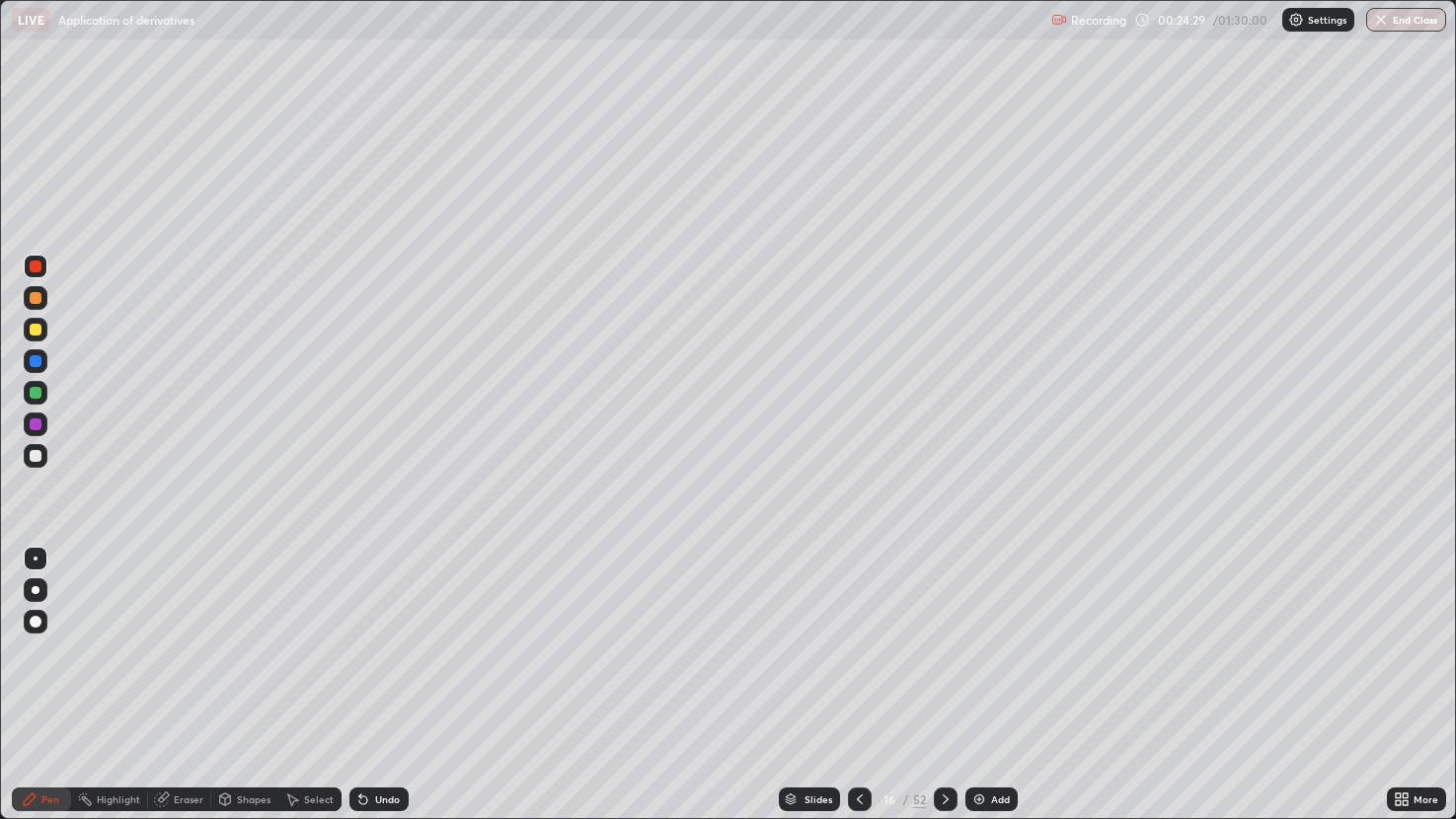 click at bounding box center [36, 361] 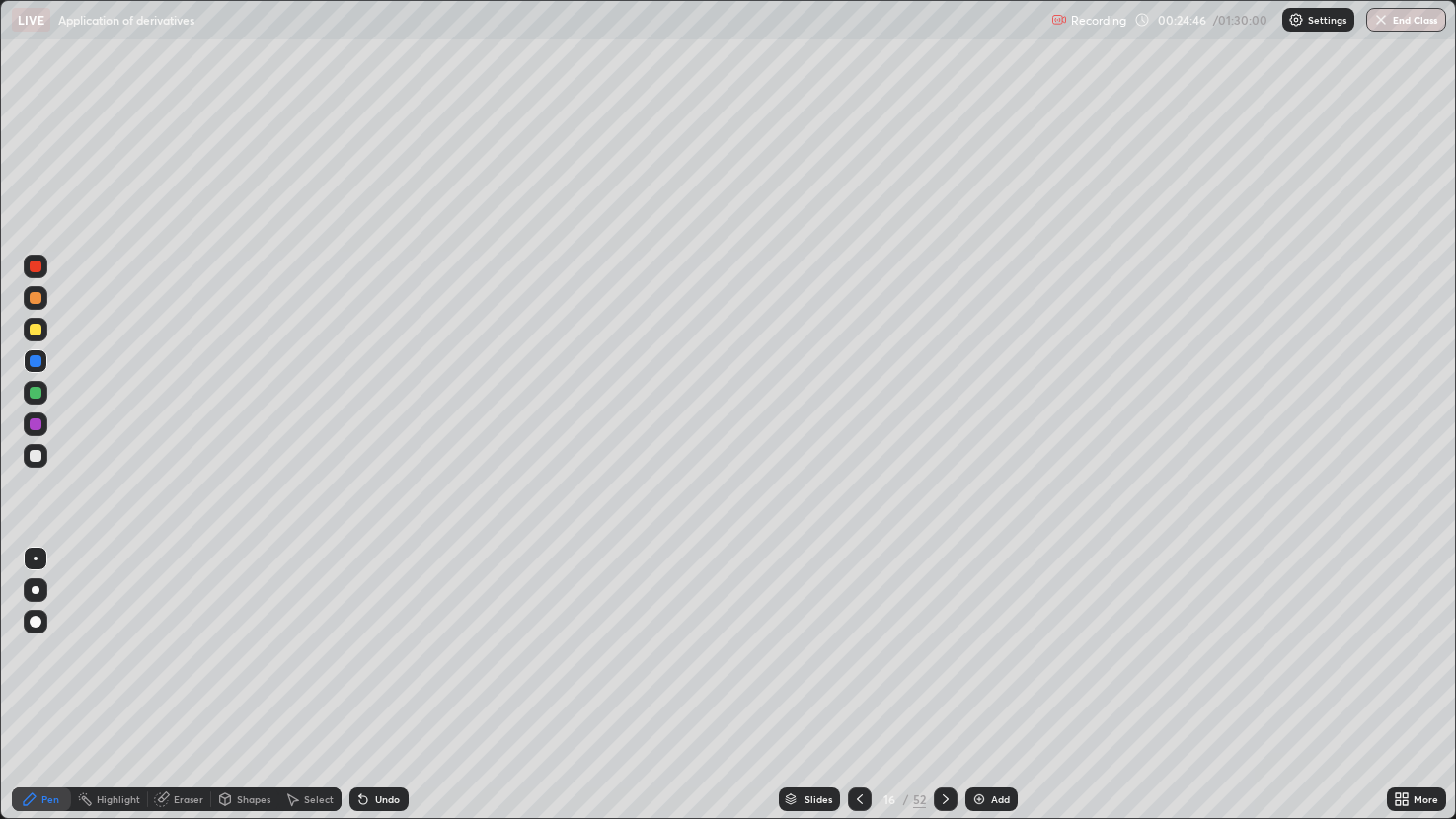 click at bounding box center [860, 799] 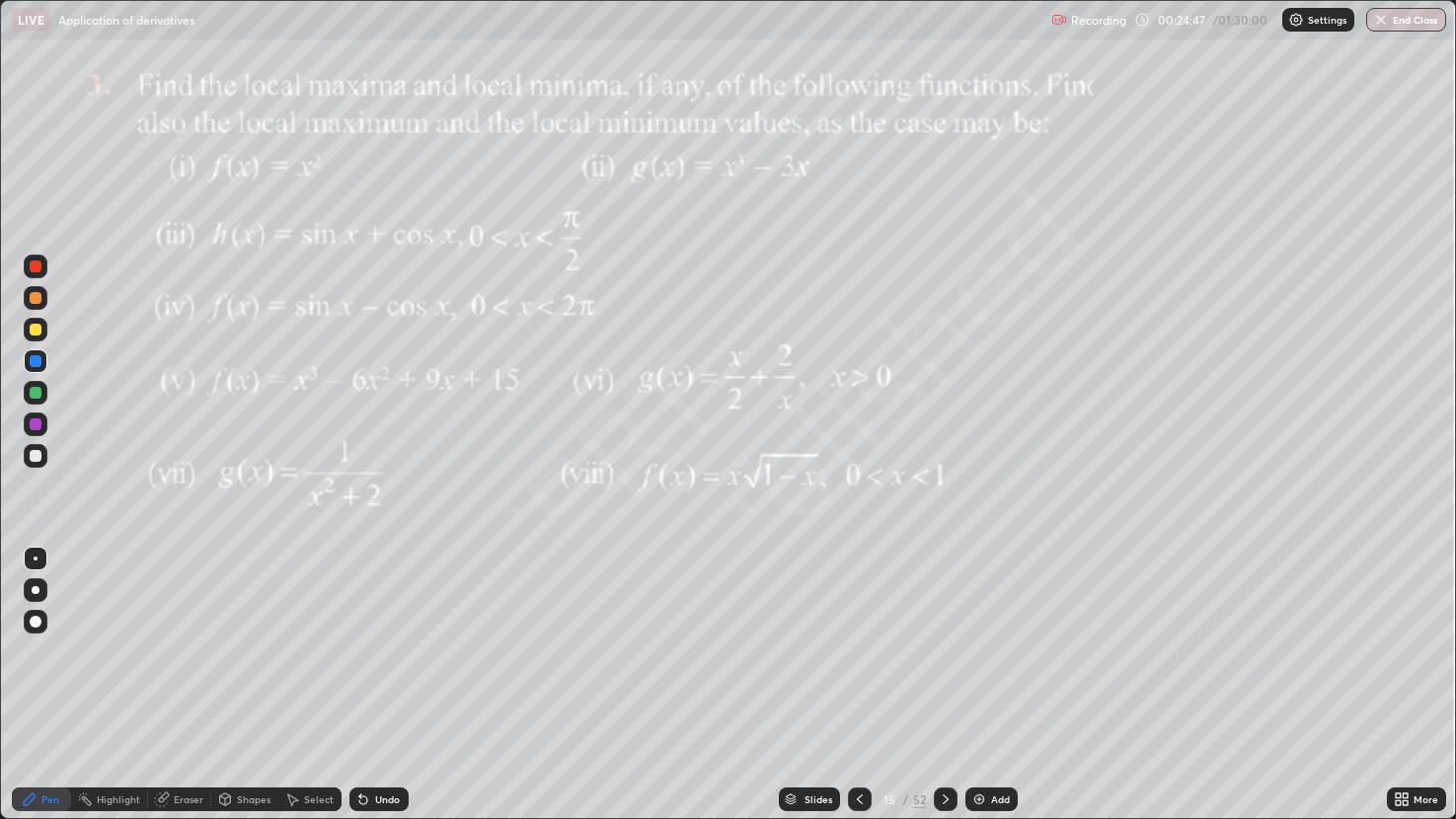 click at bounding box center [946, 799] 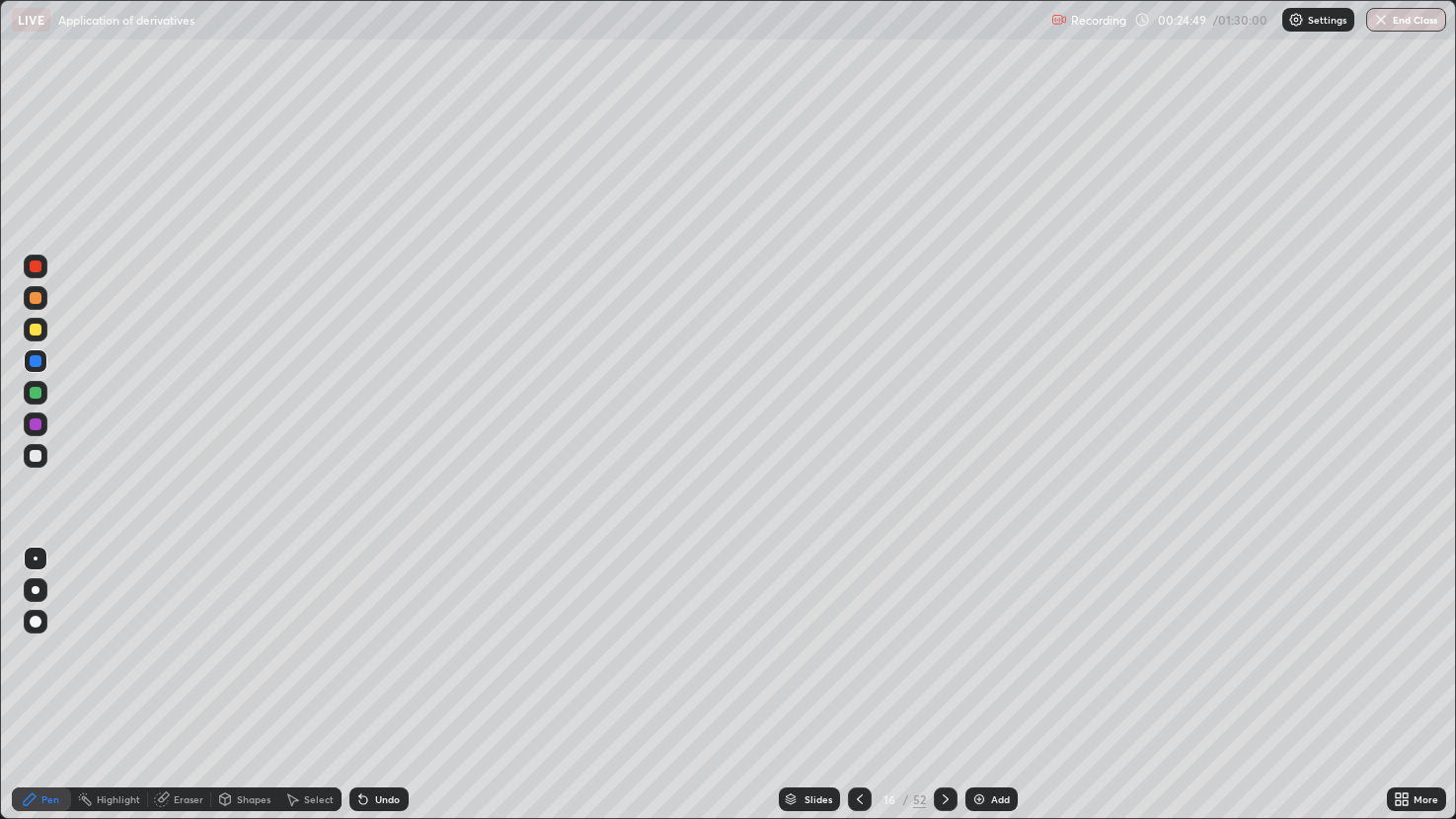 click on "Undo" at bounding box center [379, 799] 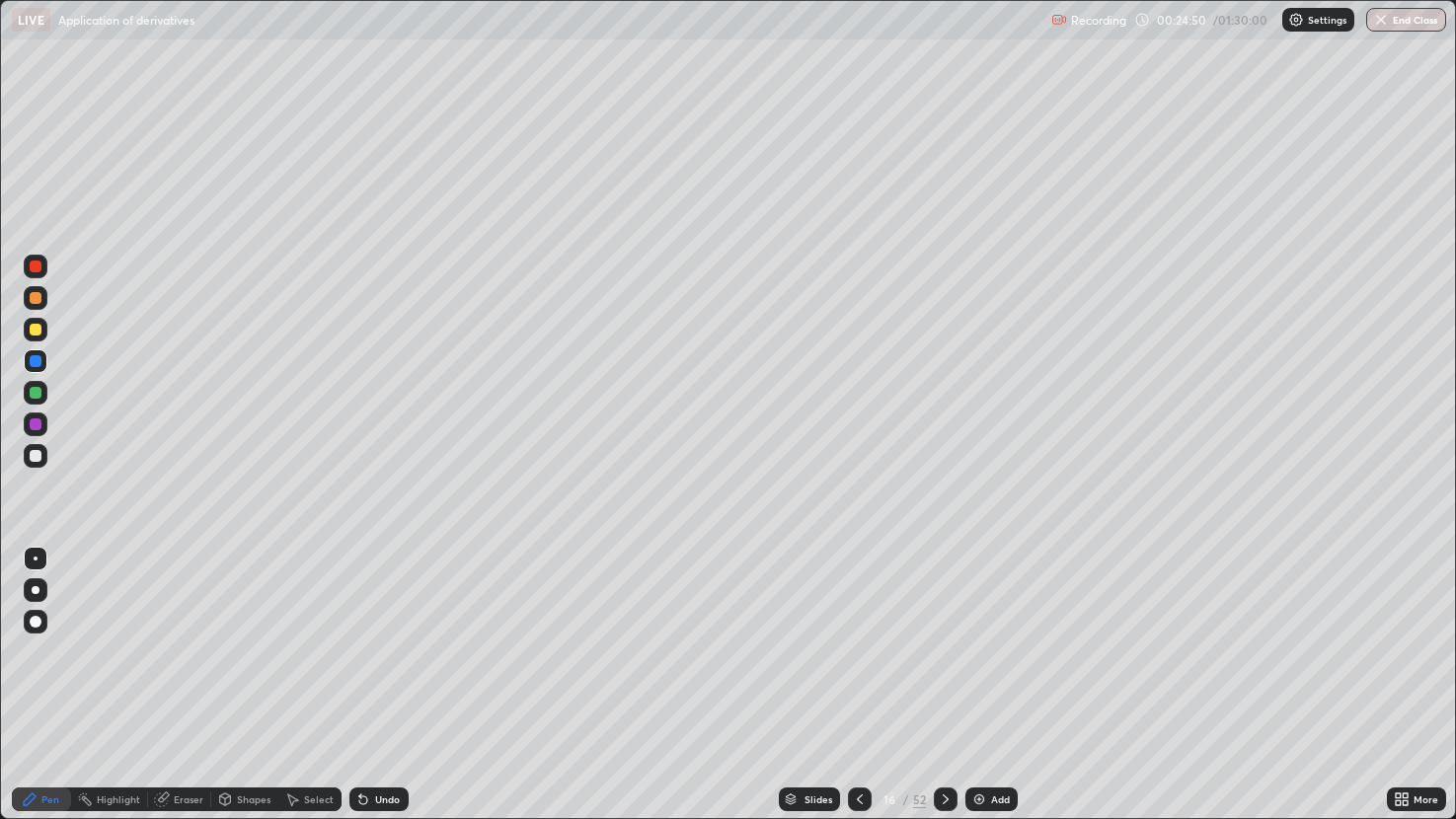 click on "Undo" at bounding box center [379, 799] 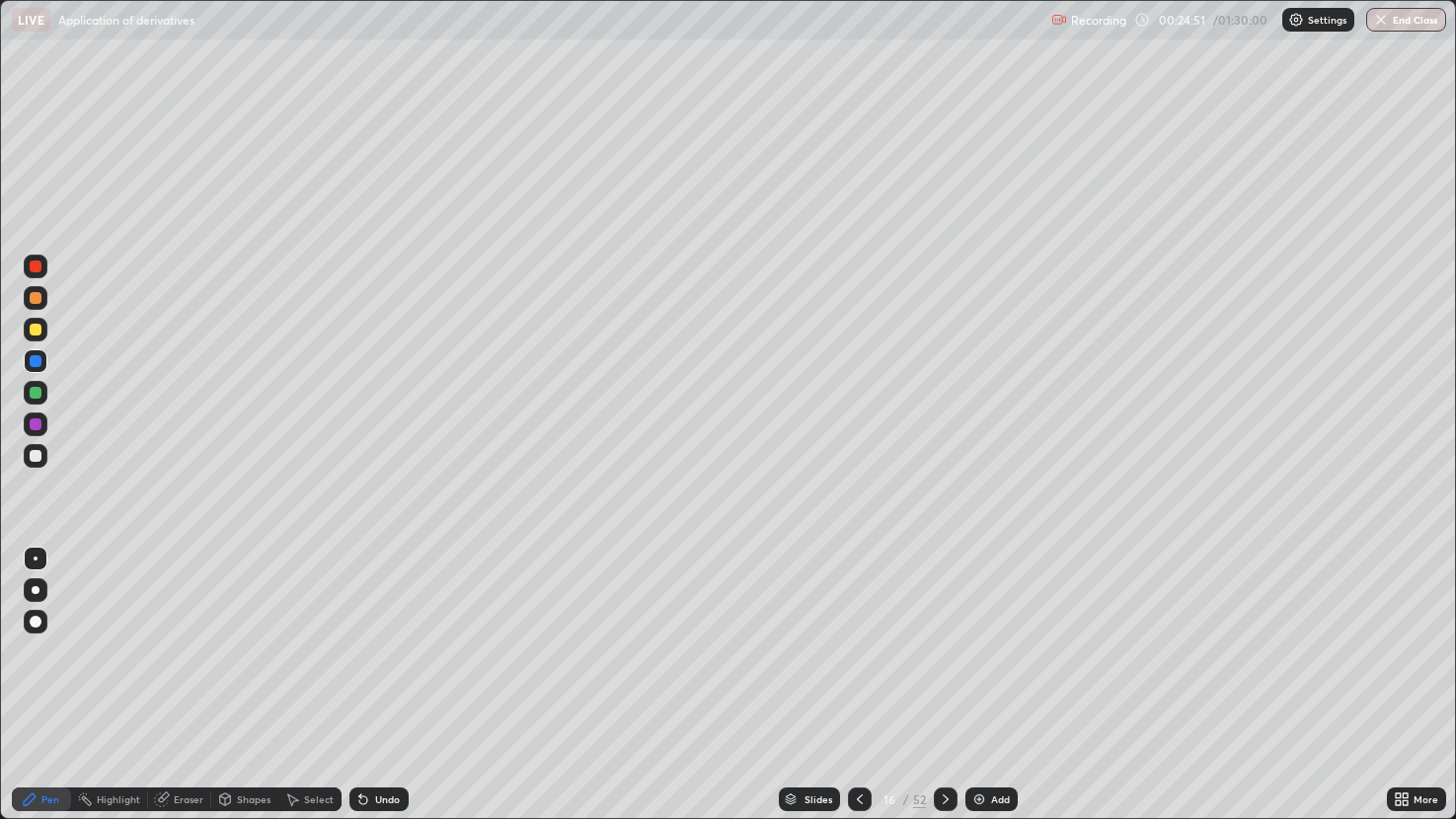 click on "Undo" at bounding box center (387, 799) 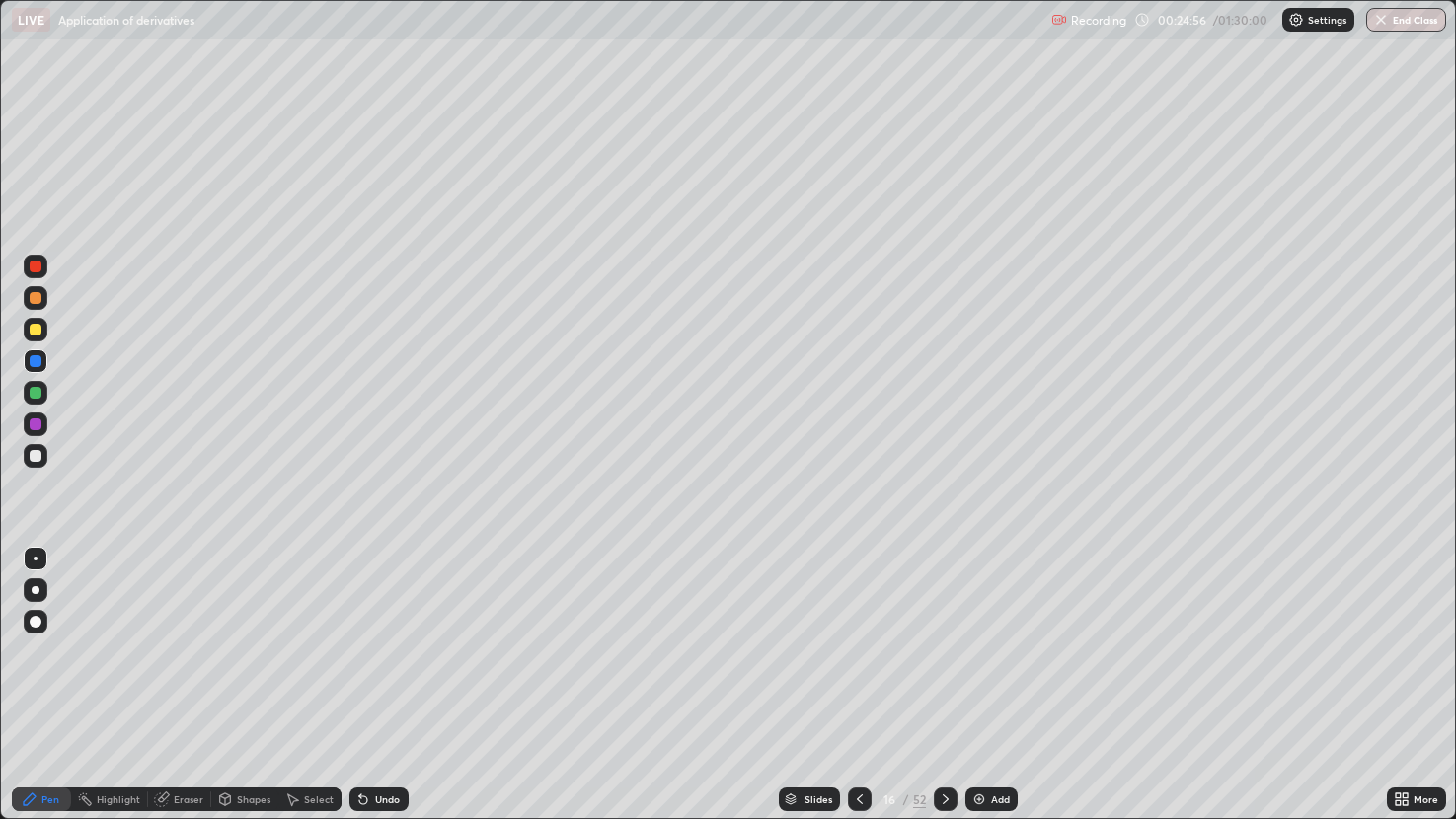 click at bounding box center [36, 330] 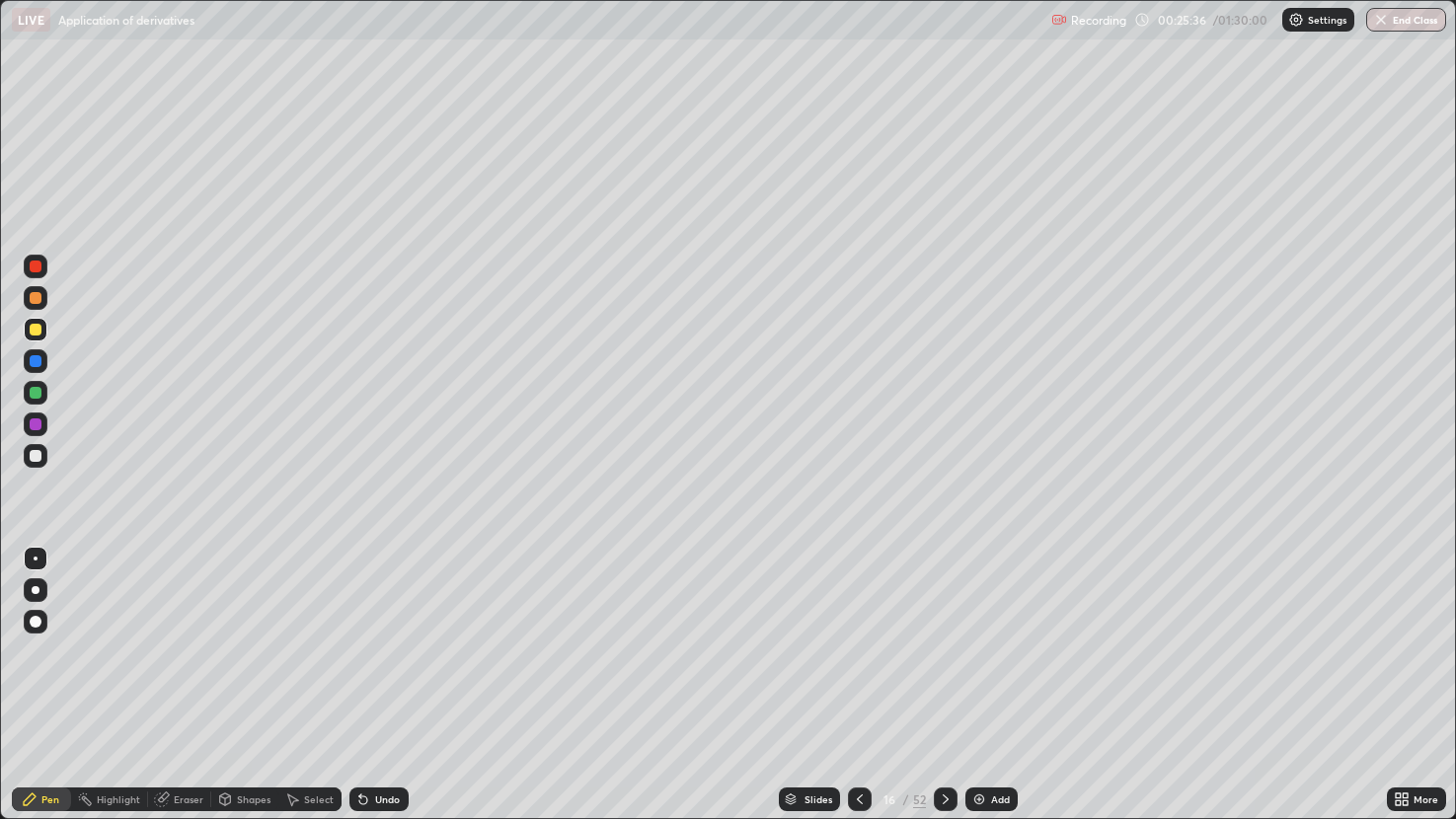 click on "Undo" at bounding box center [387, 799] 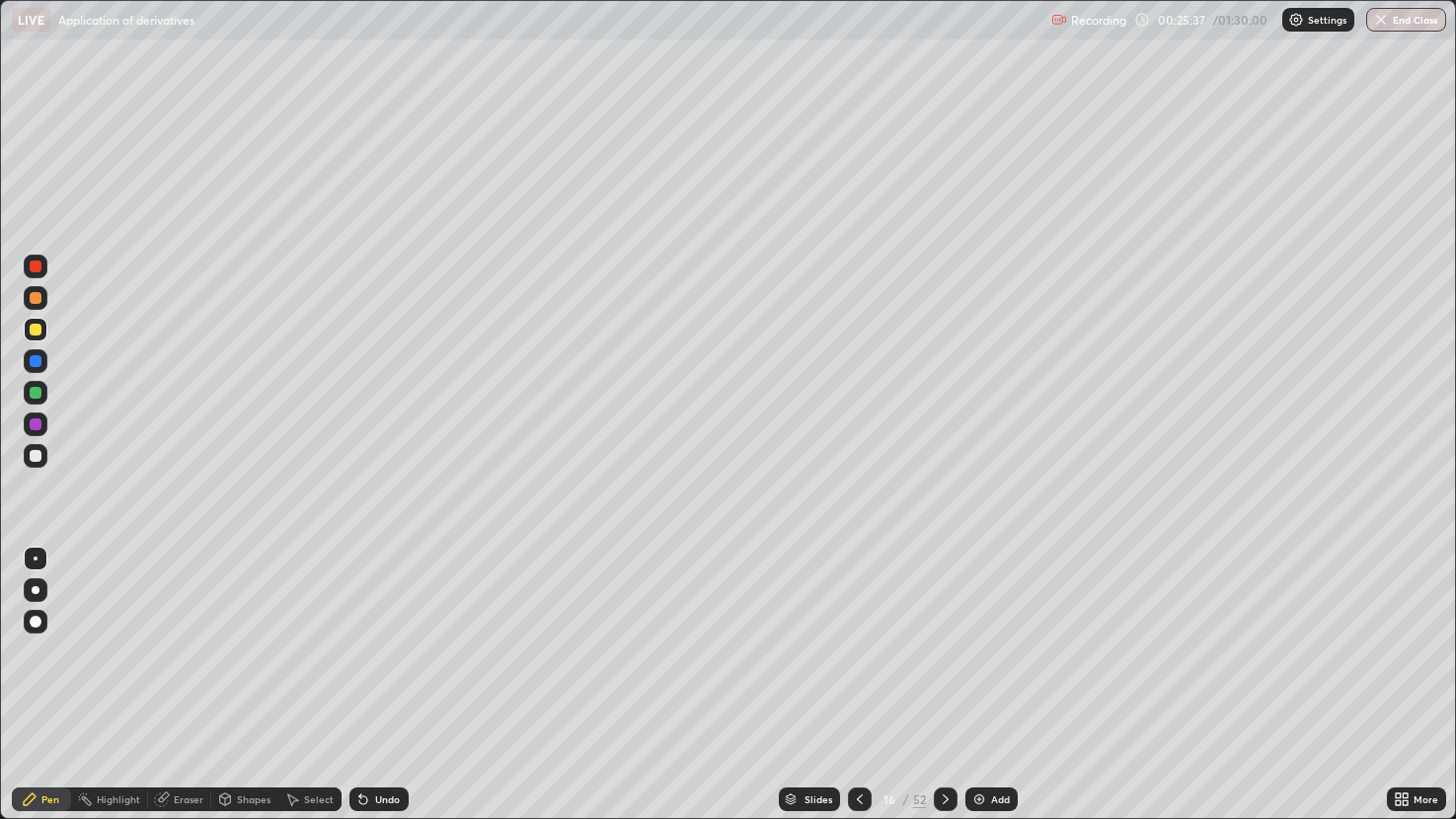 click on "Undo" at bounding box center (387, 799) 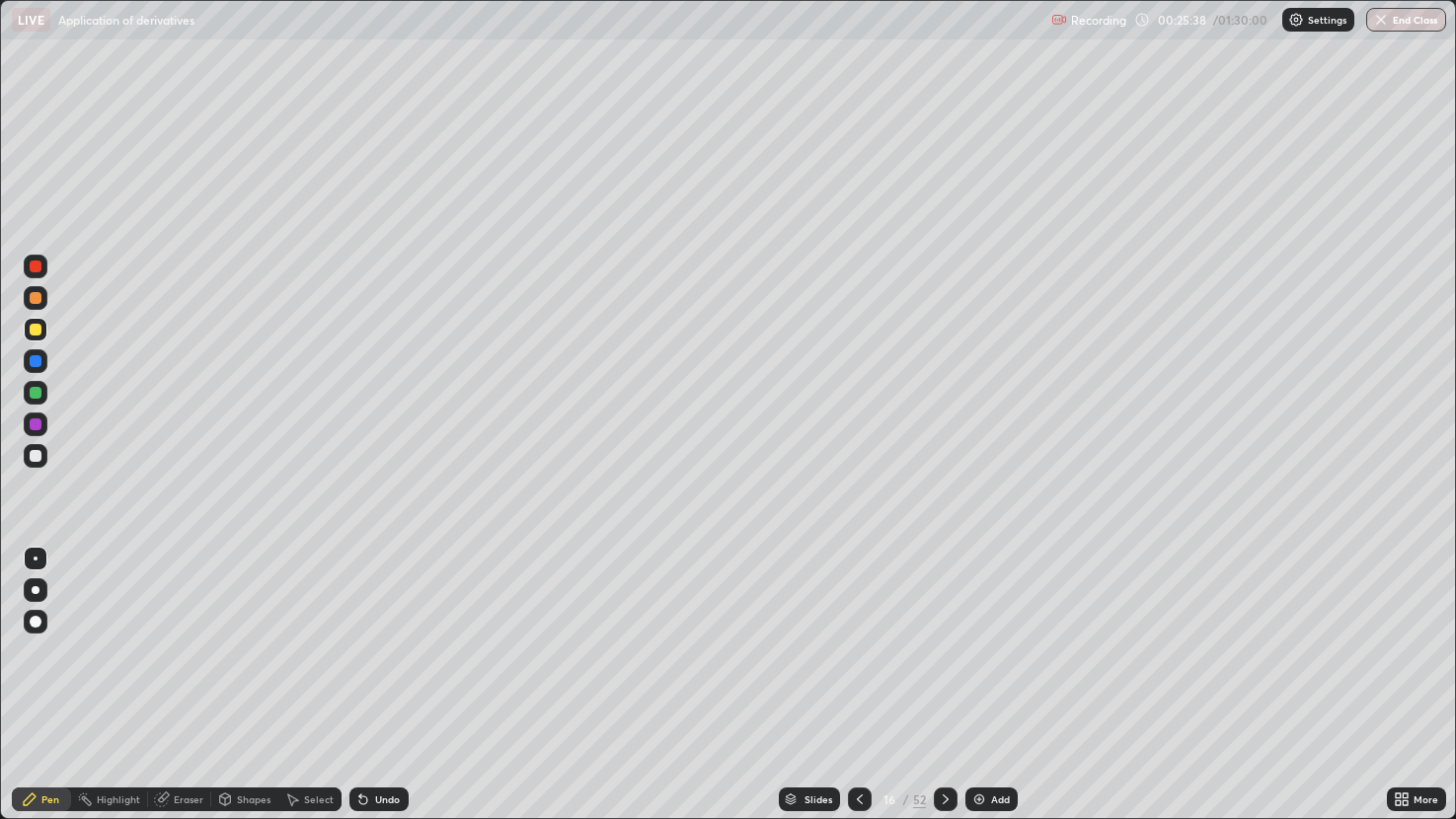 click on "Undo" at bounding box center (379, 799) 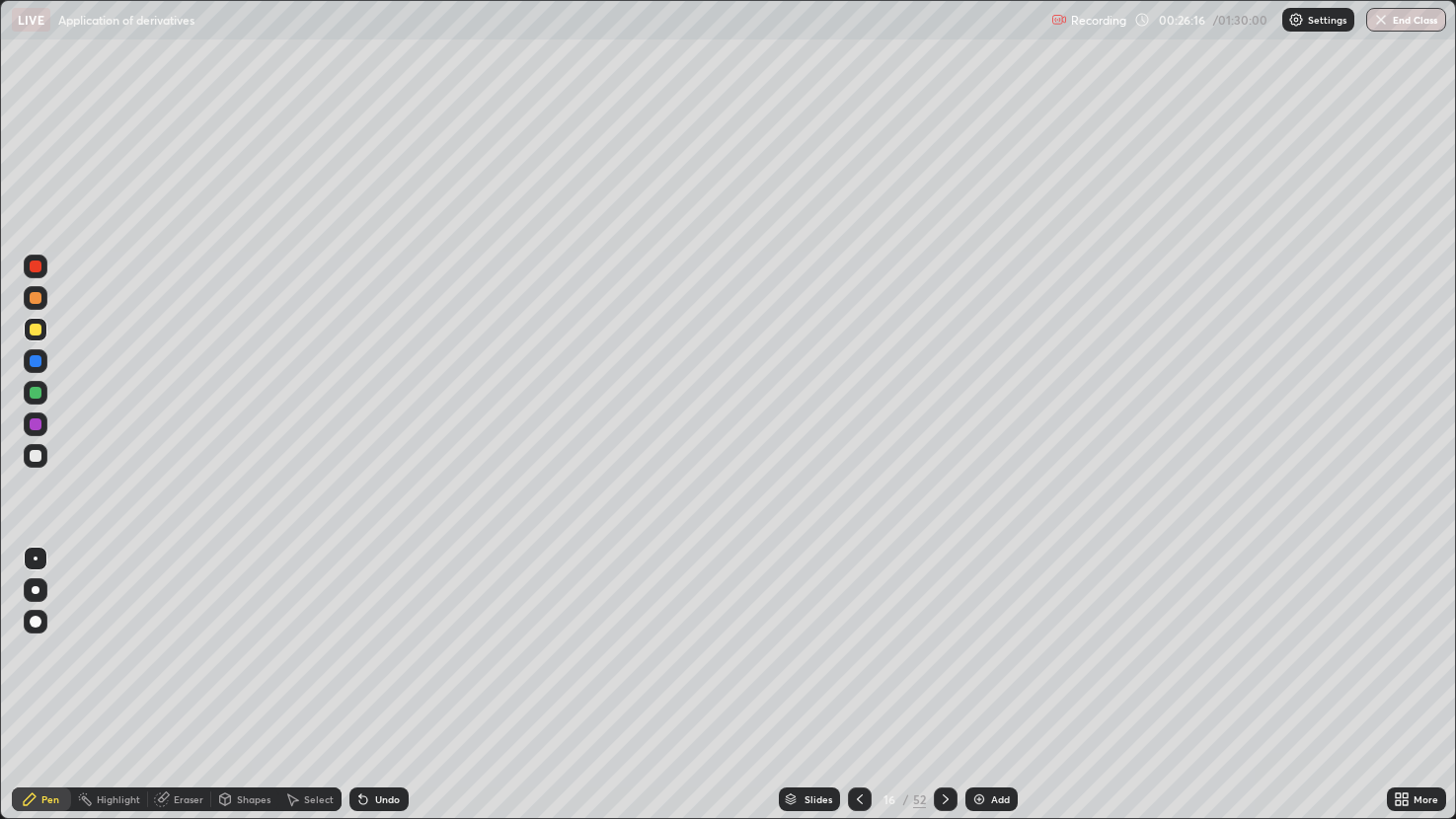 click at bounding box center (36, 424) 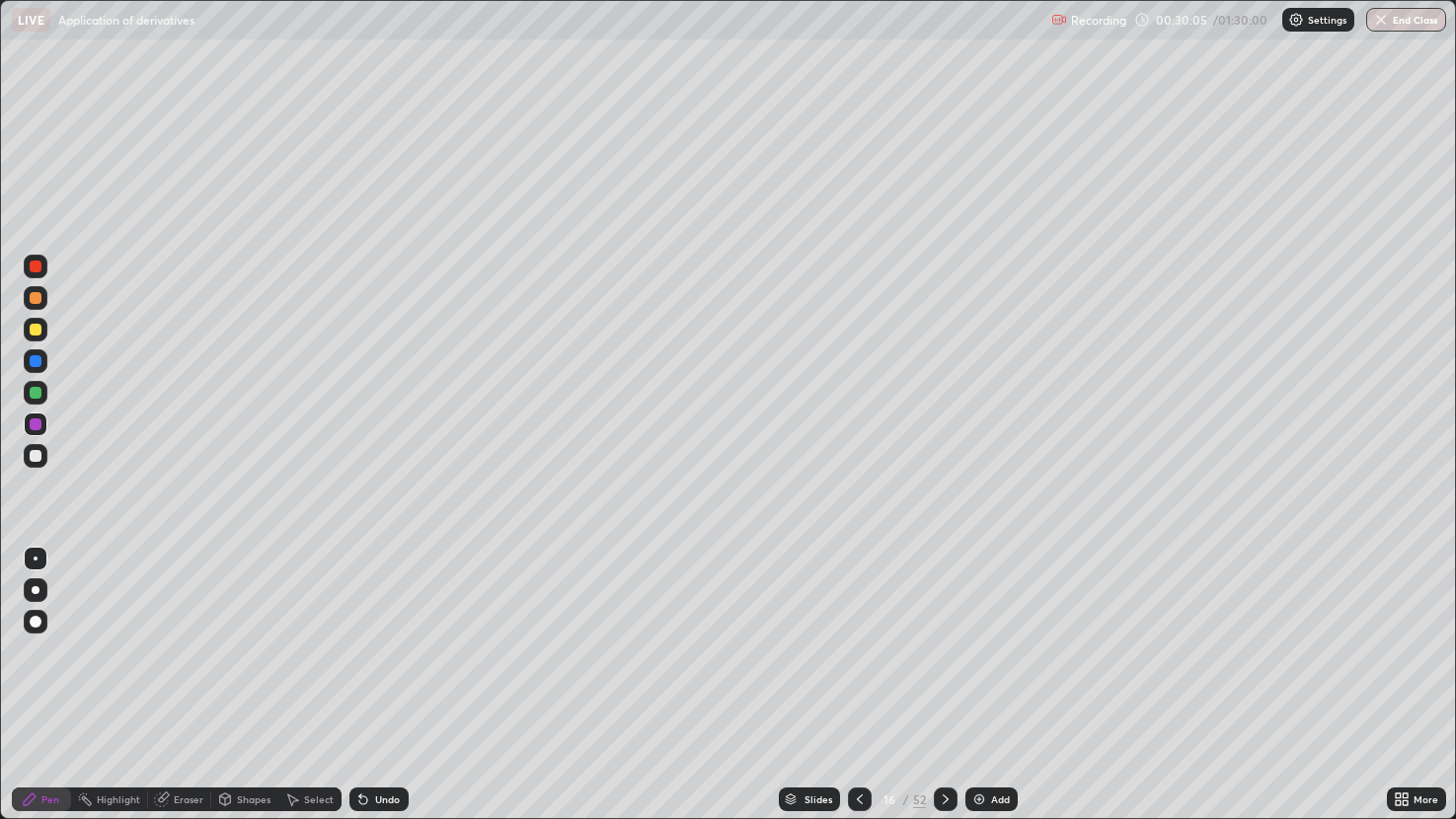 click at bounding box center (946, 799) 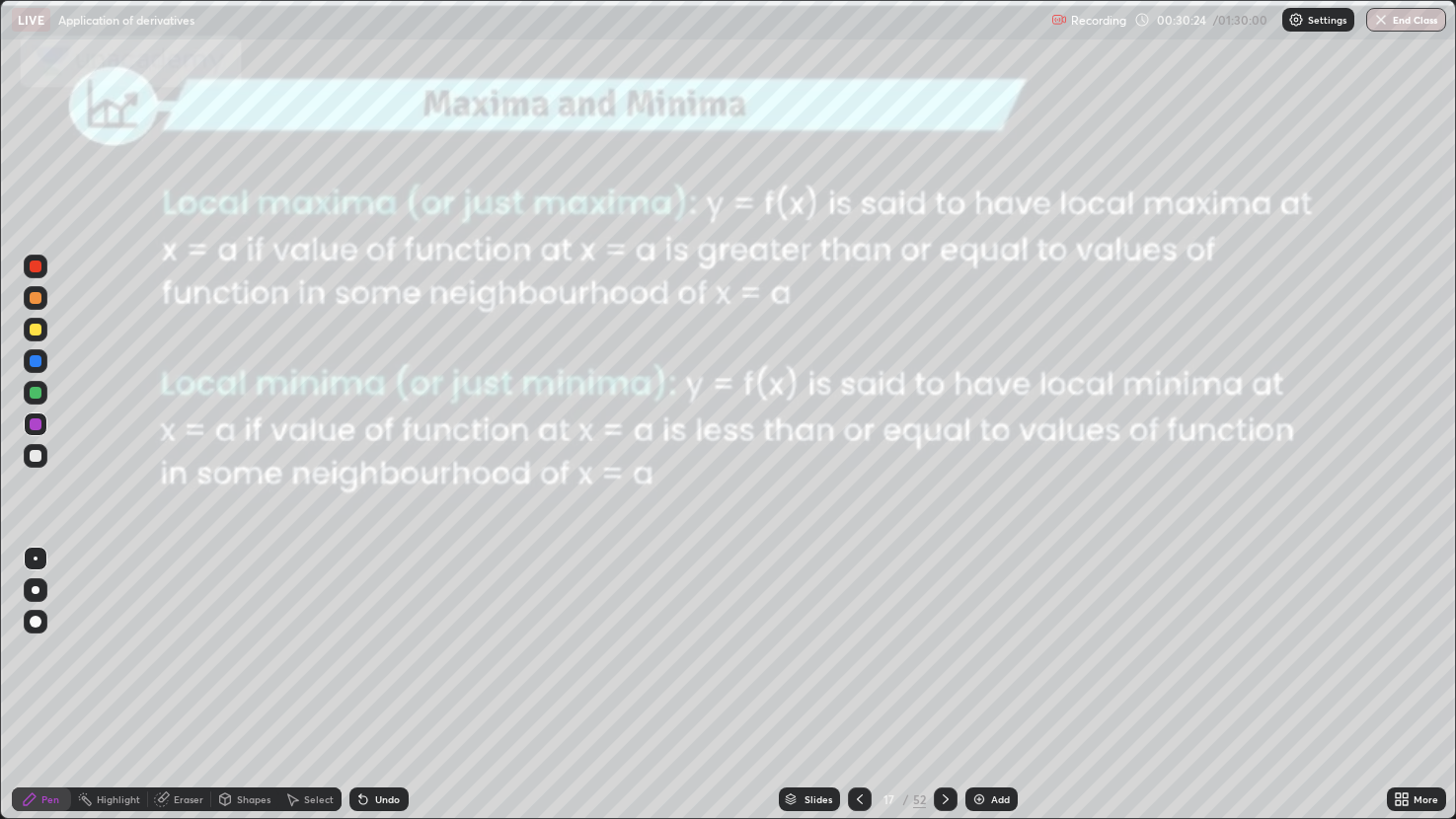 click at bounding box center [36, 361] 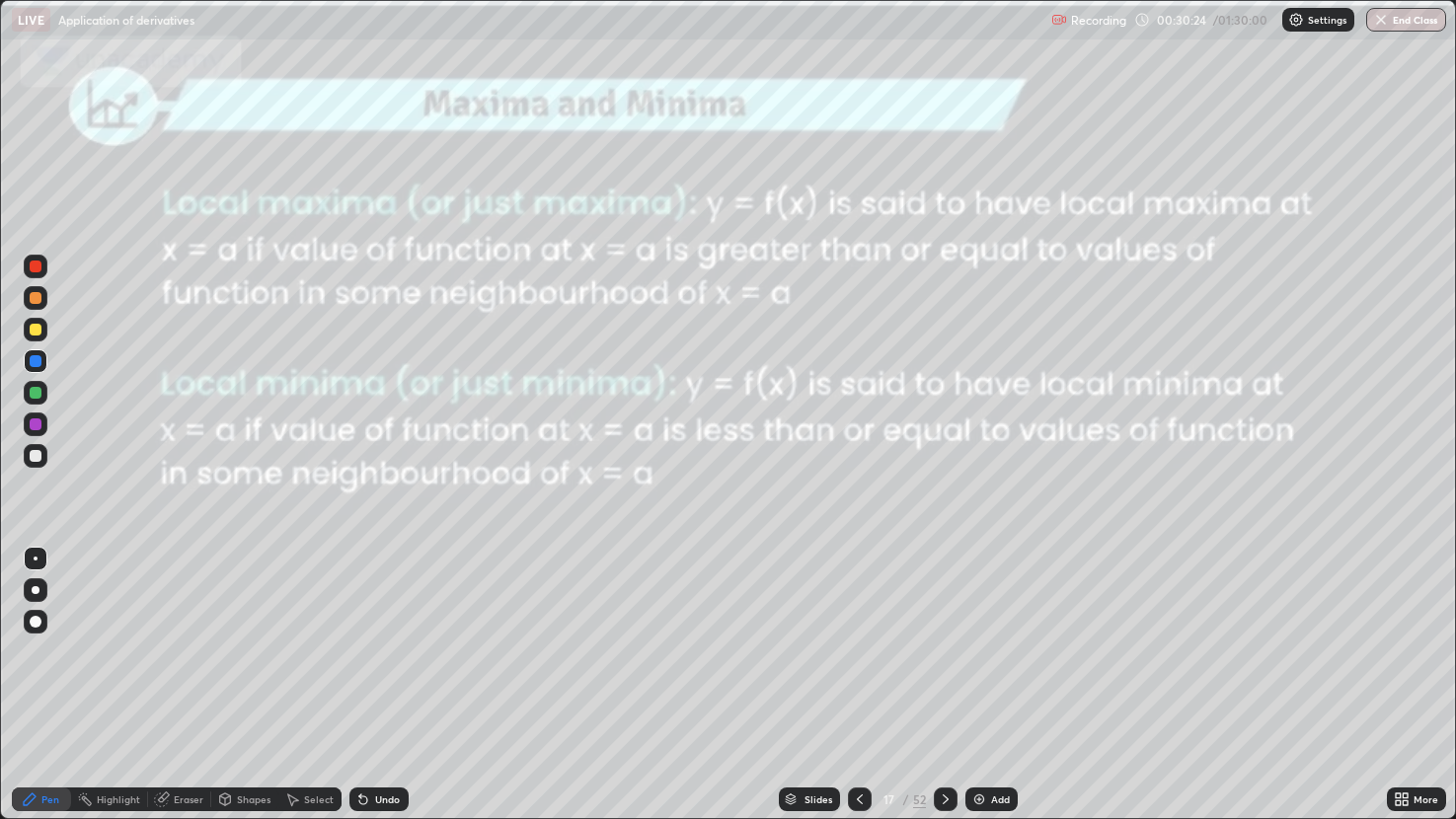 click at bounding box center (36, 393) 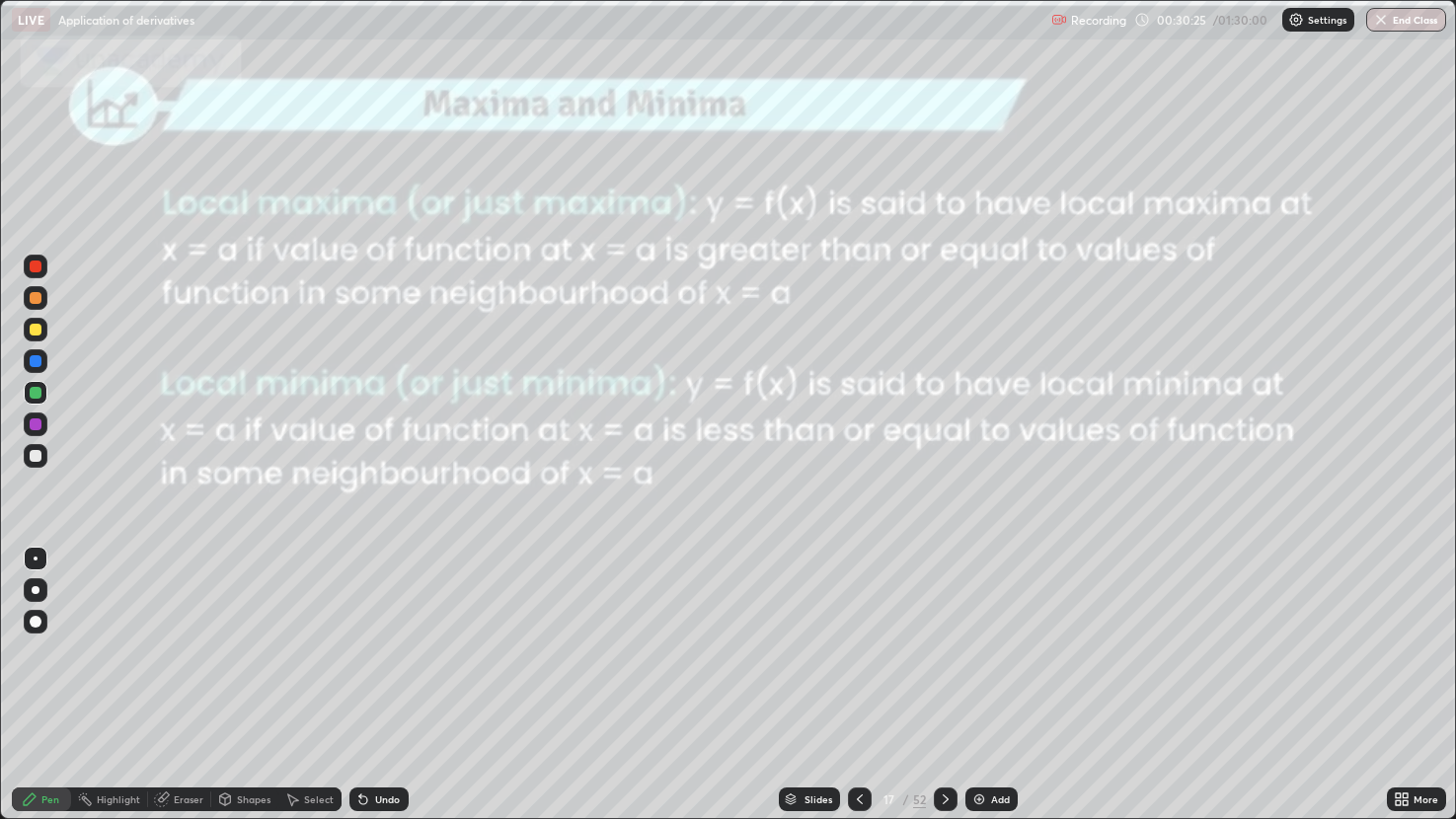 click at bounding box center (36, 424) 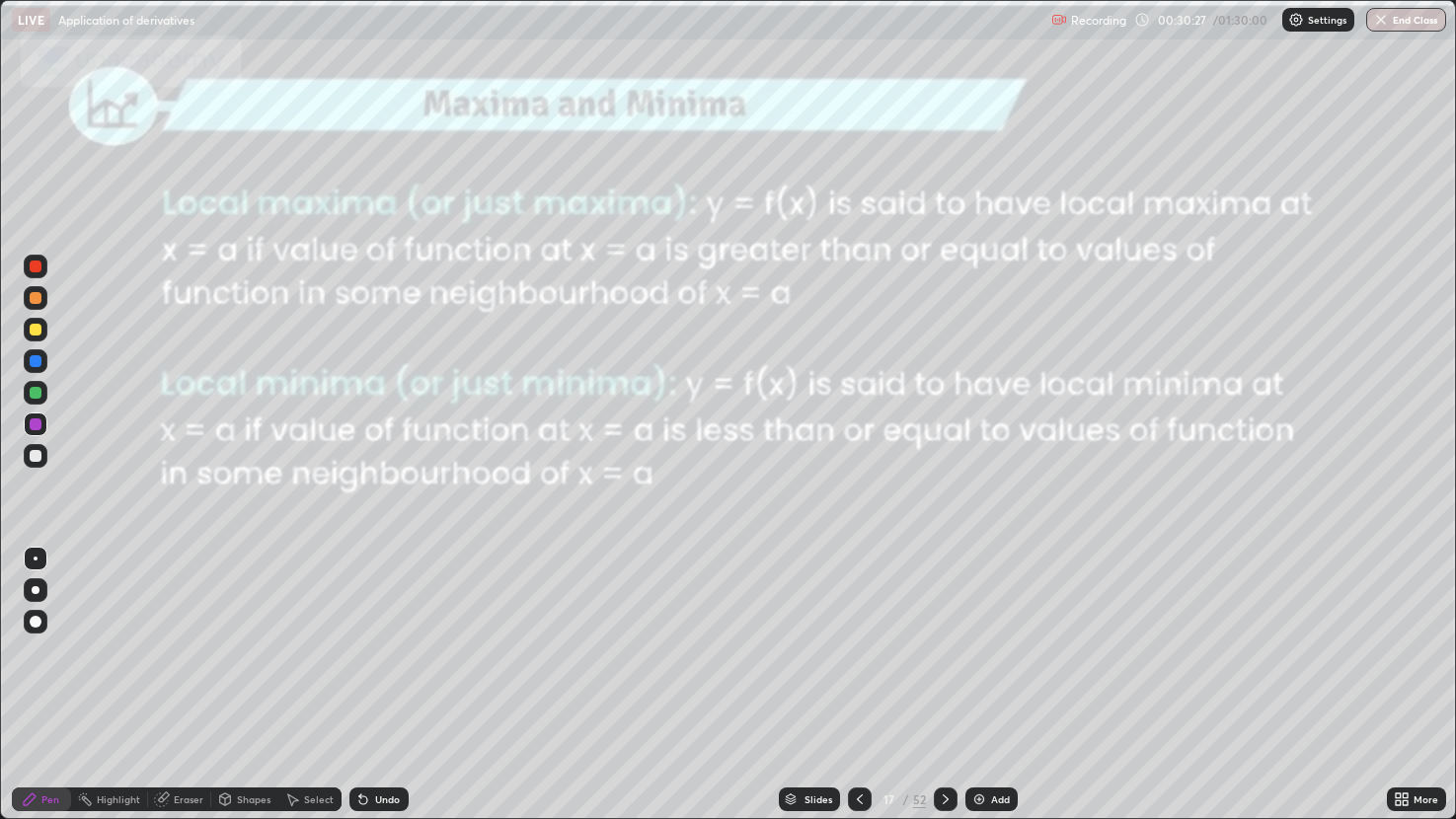 click at bounding box center [36, 456] 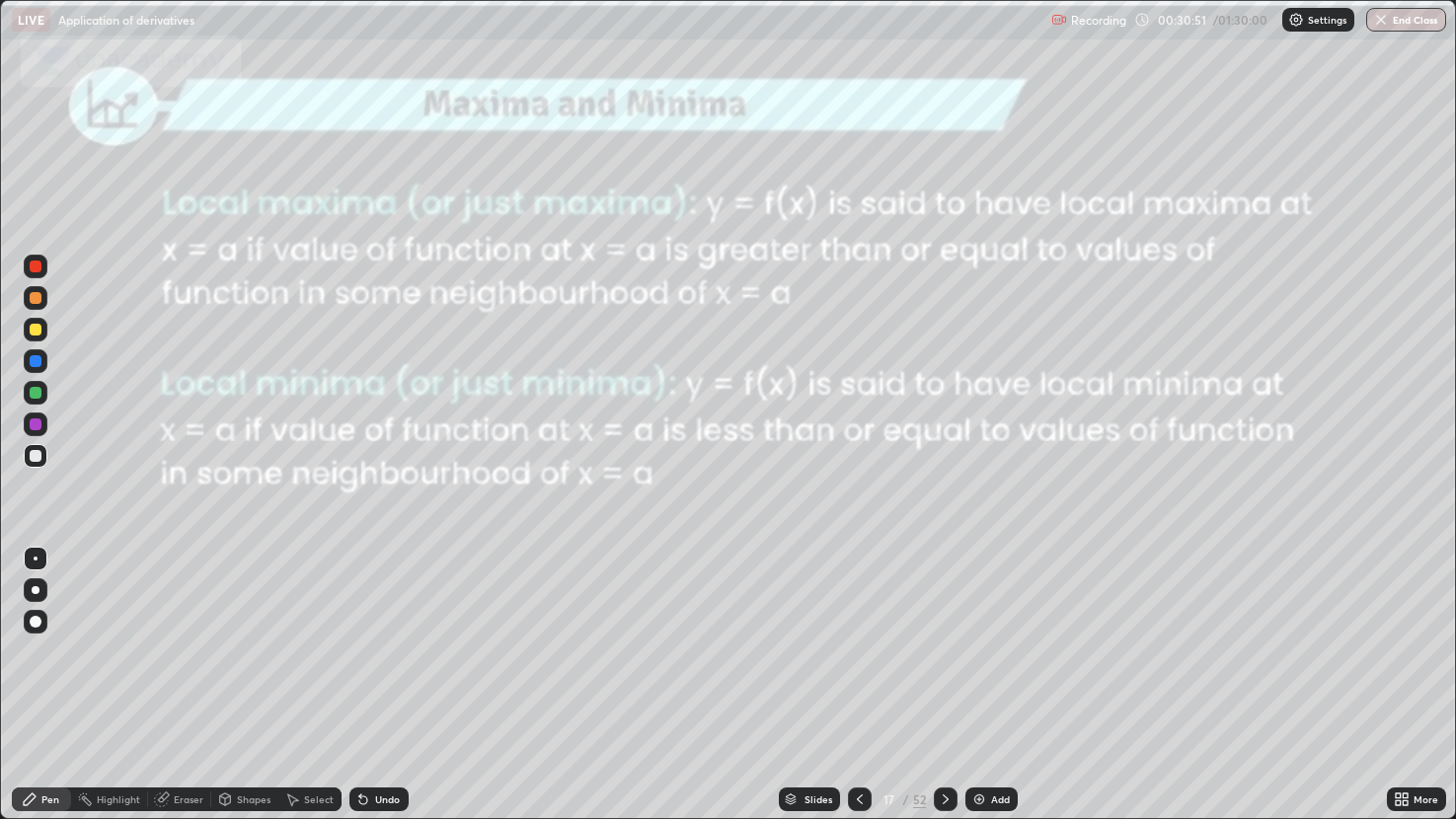 click 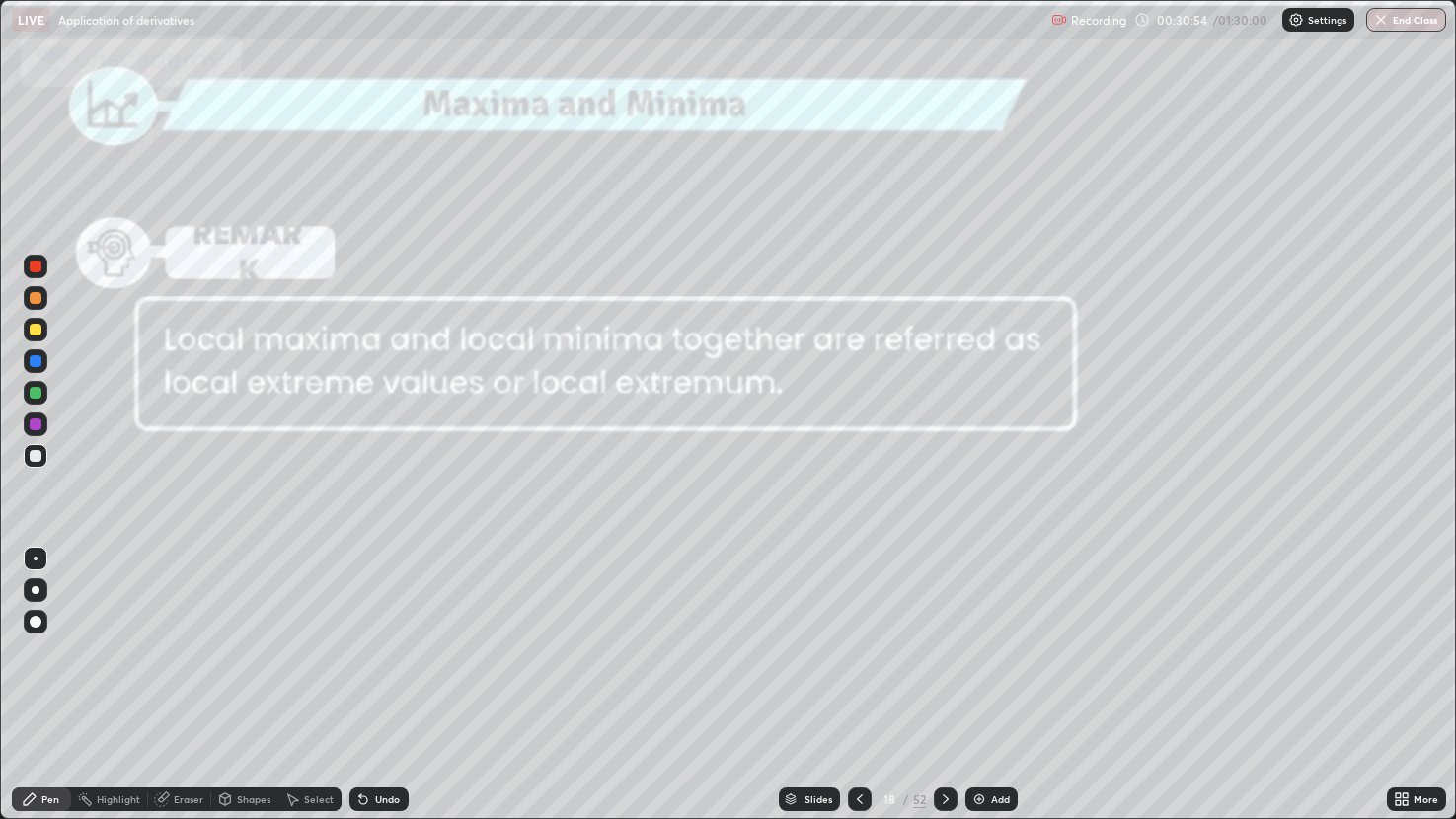 click 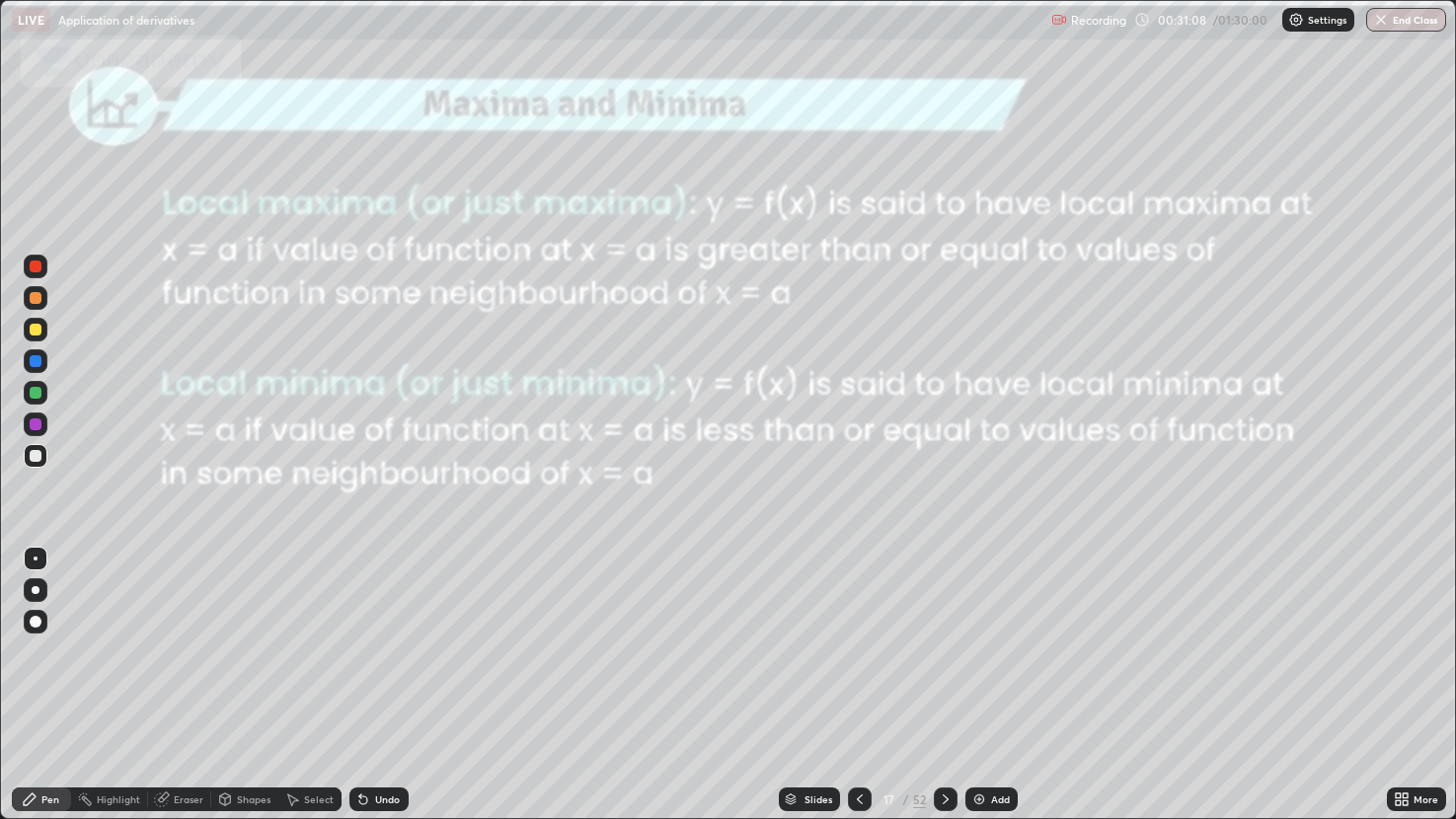 click 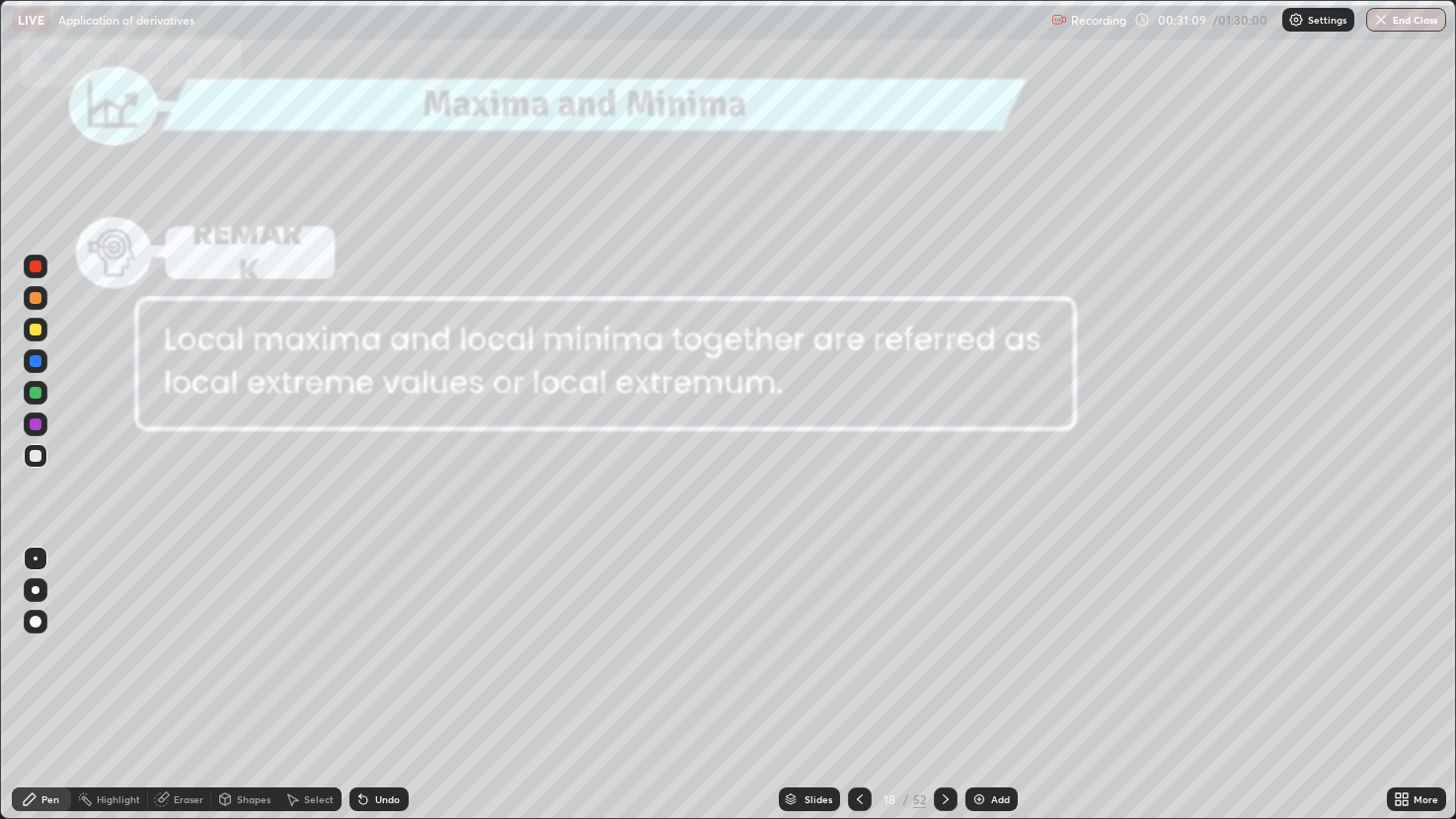 click 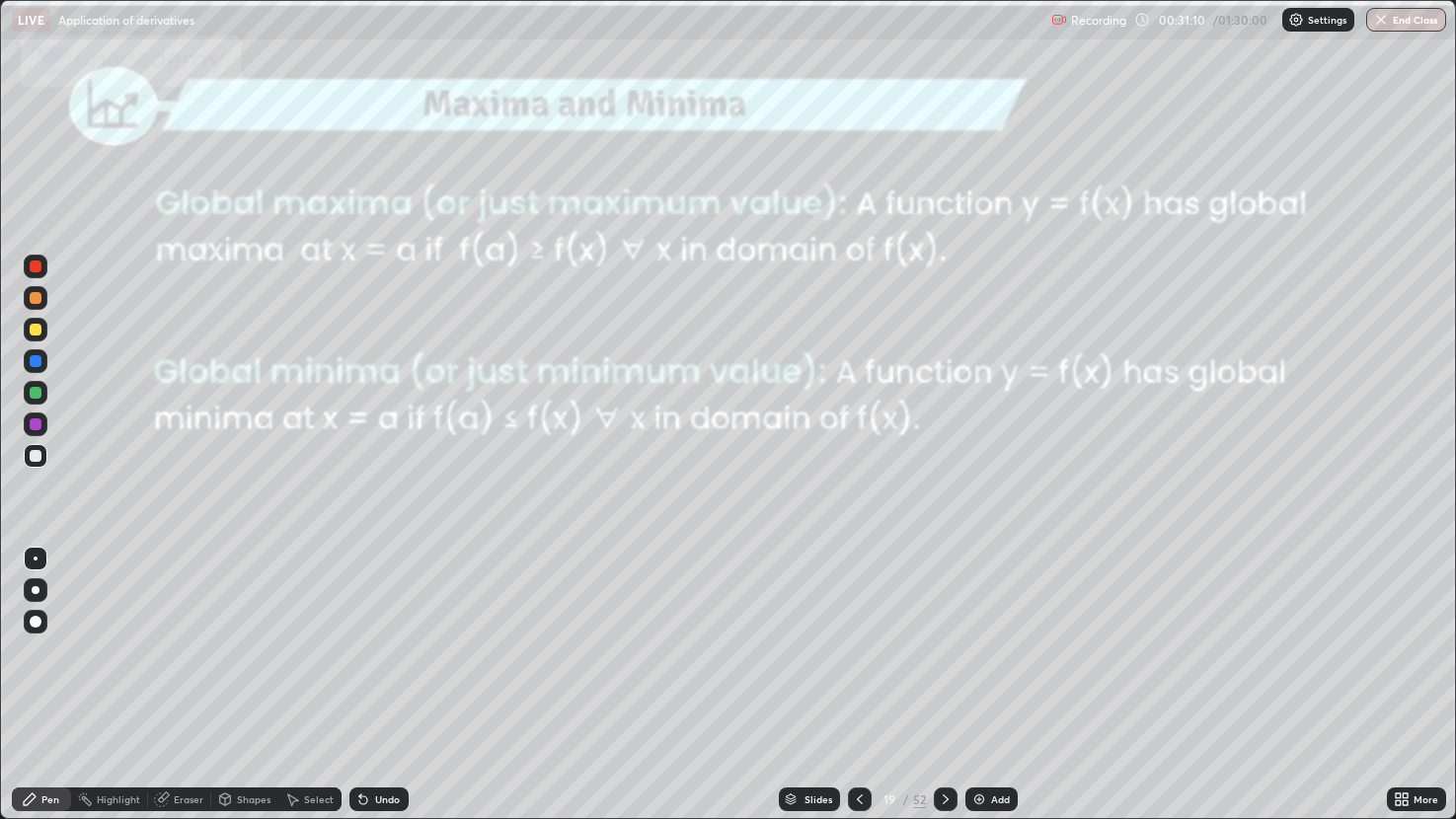 click at bounding box center (860, 799) 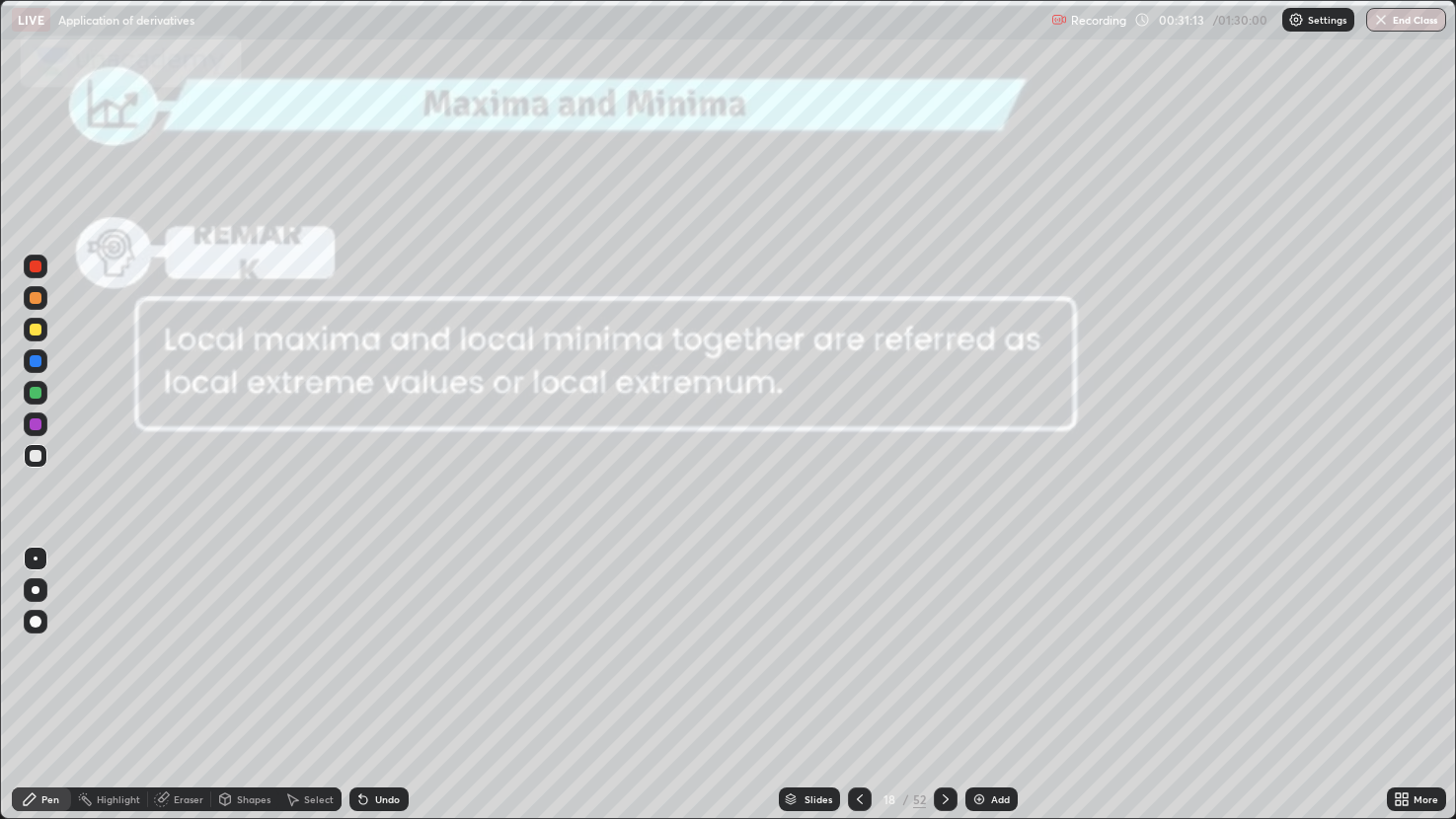 click 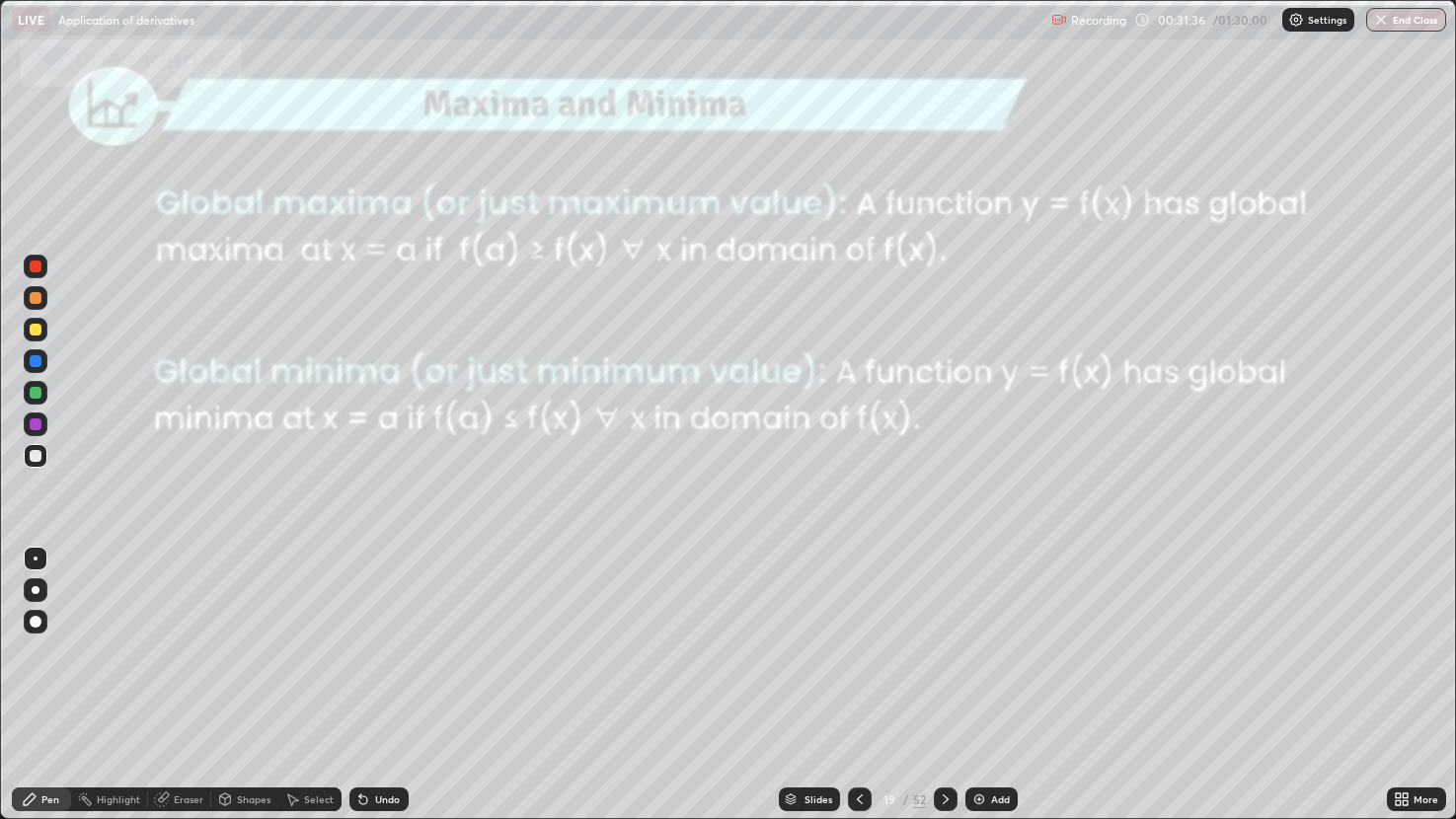 click 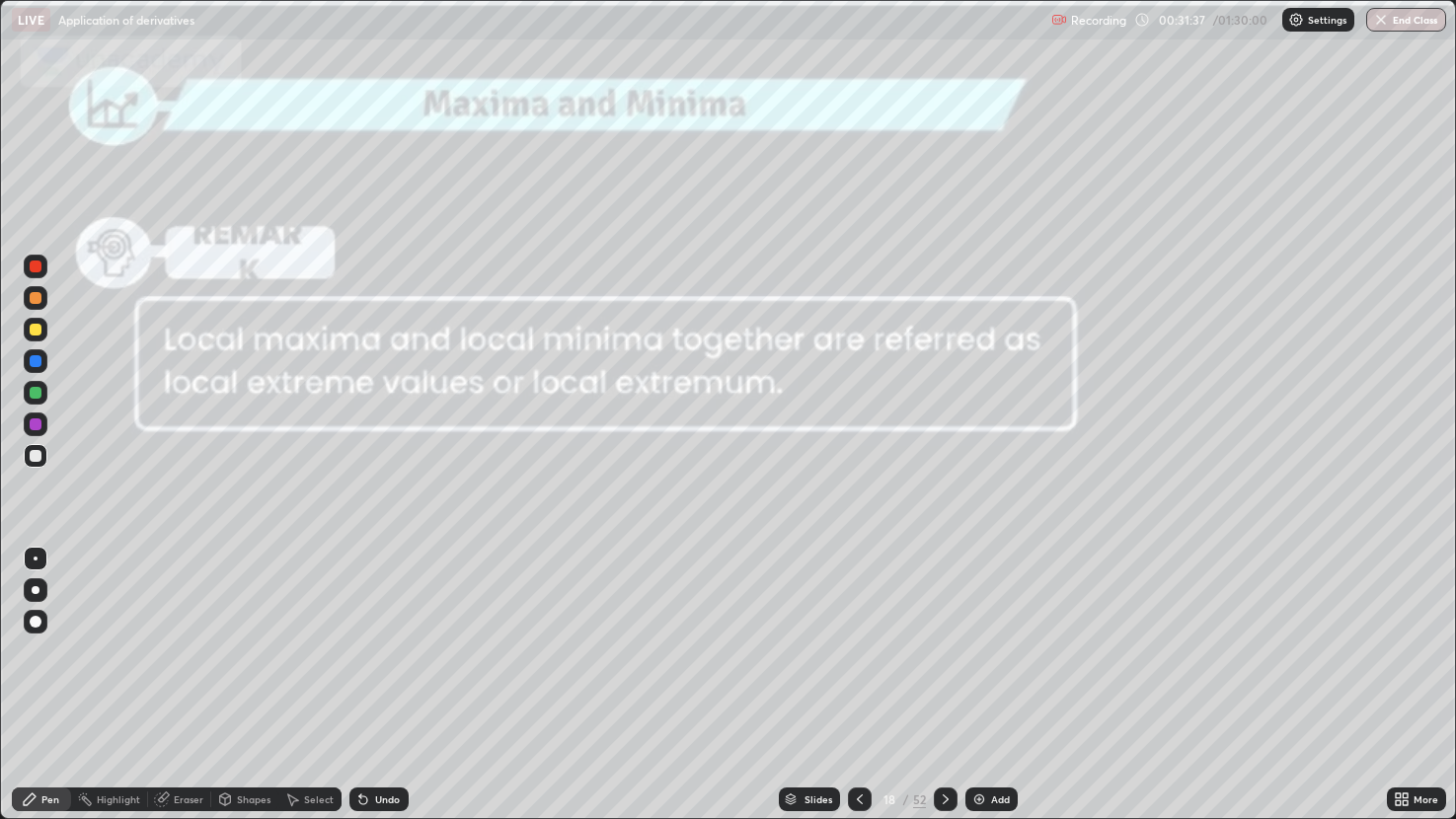 click 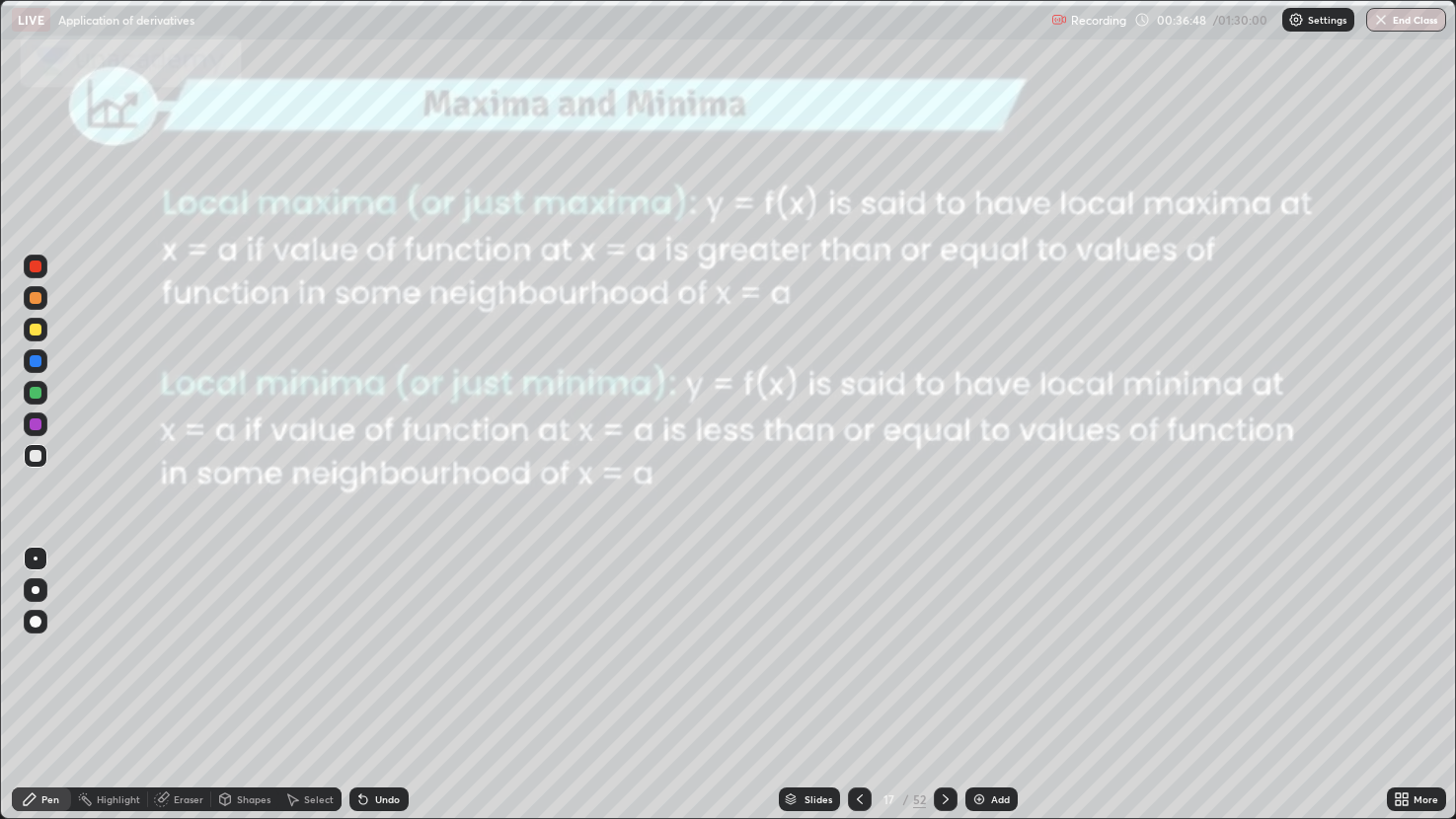 click 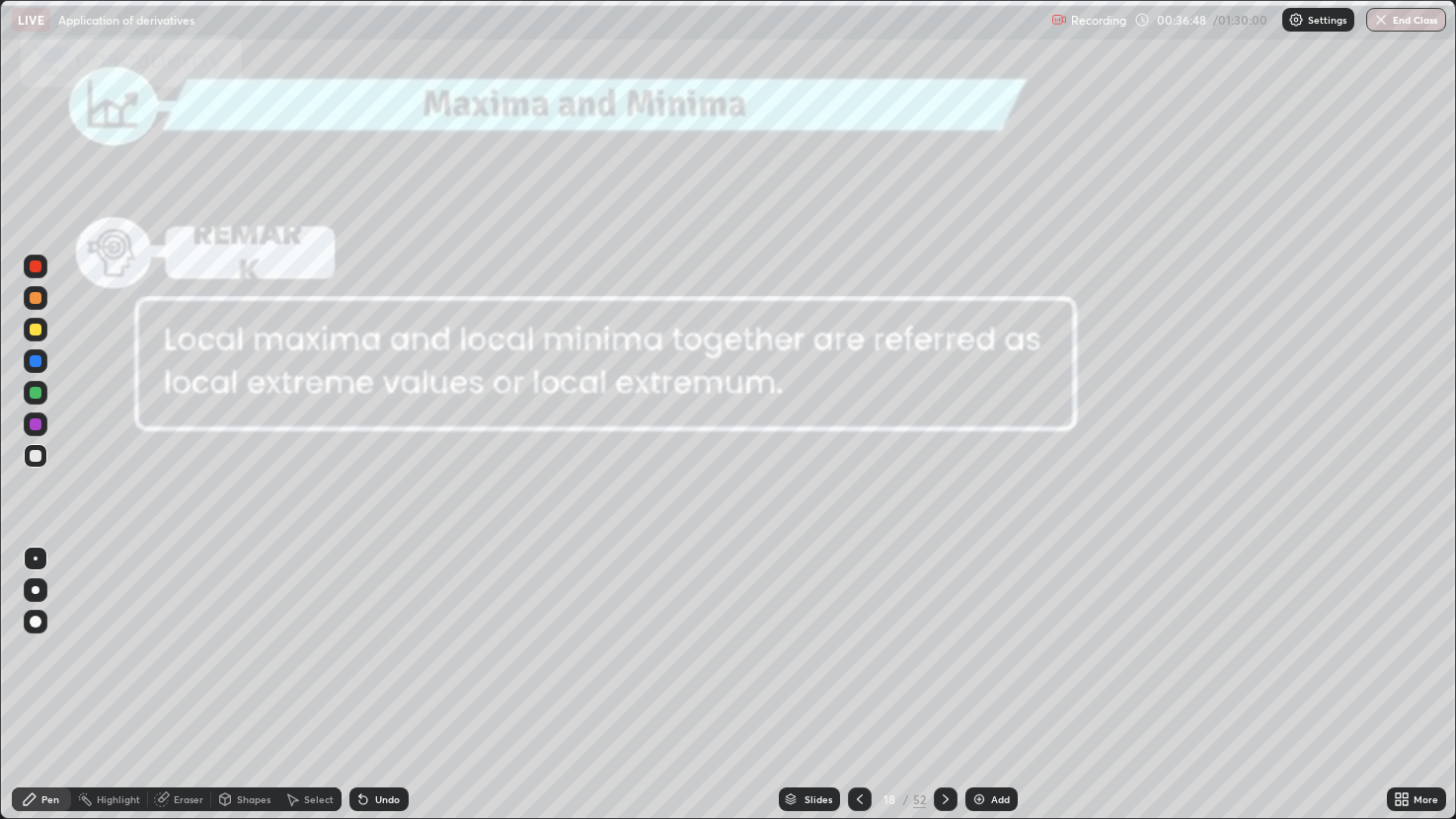 click 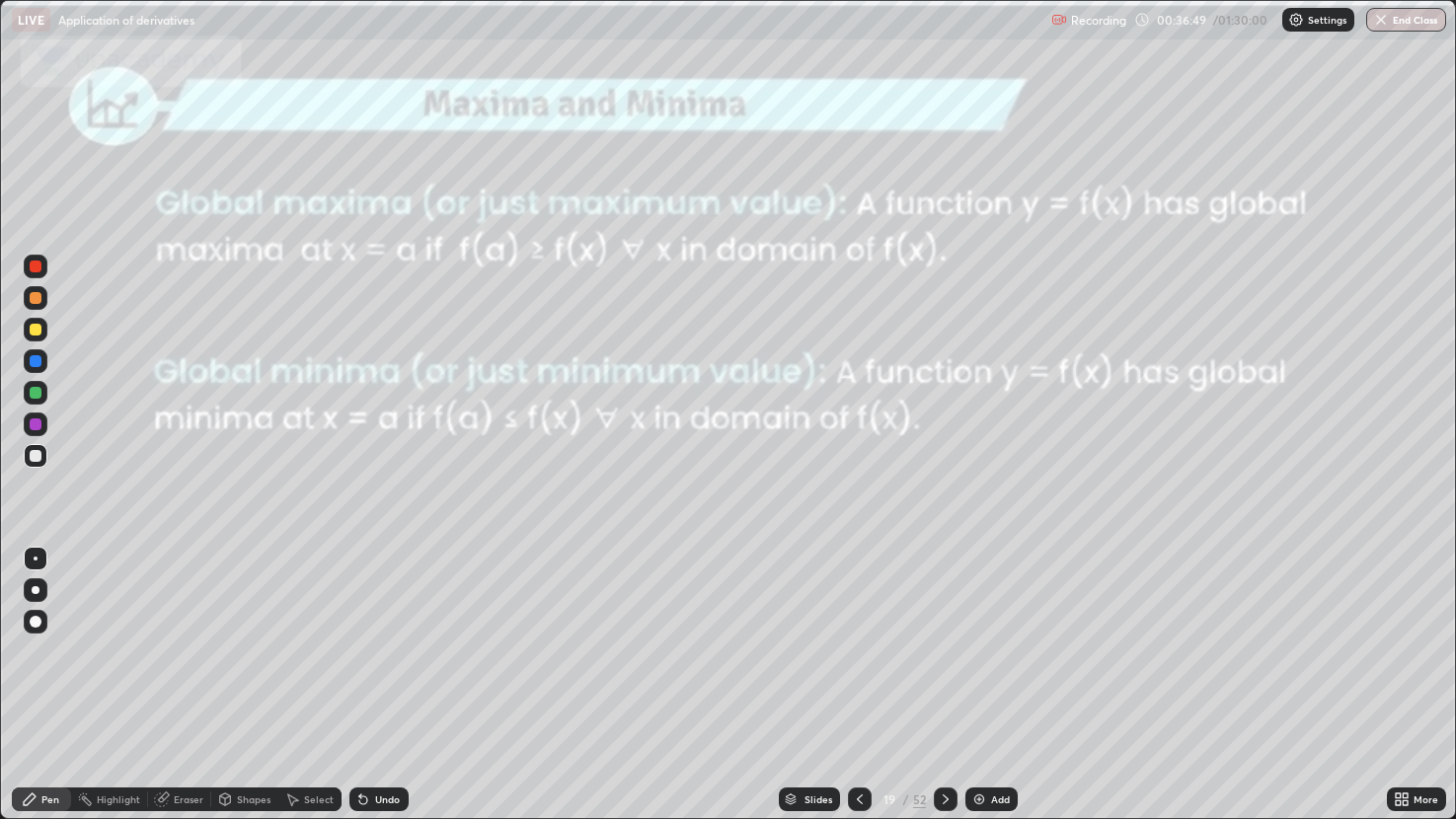 click 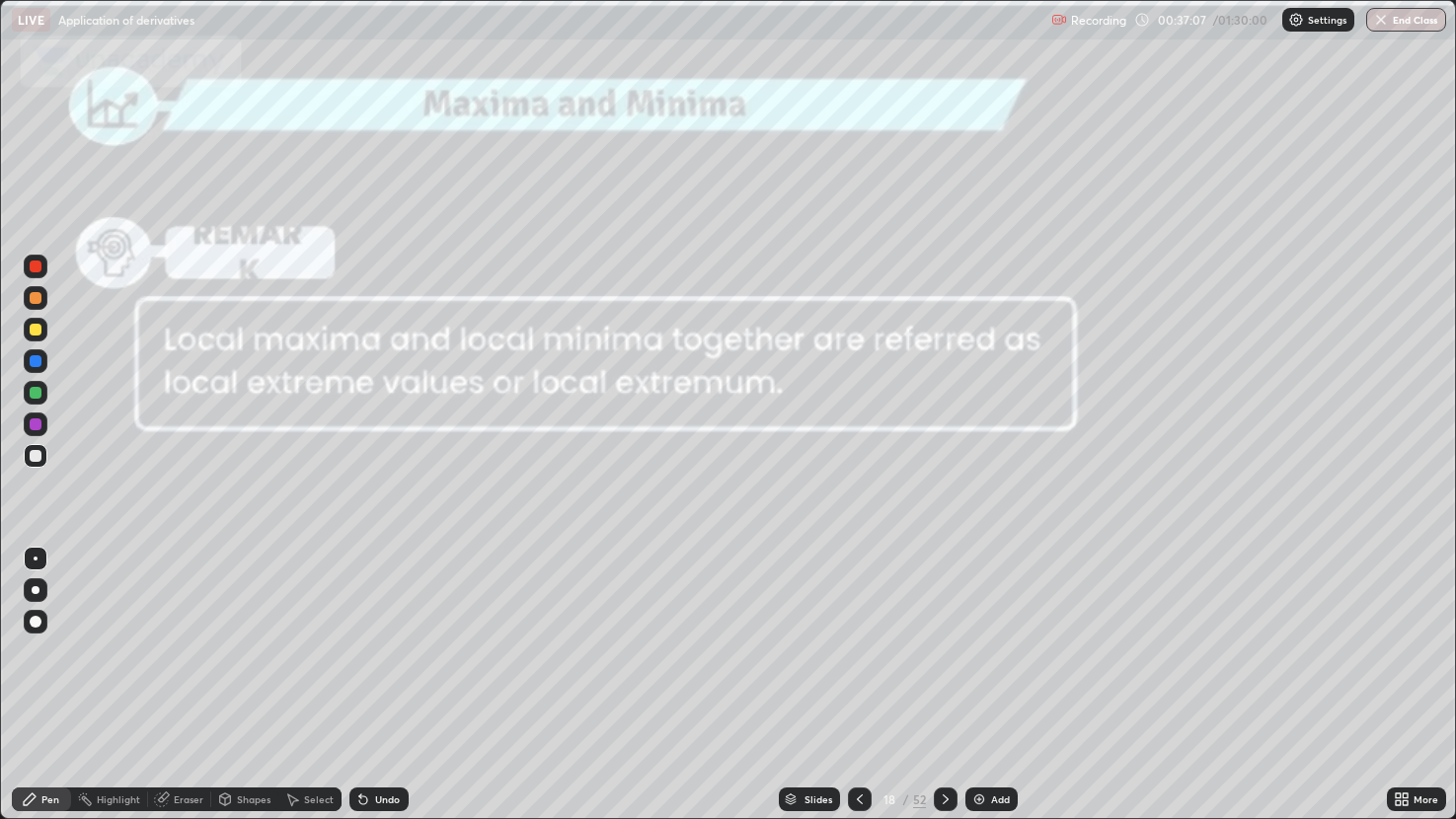click 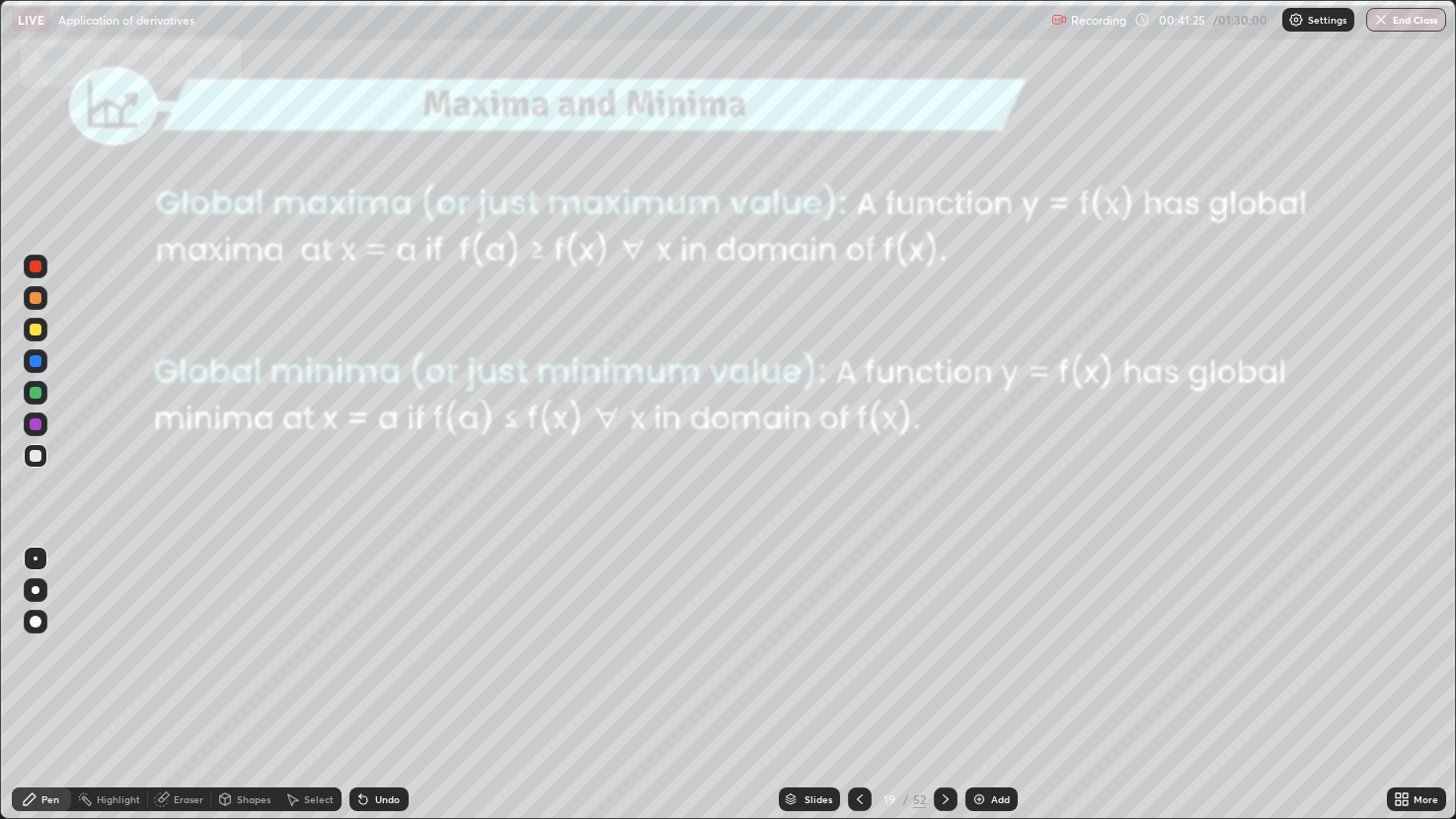 click 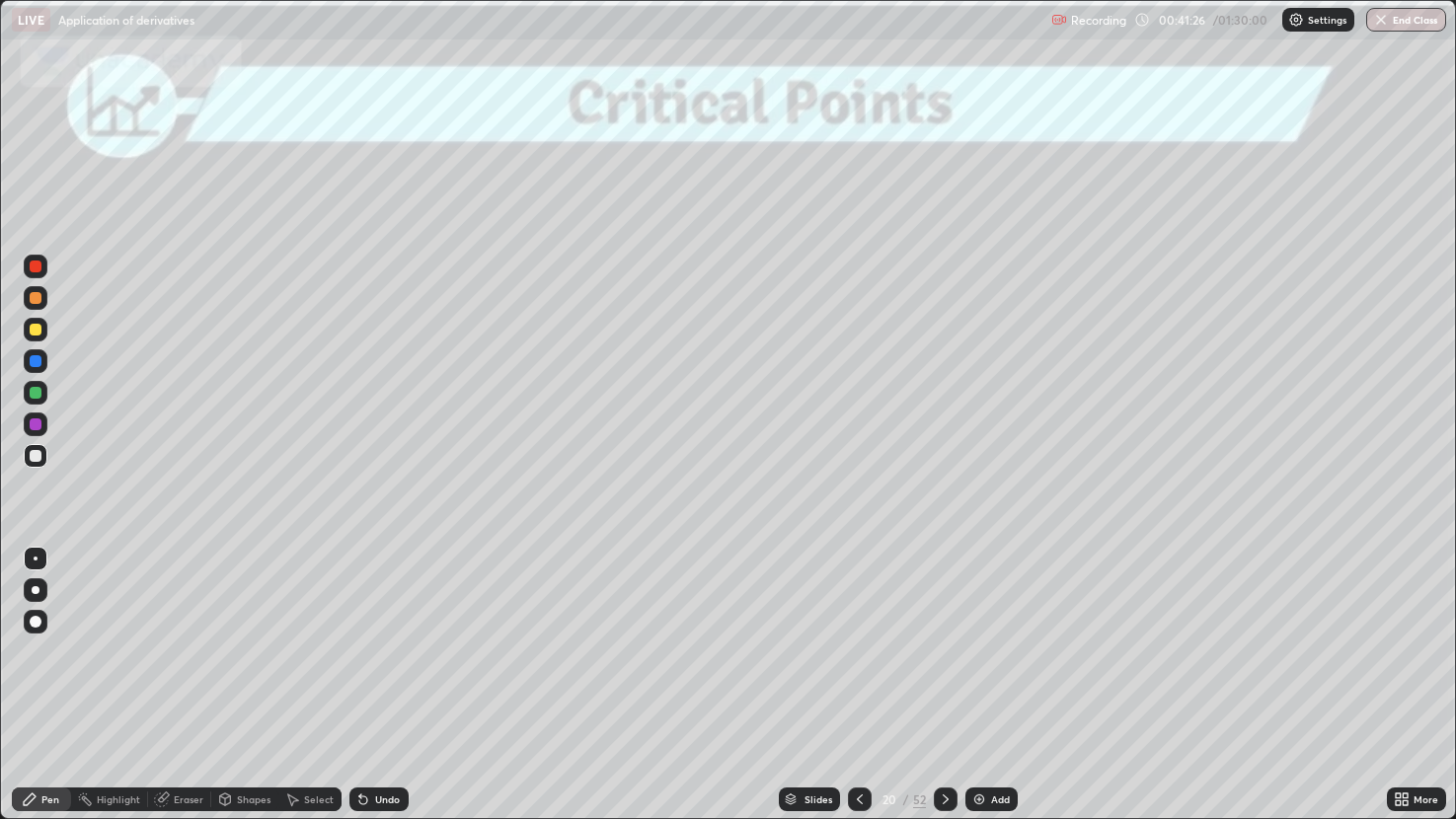 click 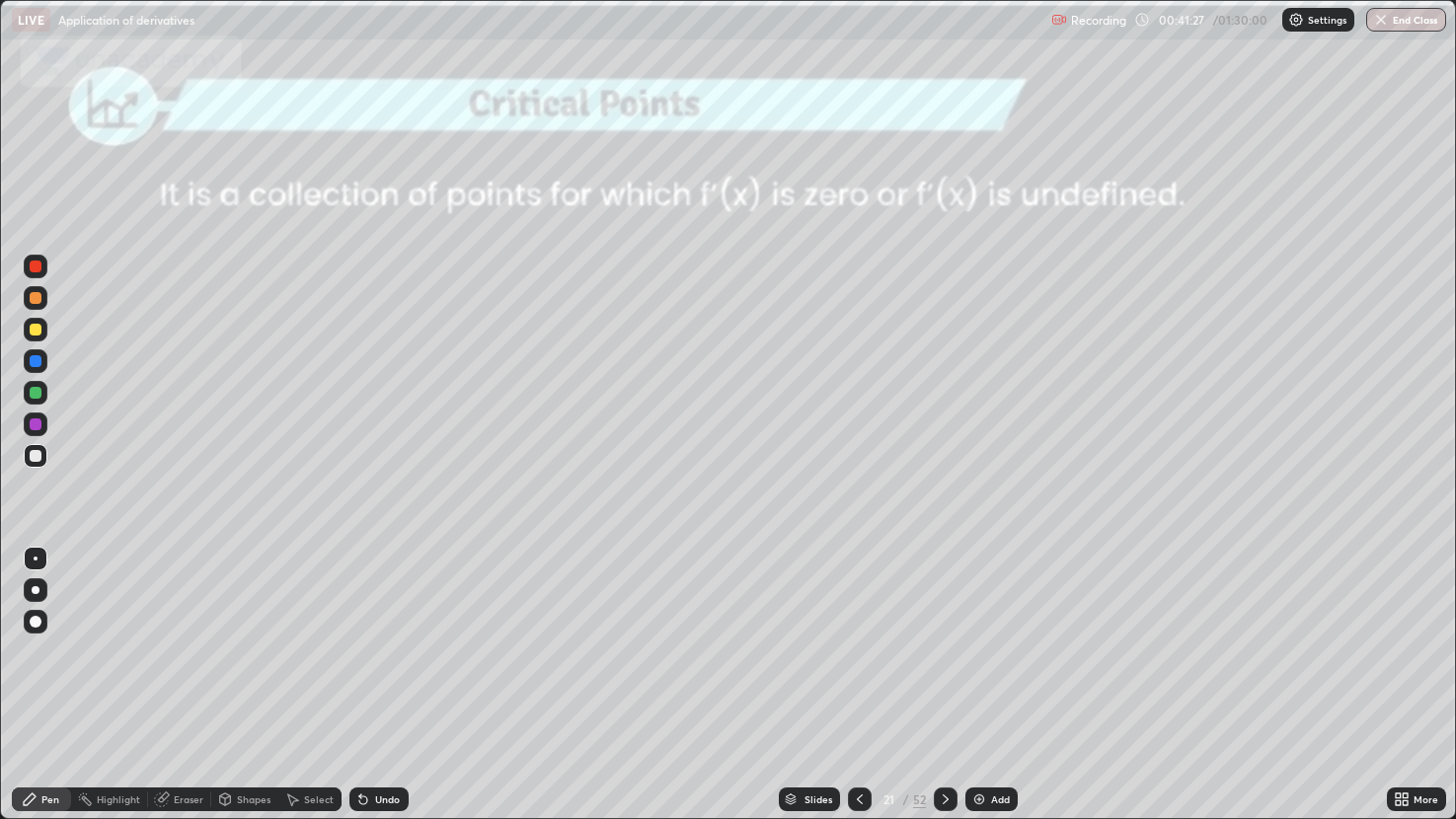 click at bounding box center (860, 799) 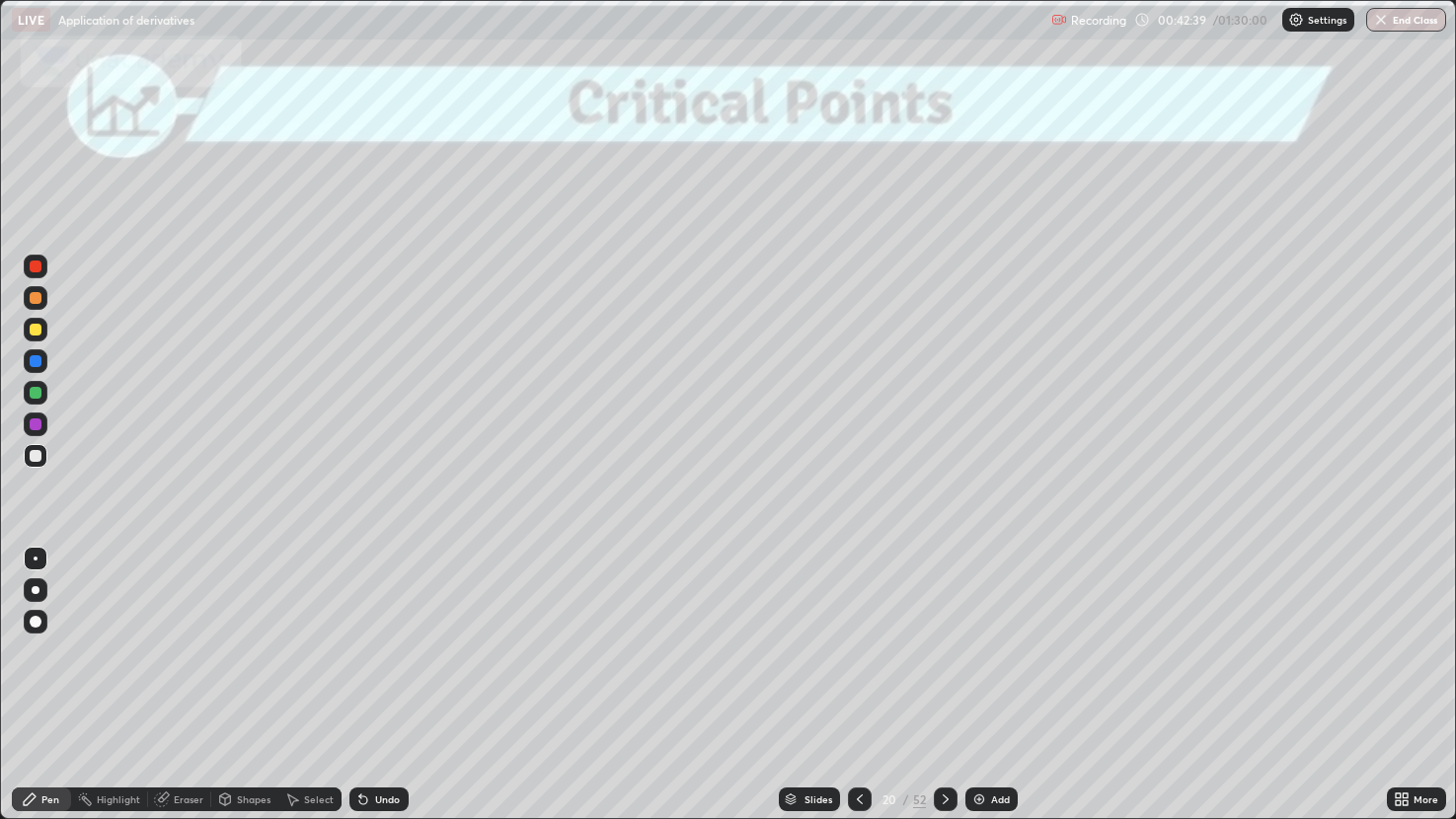 click 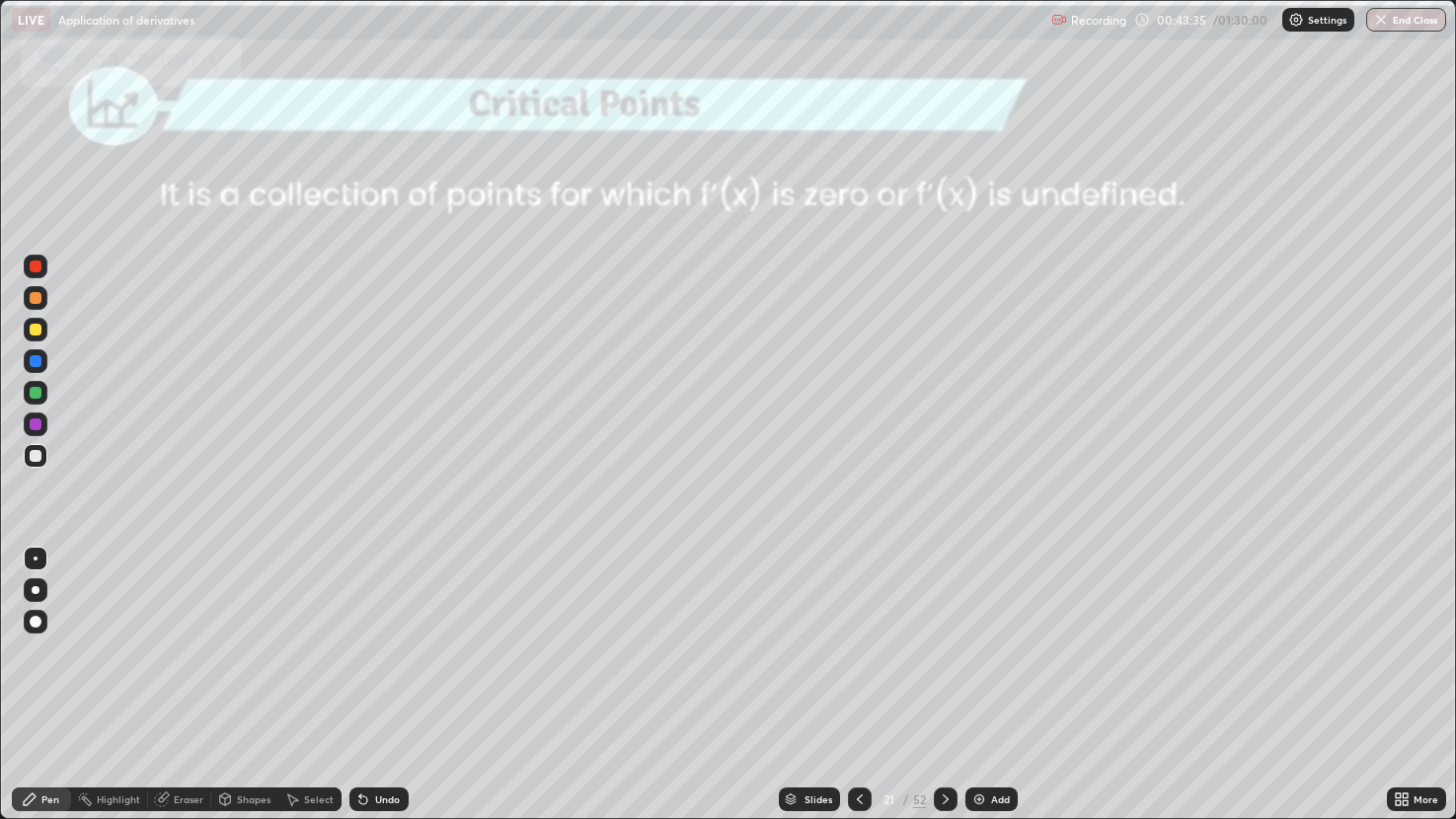 click at bounding box center [36, 330] 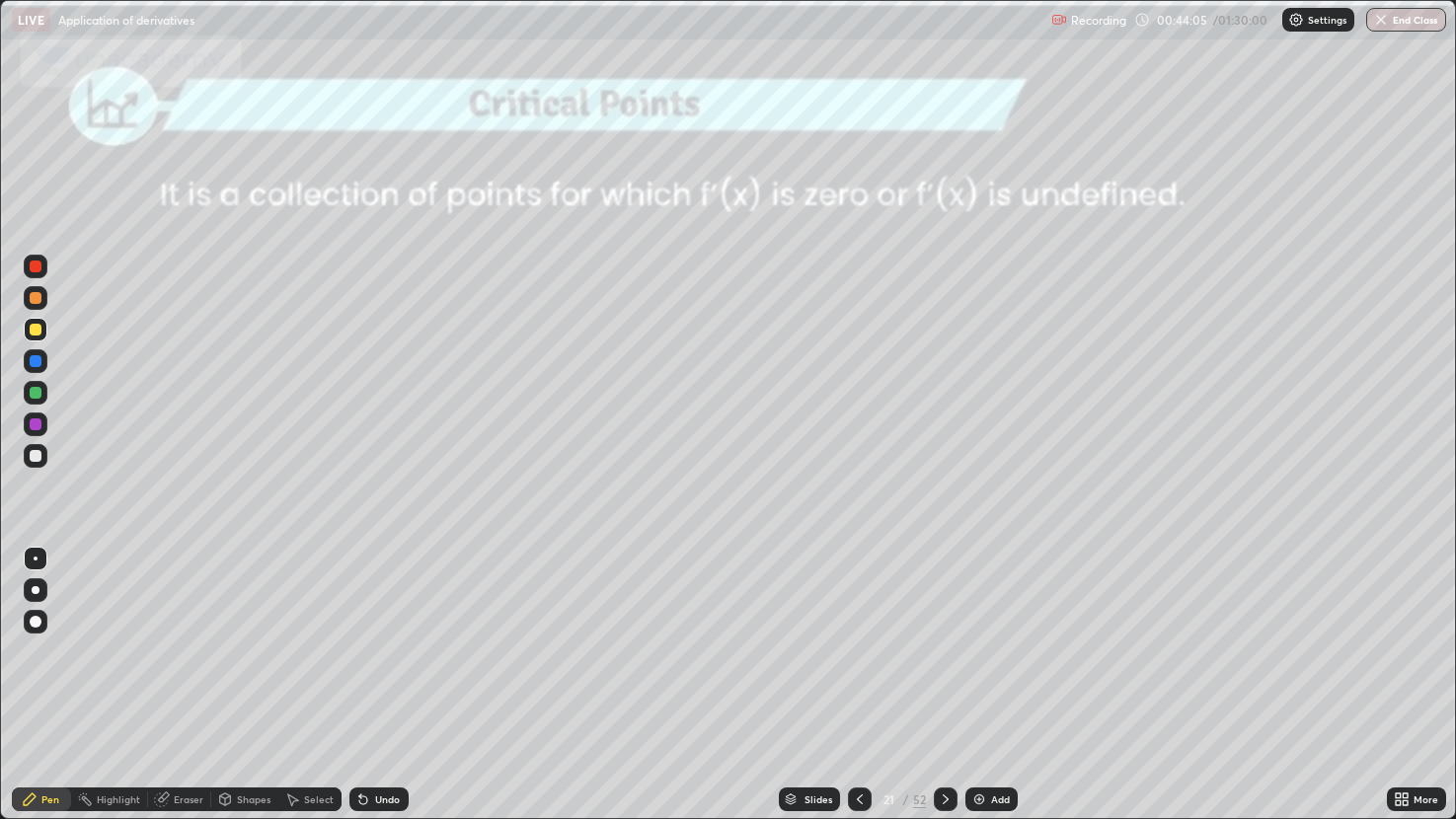 click 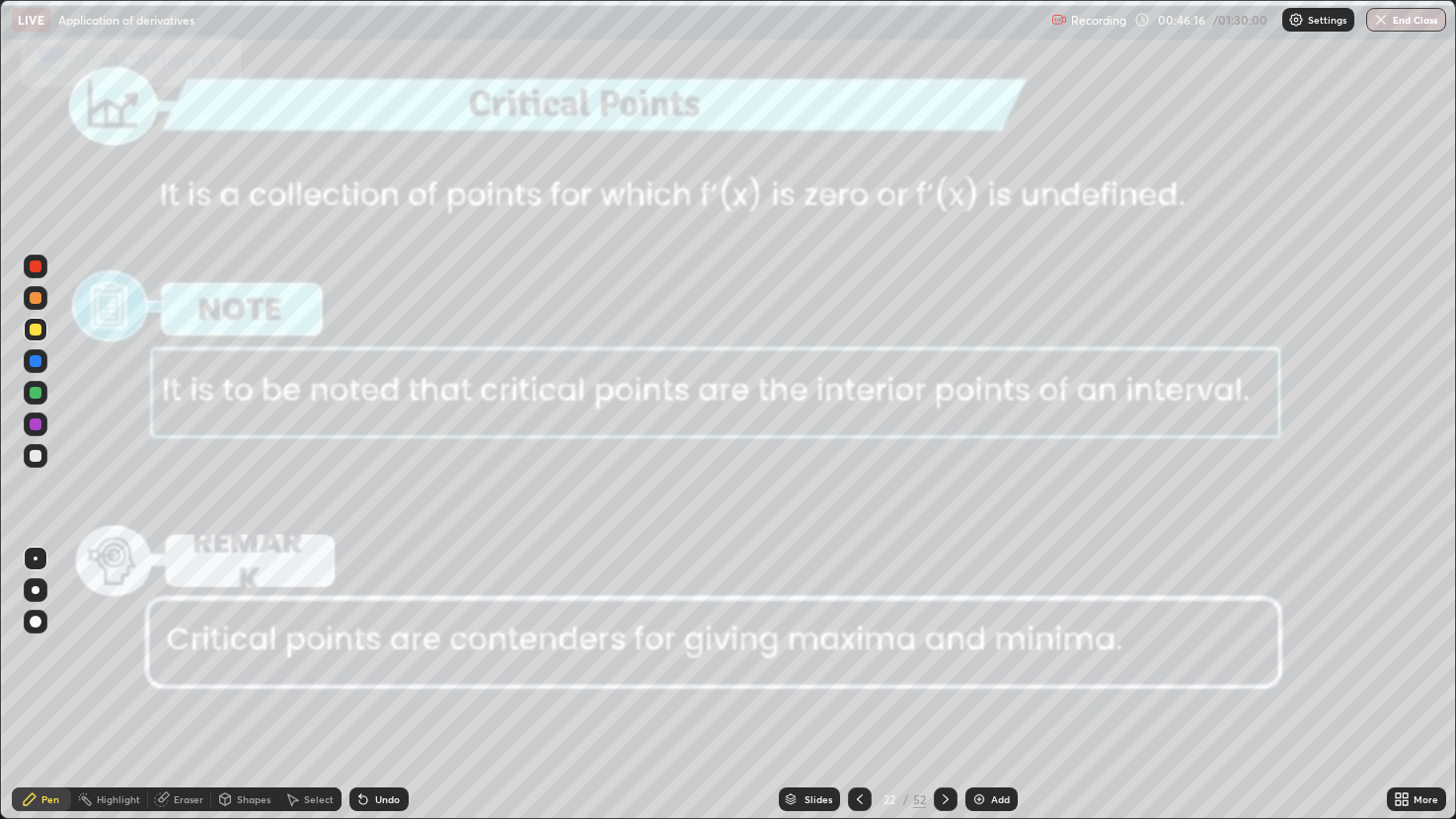 click 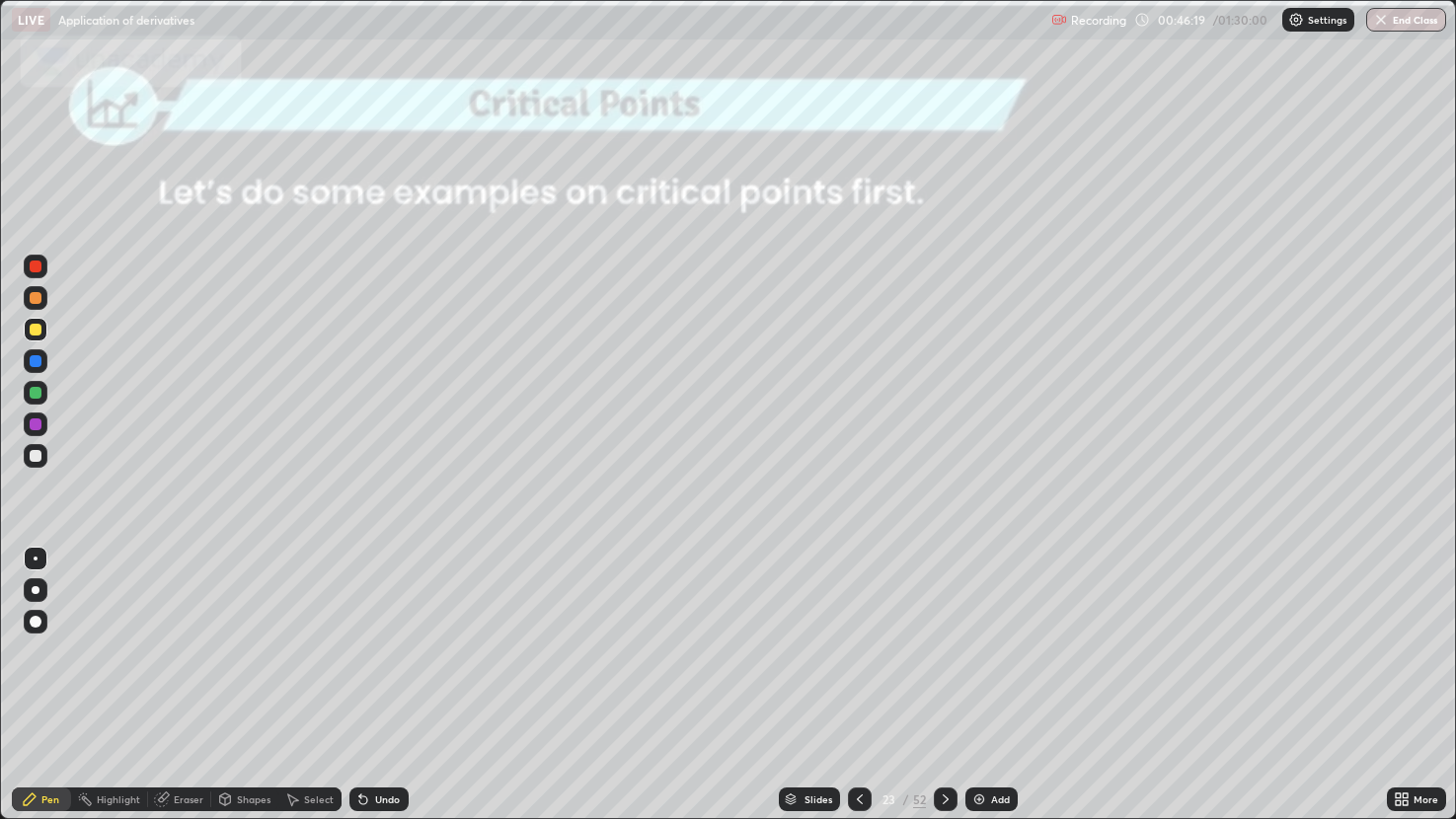 click 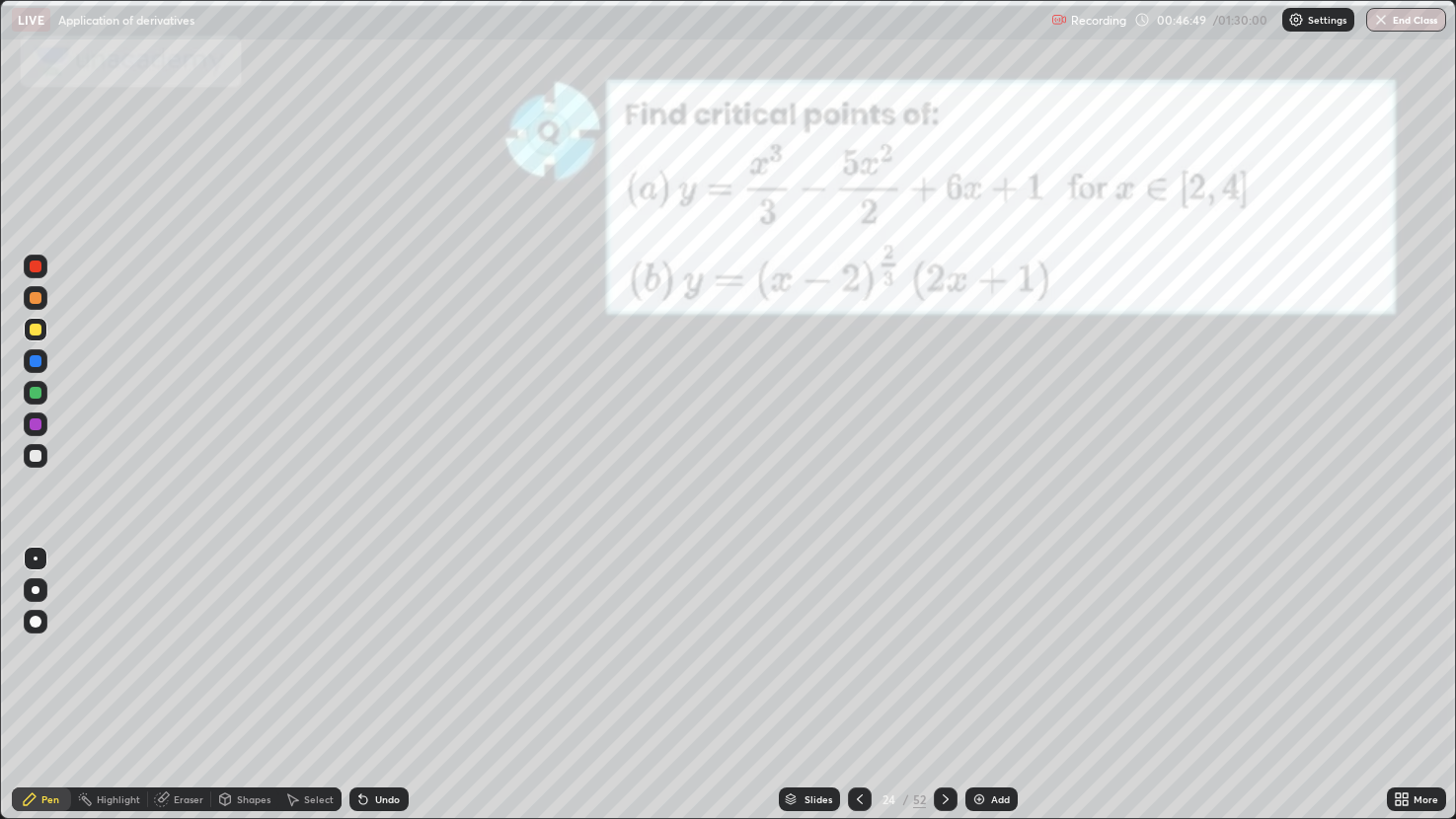click at bounding box center (36, 361) 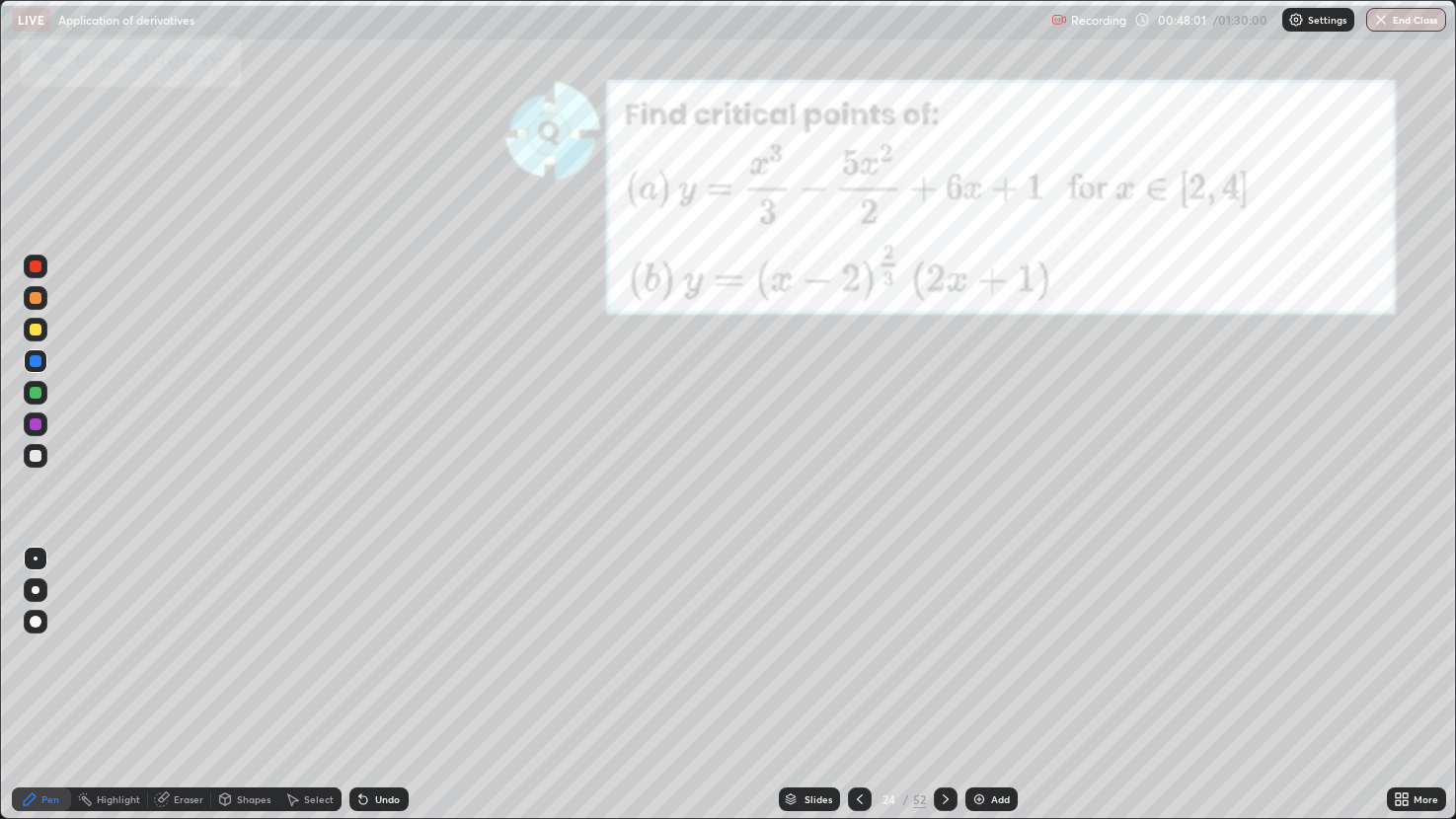 click on "Eraser" at bounding box center (189, 799) 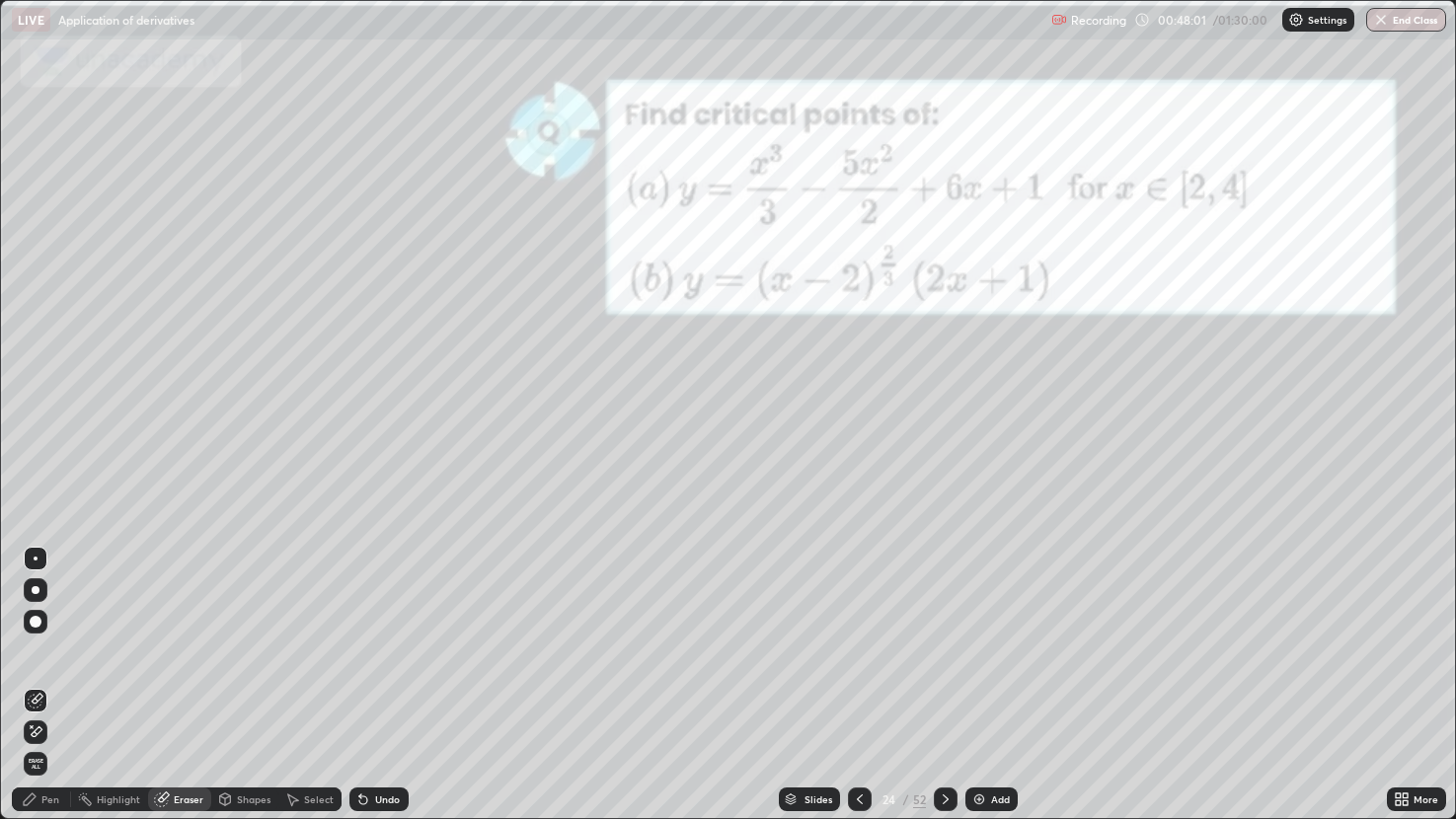 click 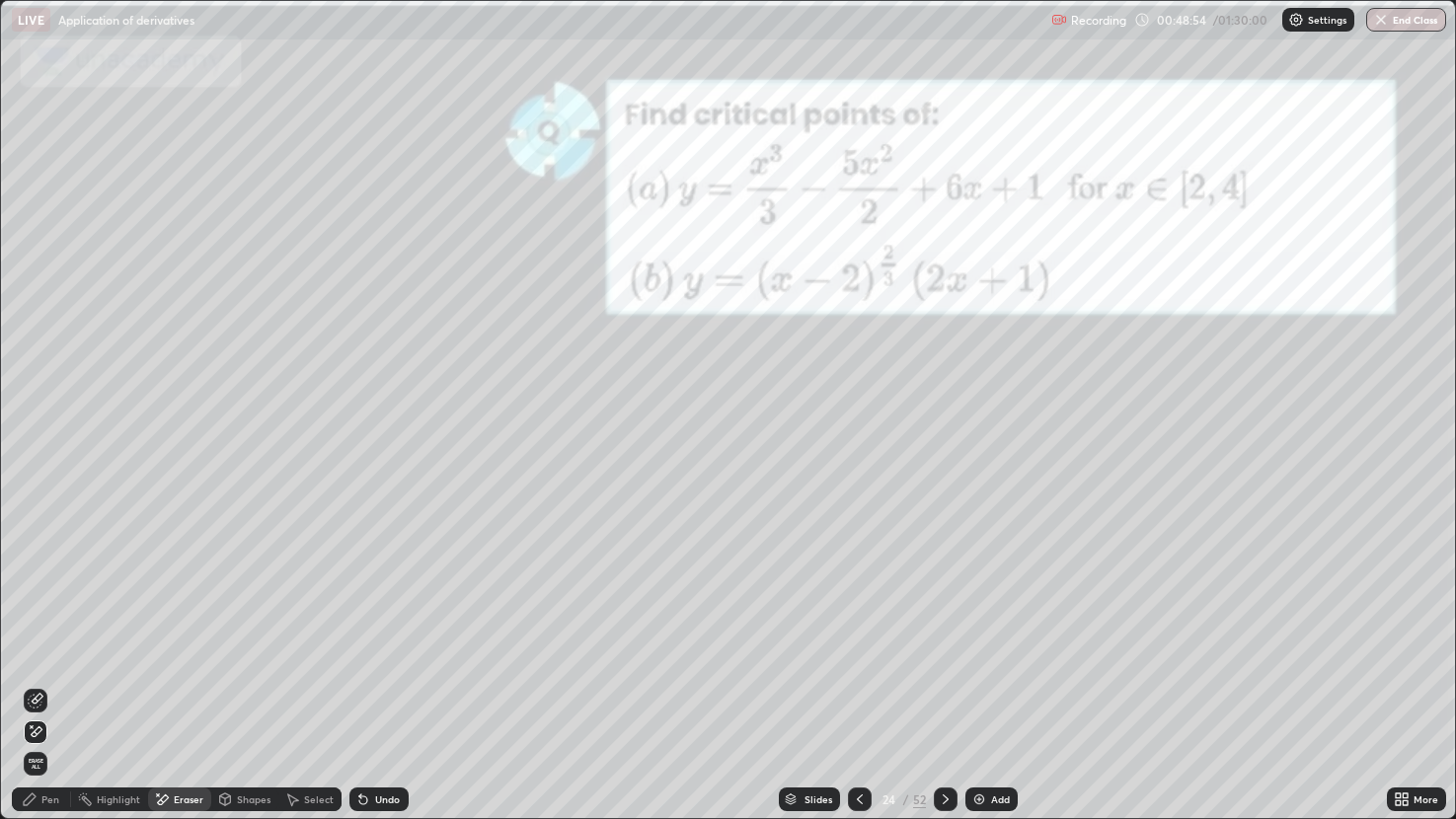 click 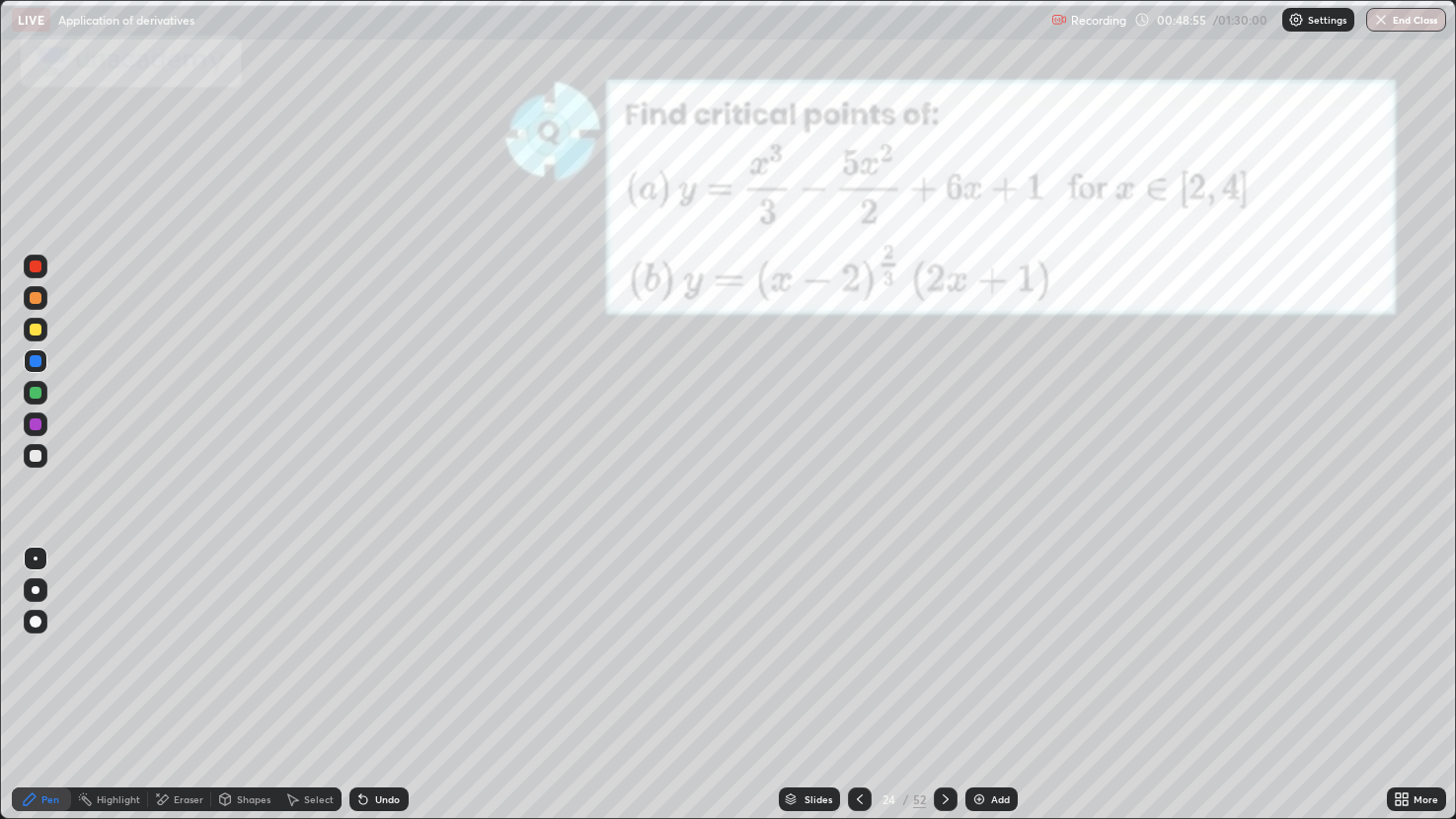click at bounding box center [36, 361] 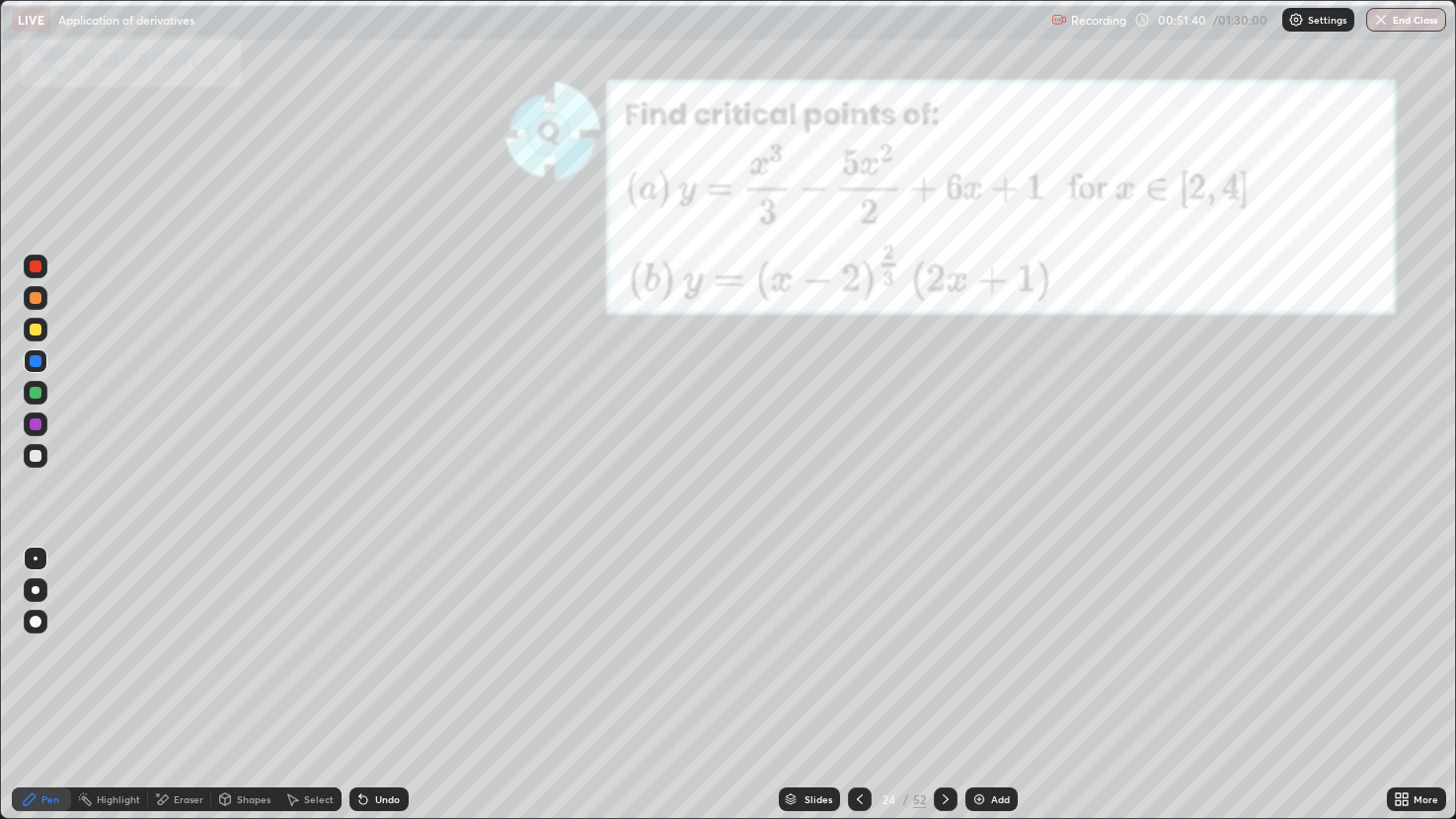 click at bounding box center [860, 799] 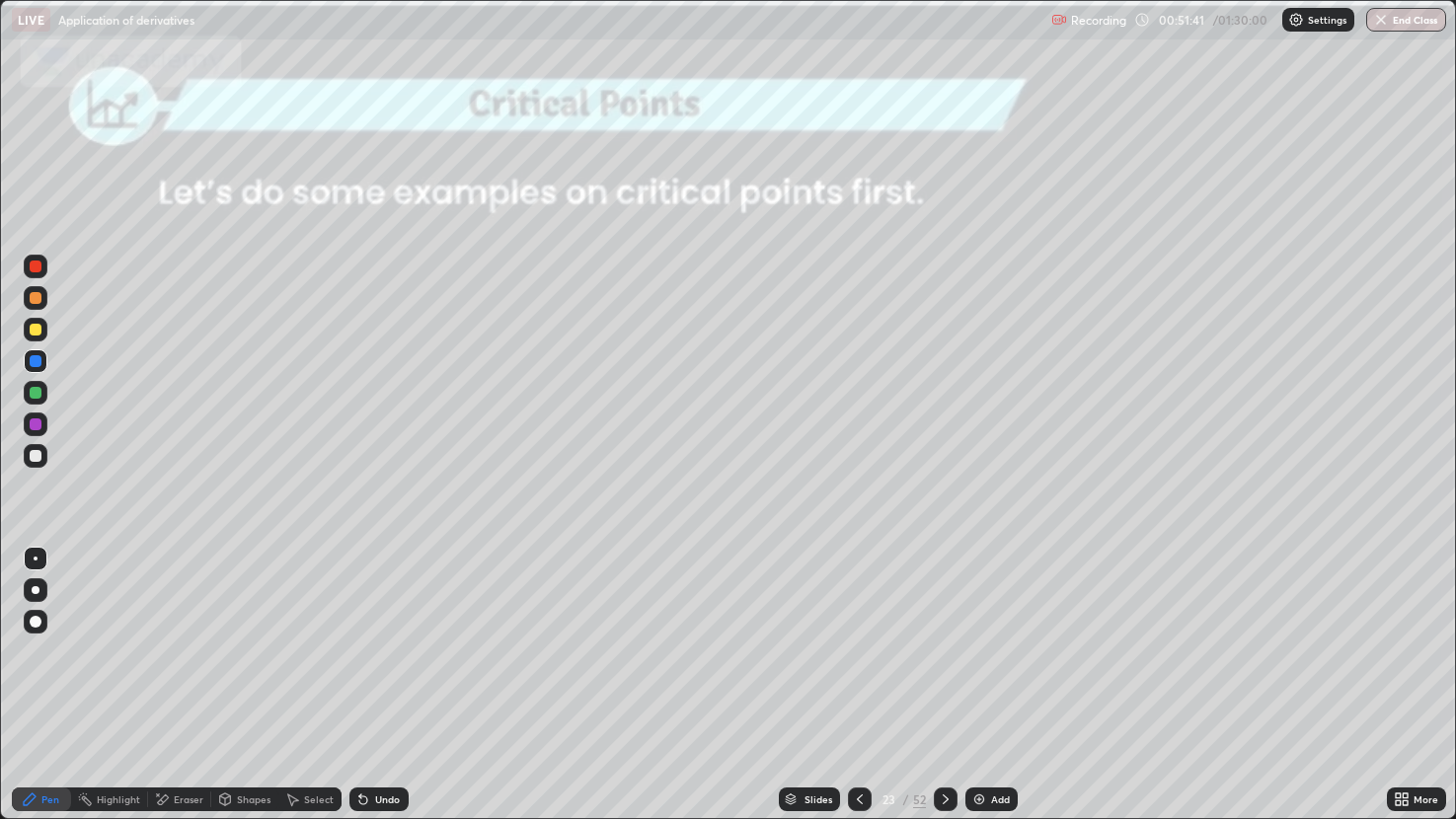 click at bounding box center [860, 799] 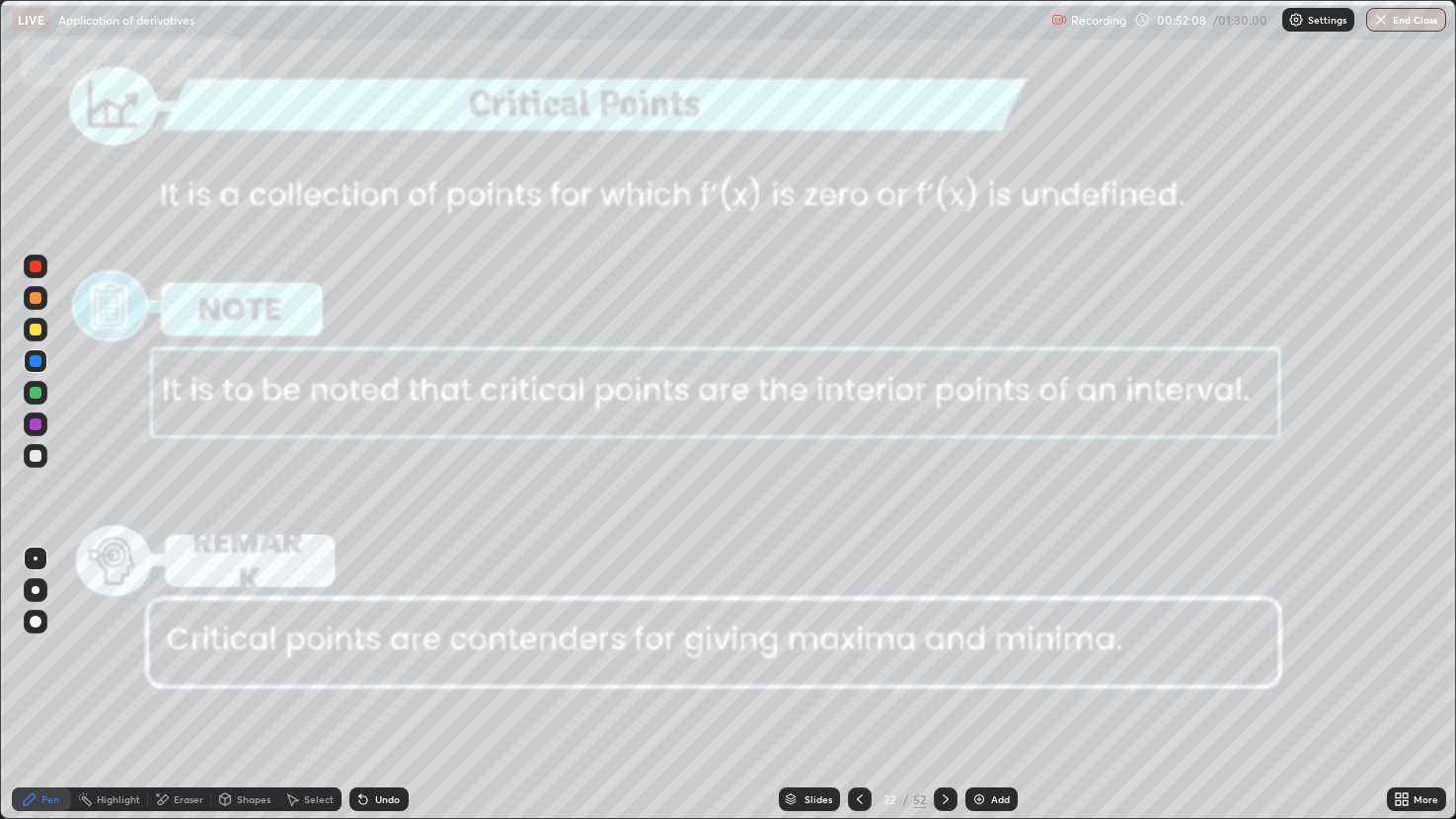 click at bounding box center [946, 799] 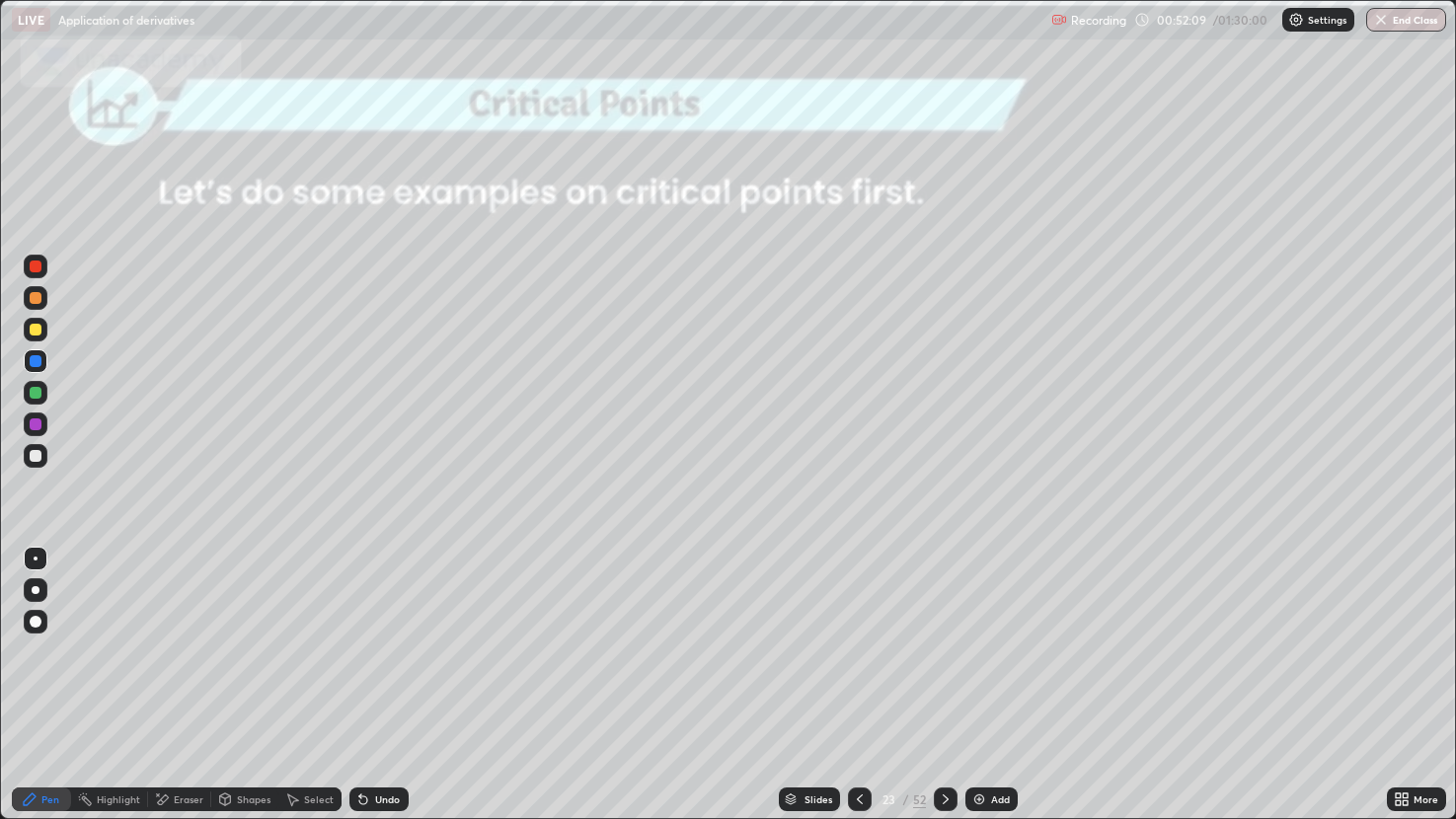 click at bounding box center [946, 799] 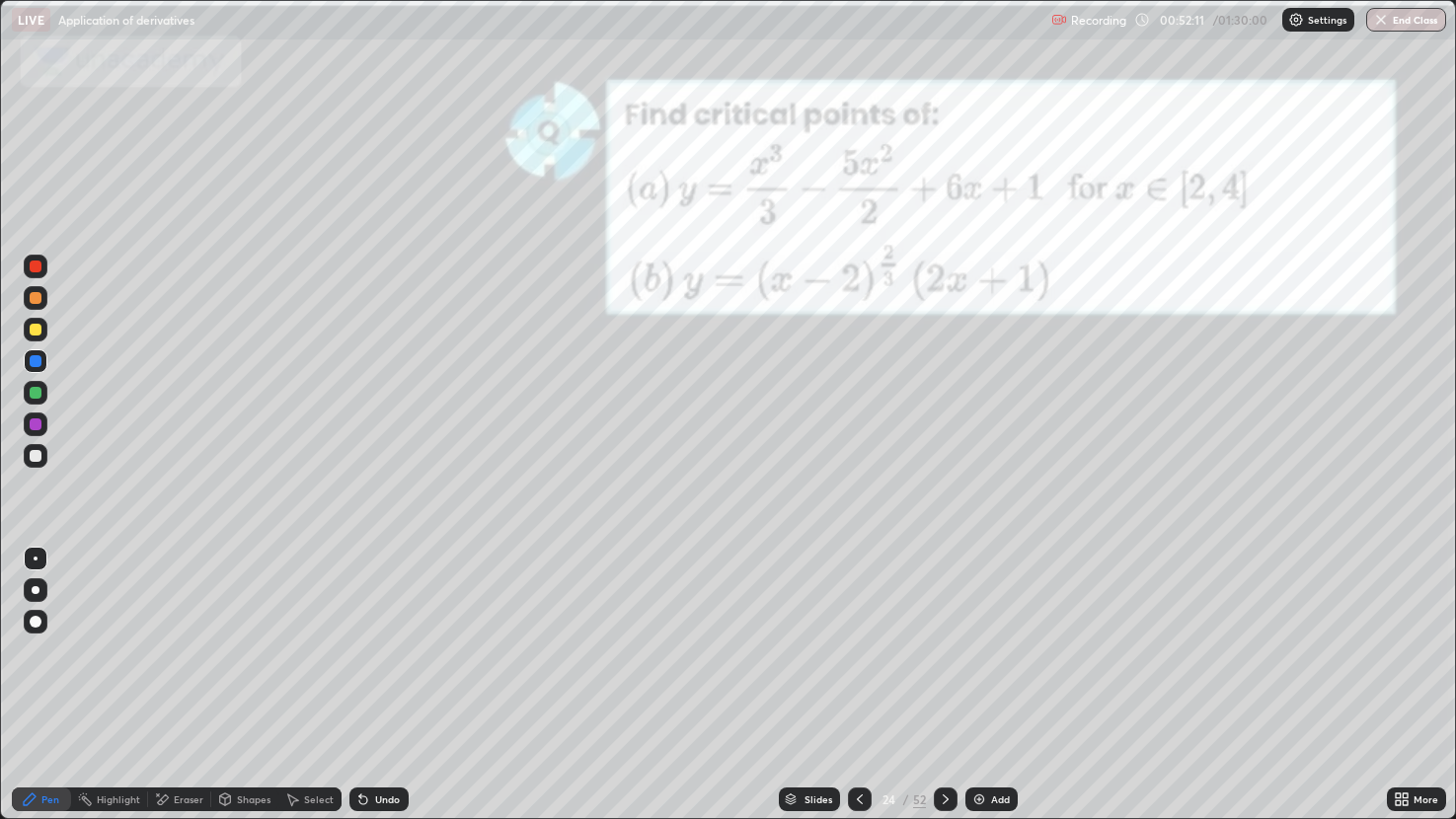 click 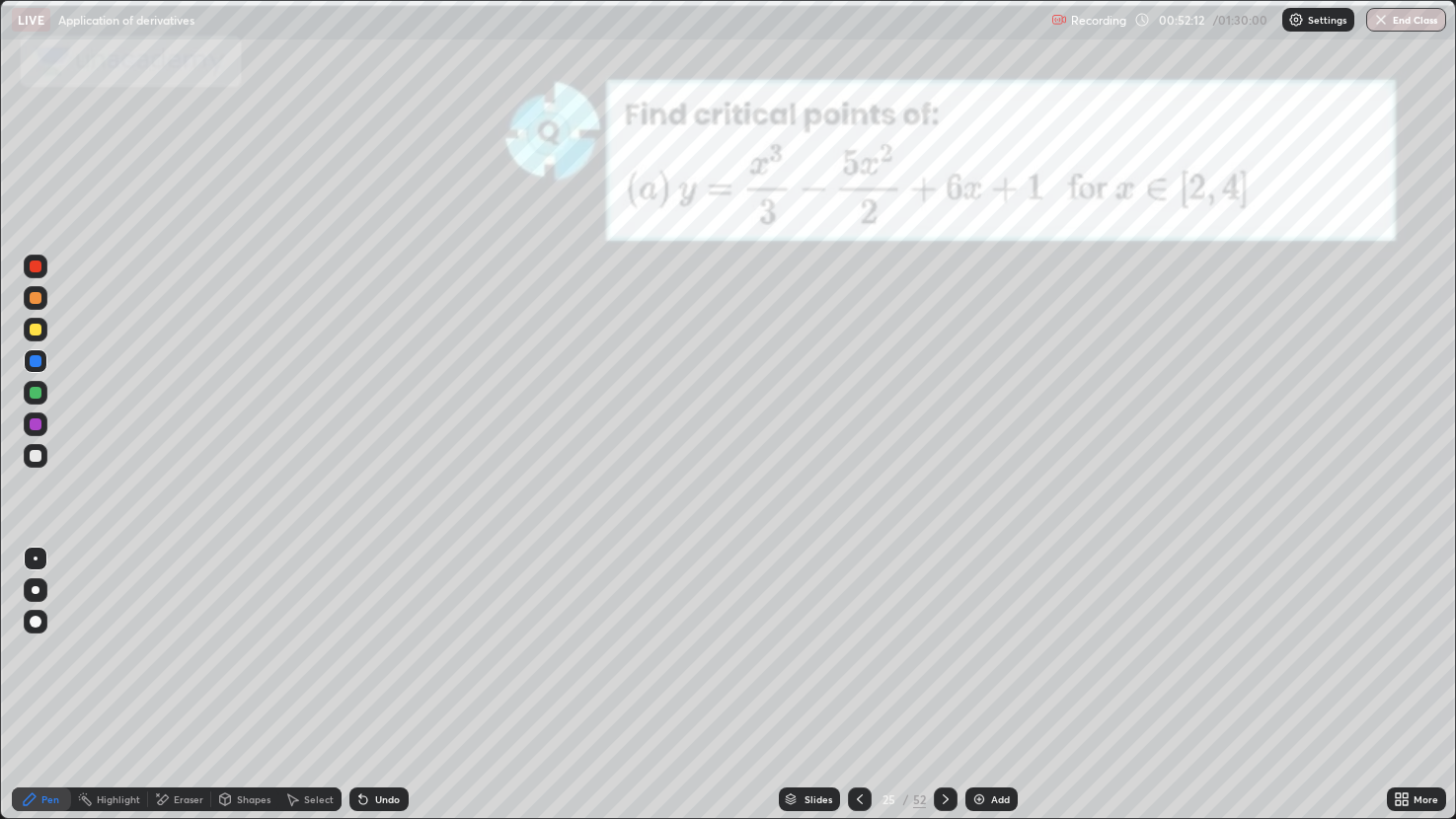 click at bounding box center (946, 799) 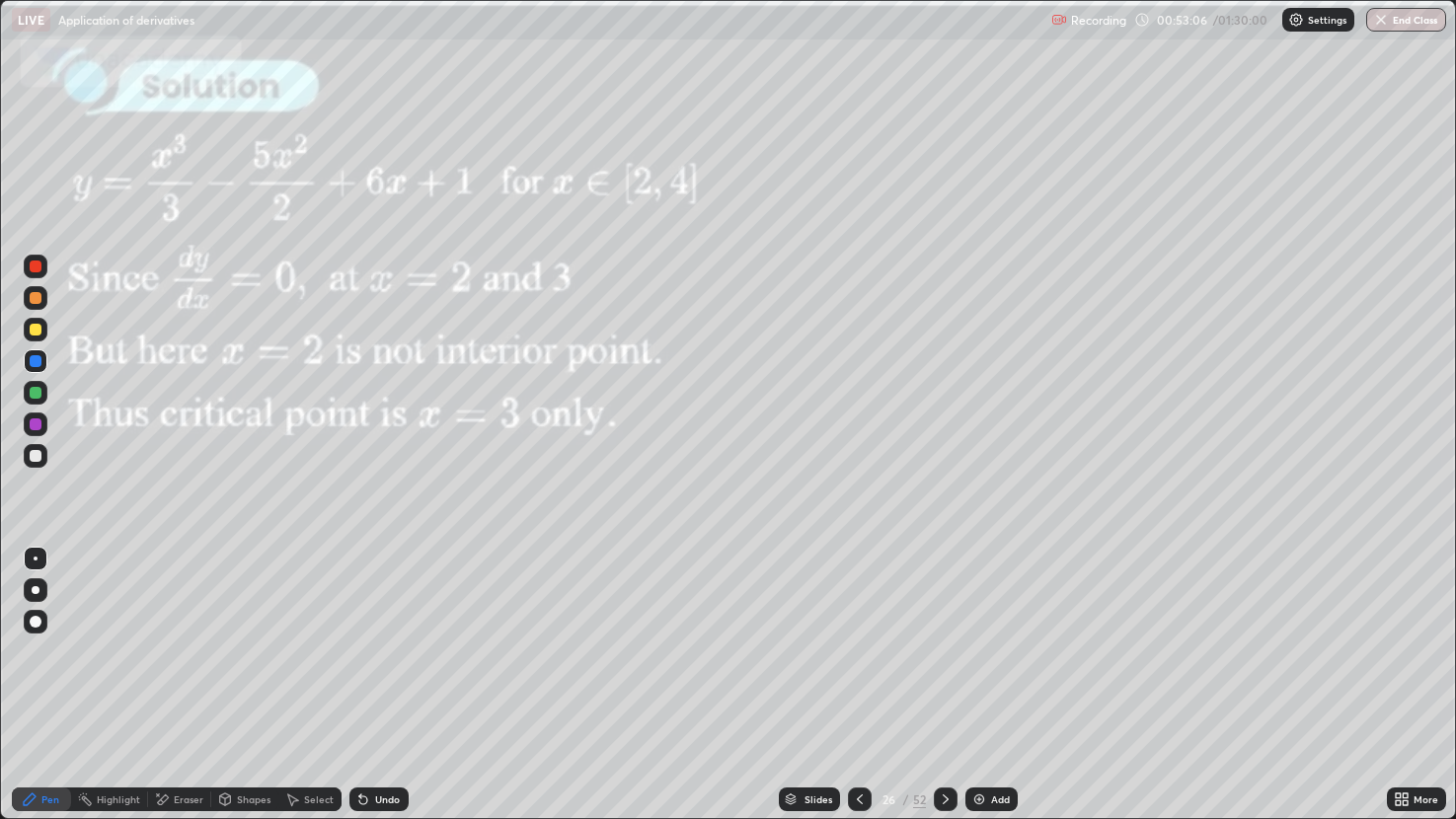 click 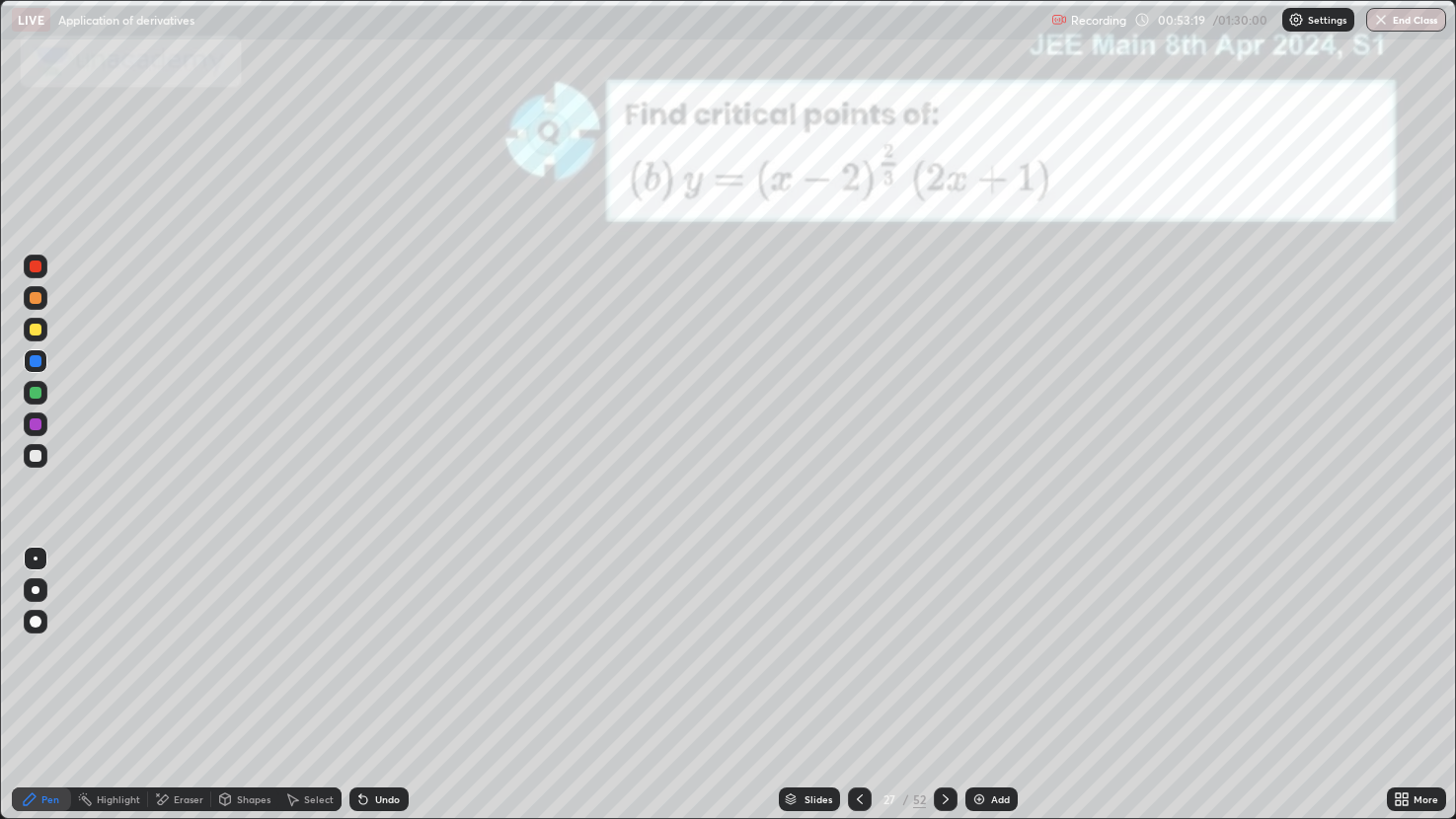 click at bounding box center (36, 330) 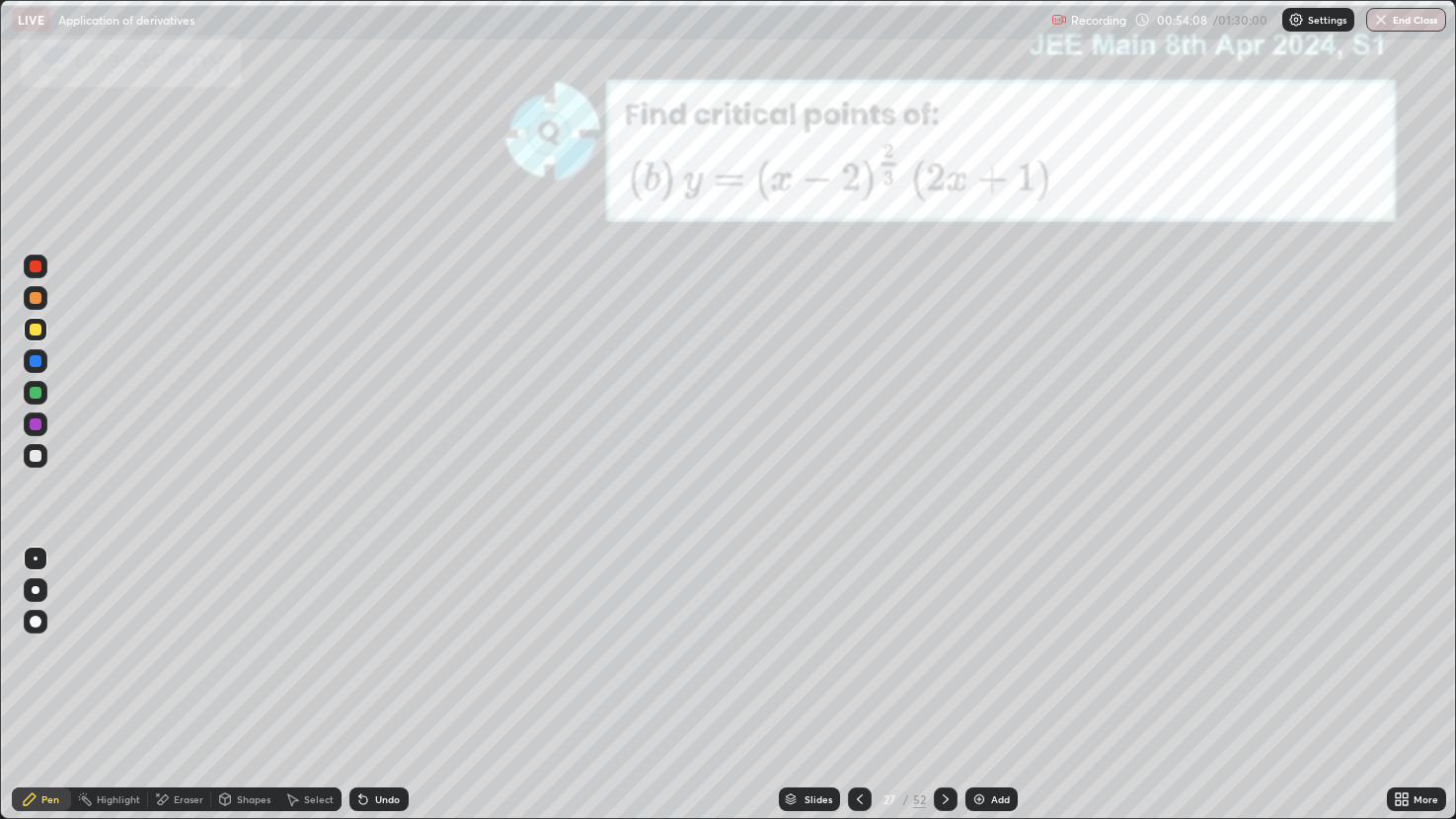 click on "Eraser" at bounding box center [189, 799] 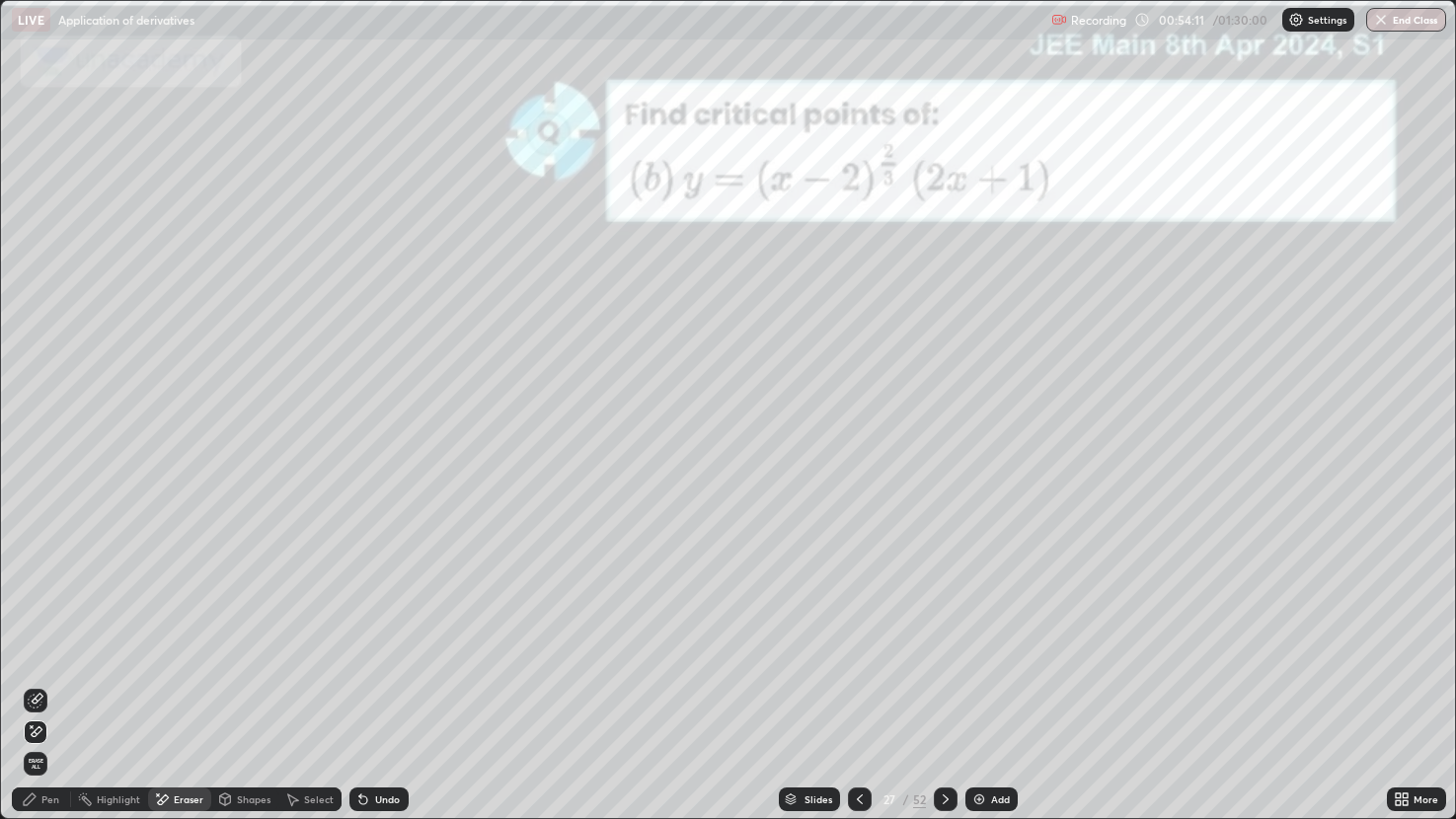 click on "Pen" at bounding box center [50, 799] 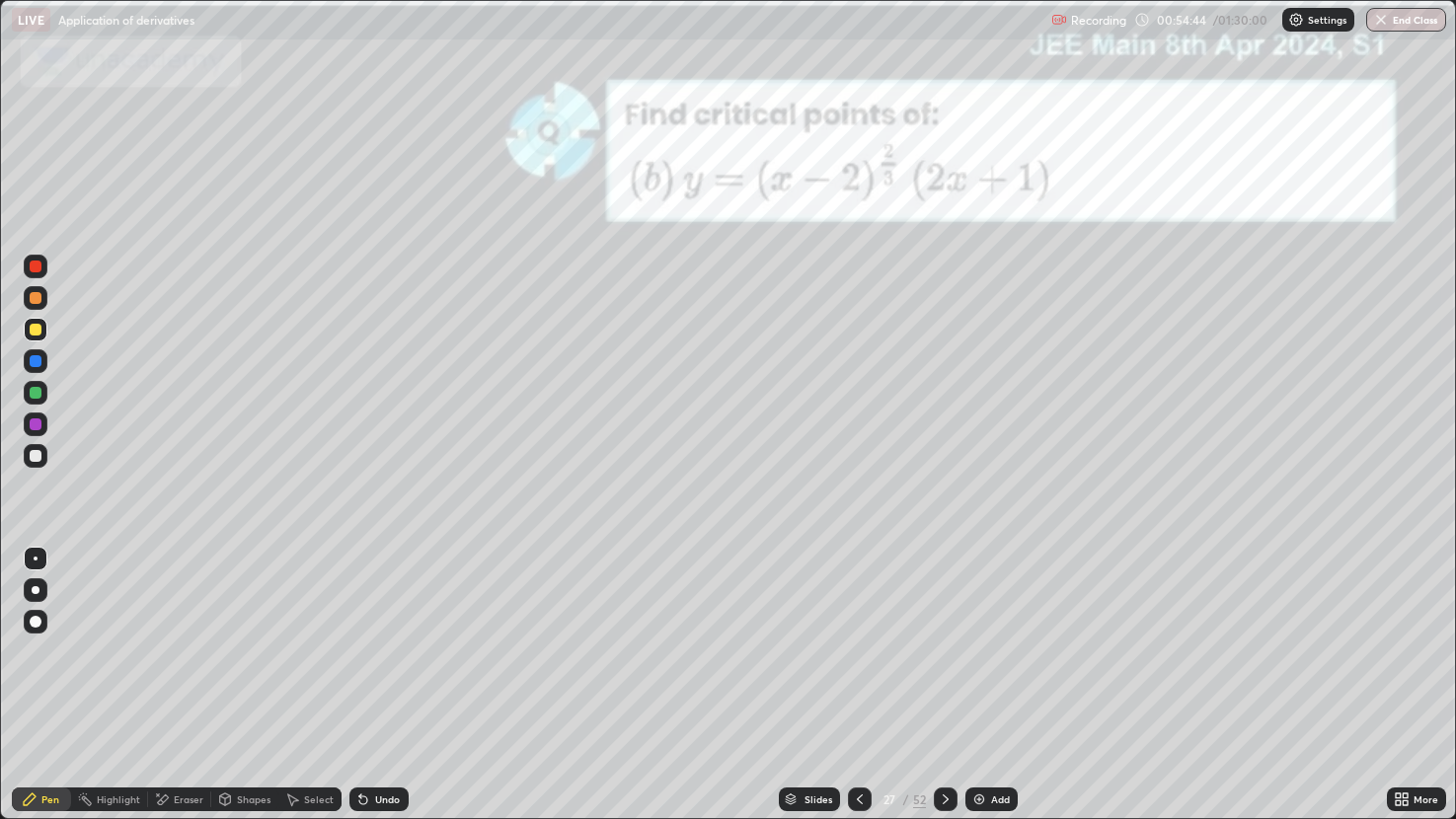 click at bounding box center (36, 266) 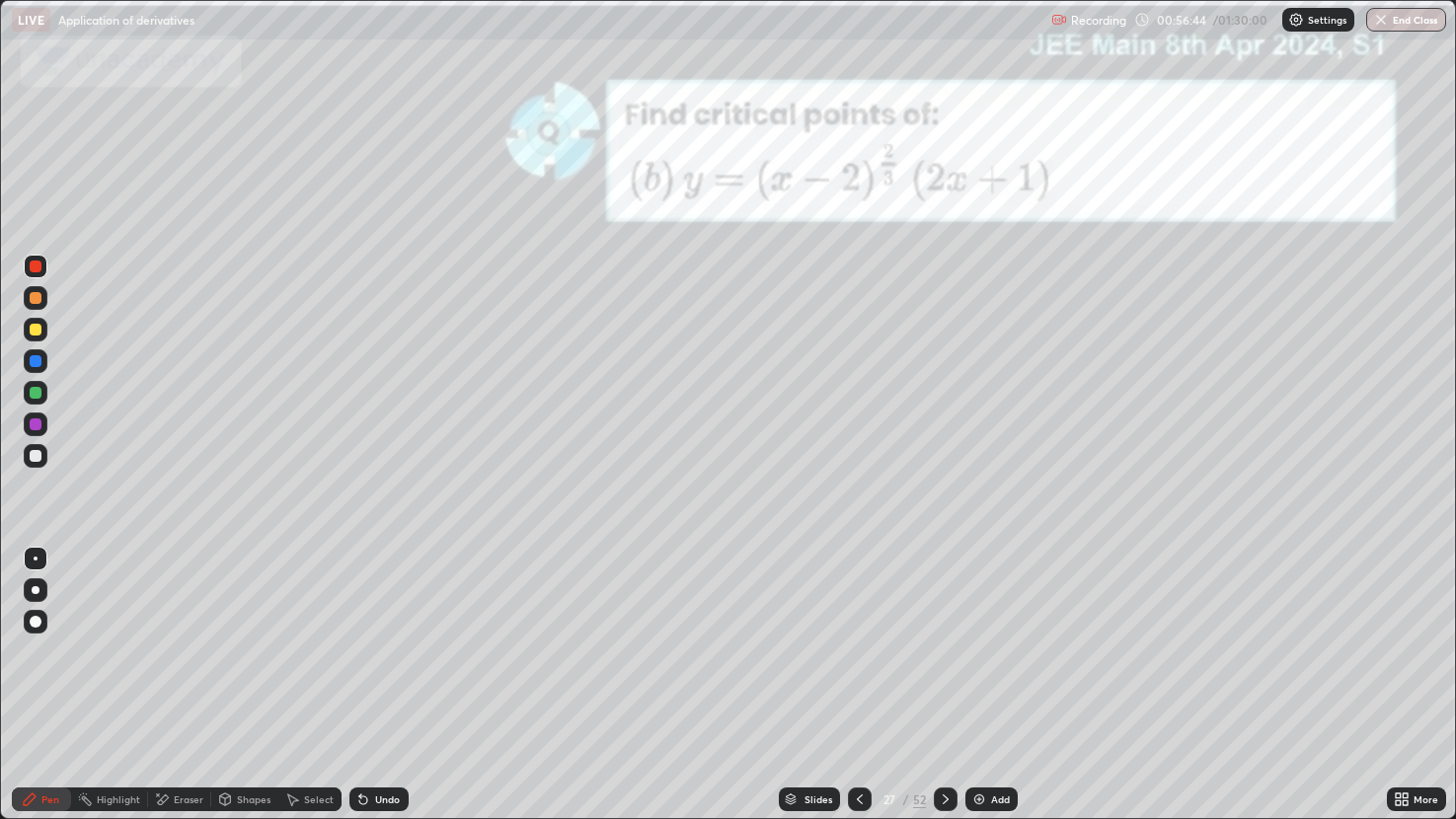 click 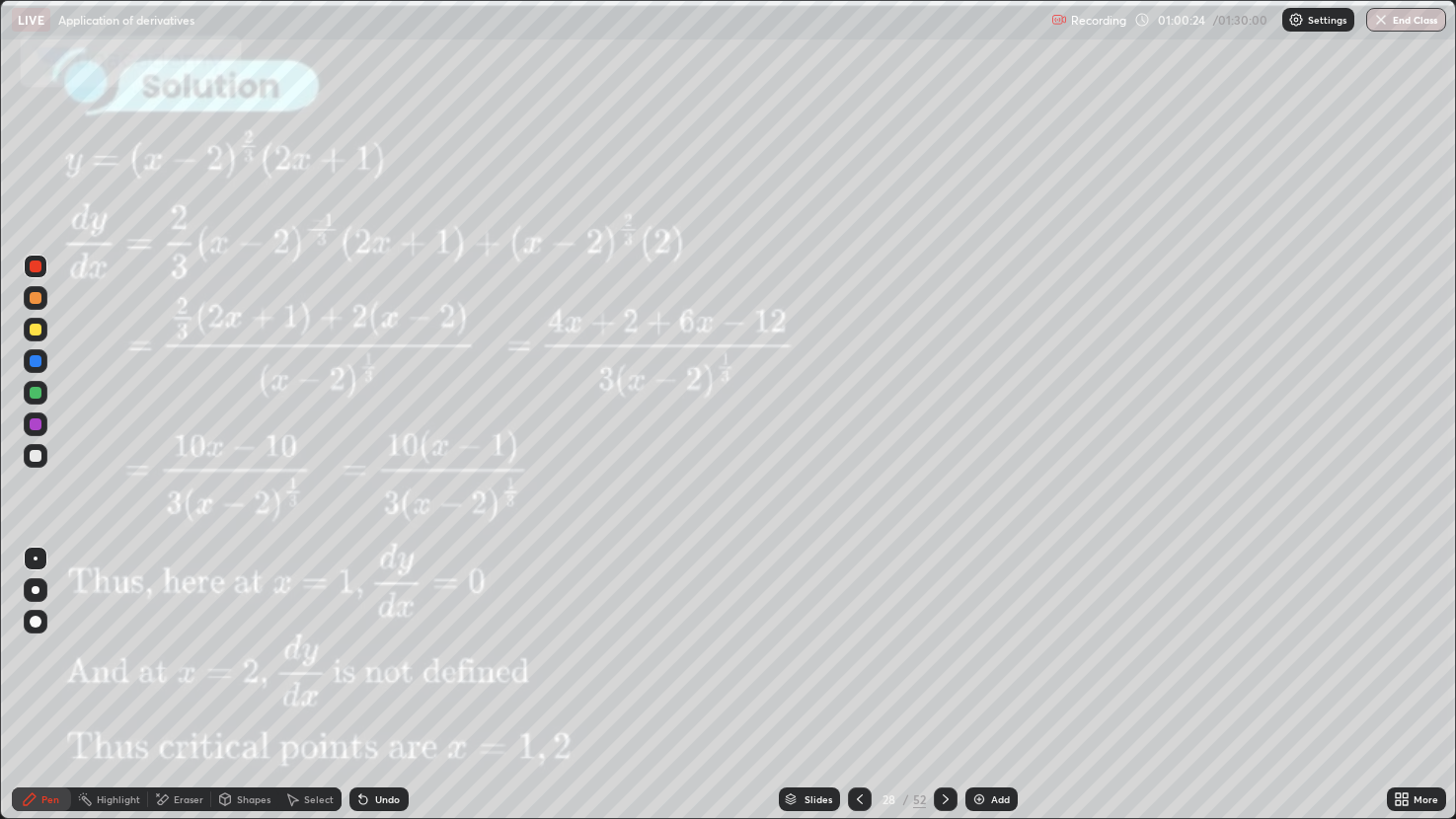 click at bounding box center (946, 799) 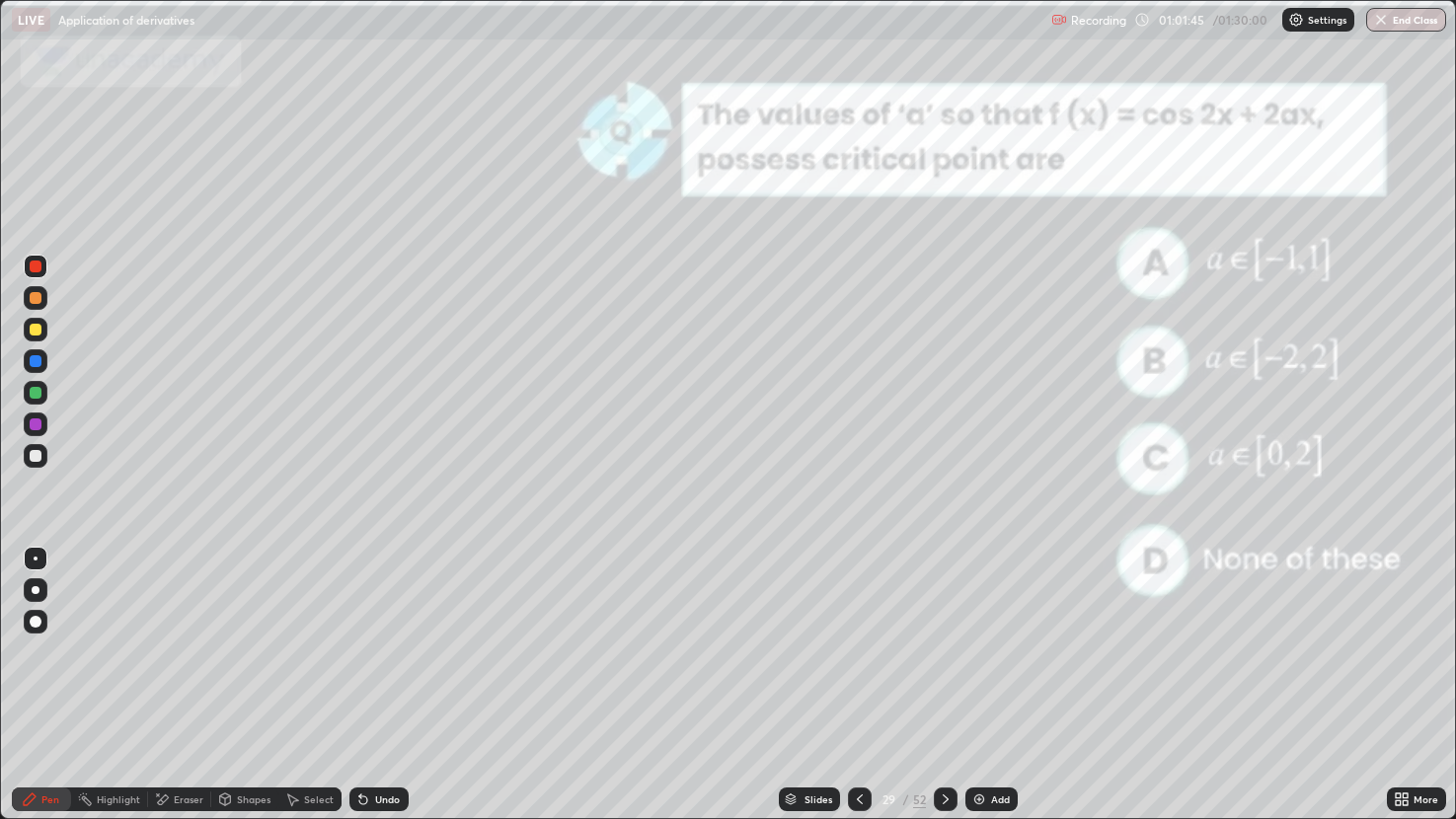 click at bounding box center (36, 330) 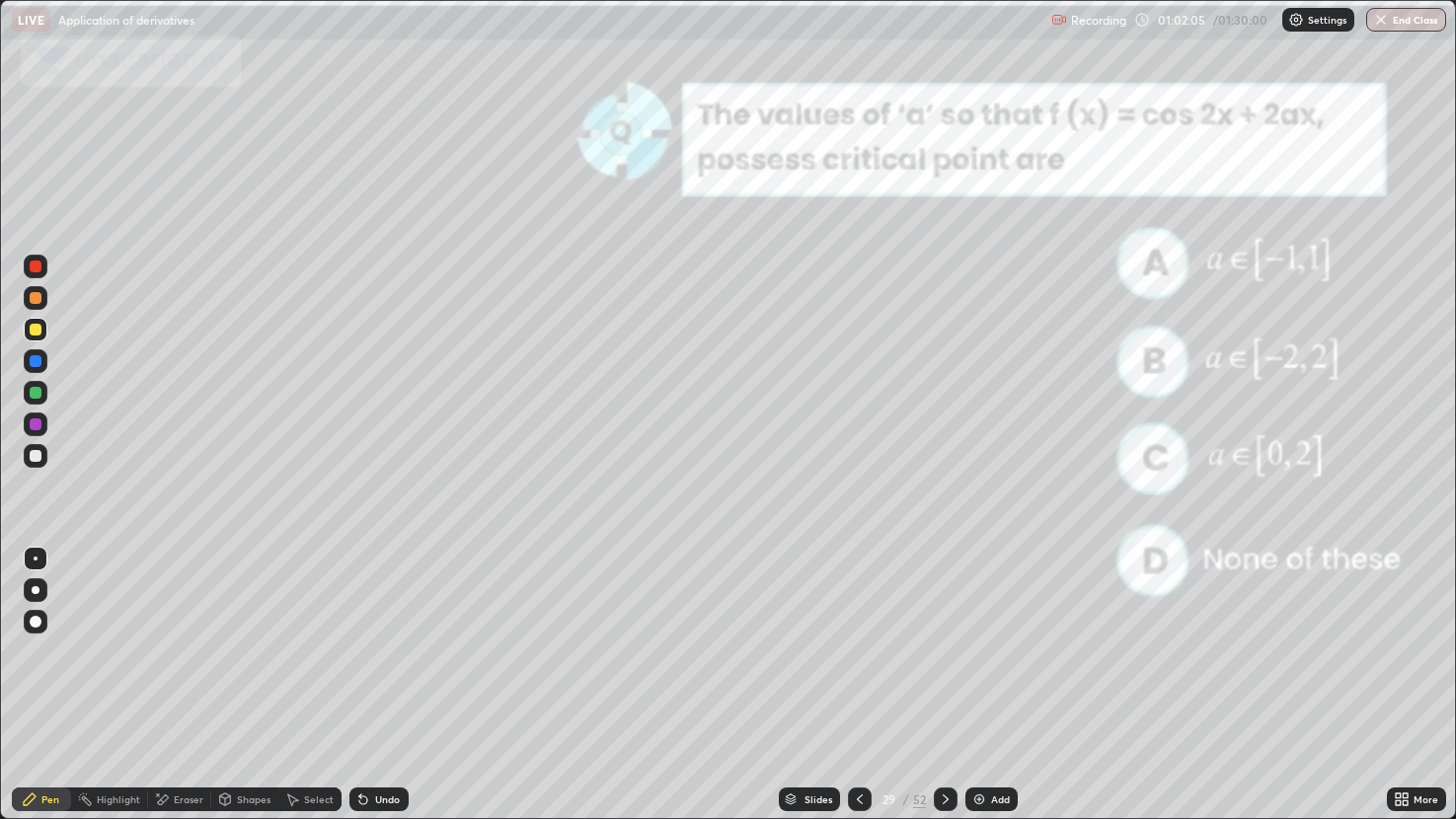 click on "Undo" at bounding box center (387, 799) 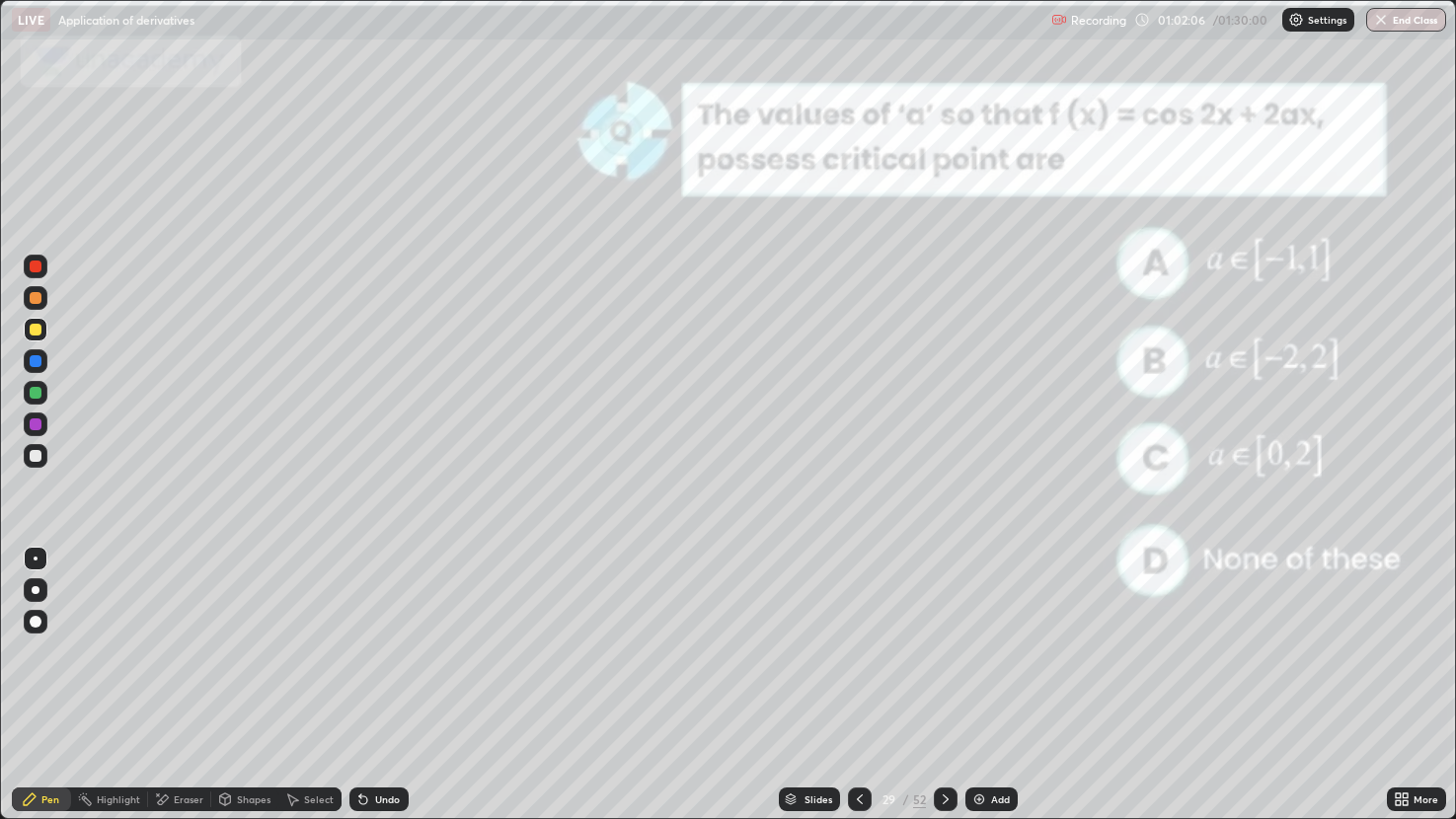 click on "Undo" at bounding box center (387, 799) 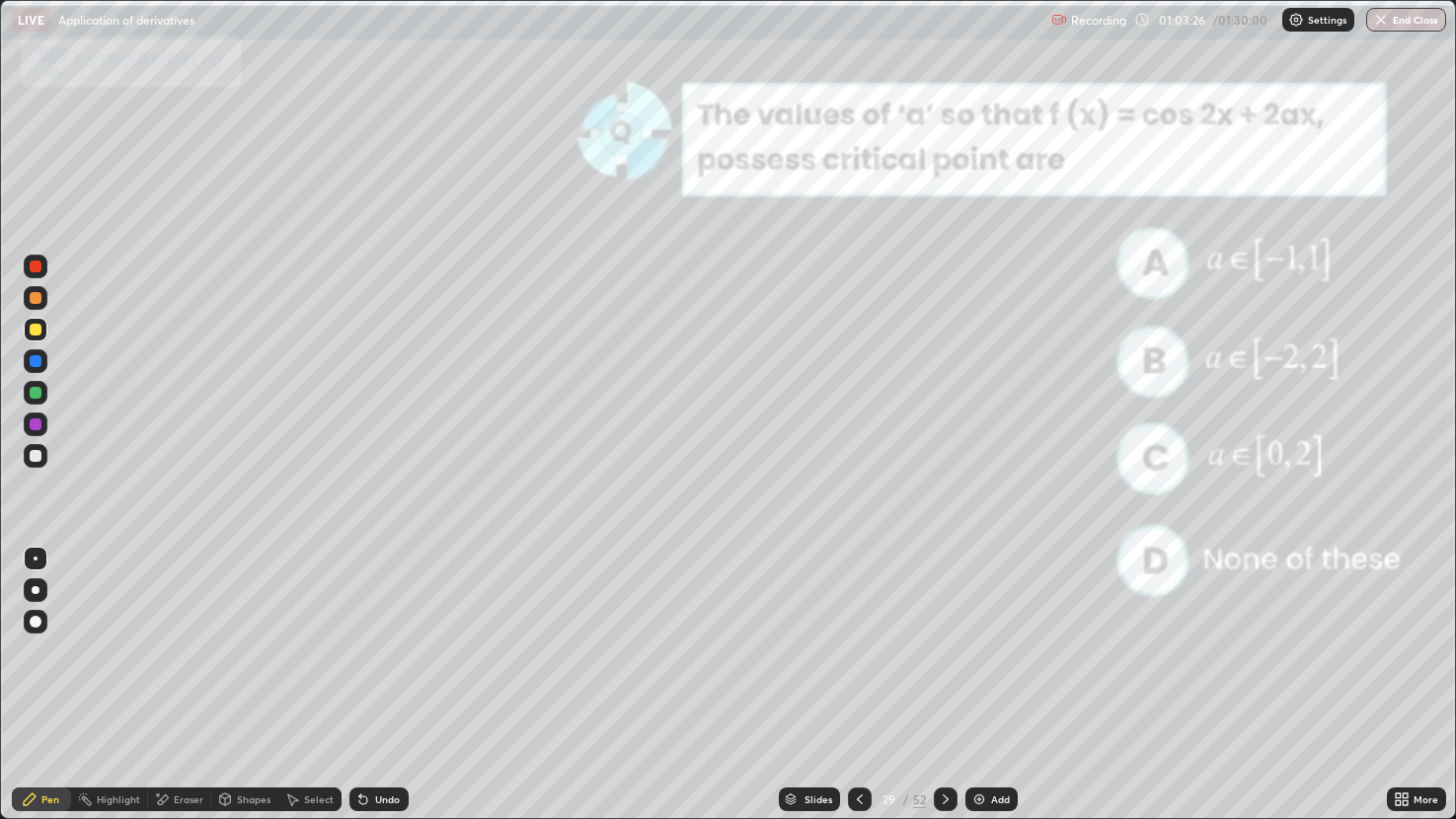 click on "Slides" at bounding box center (809, 799) 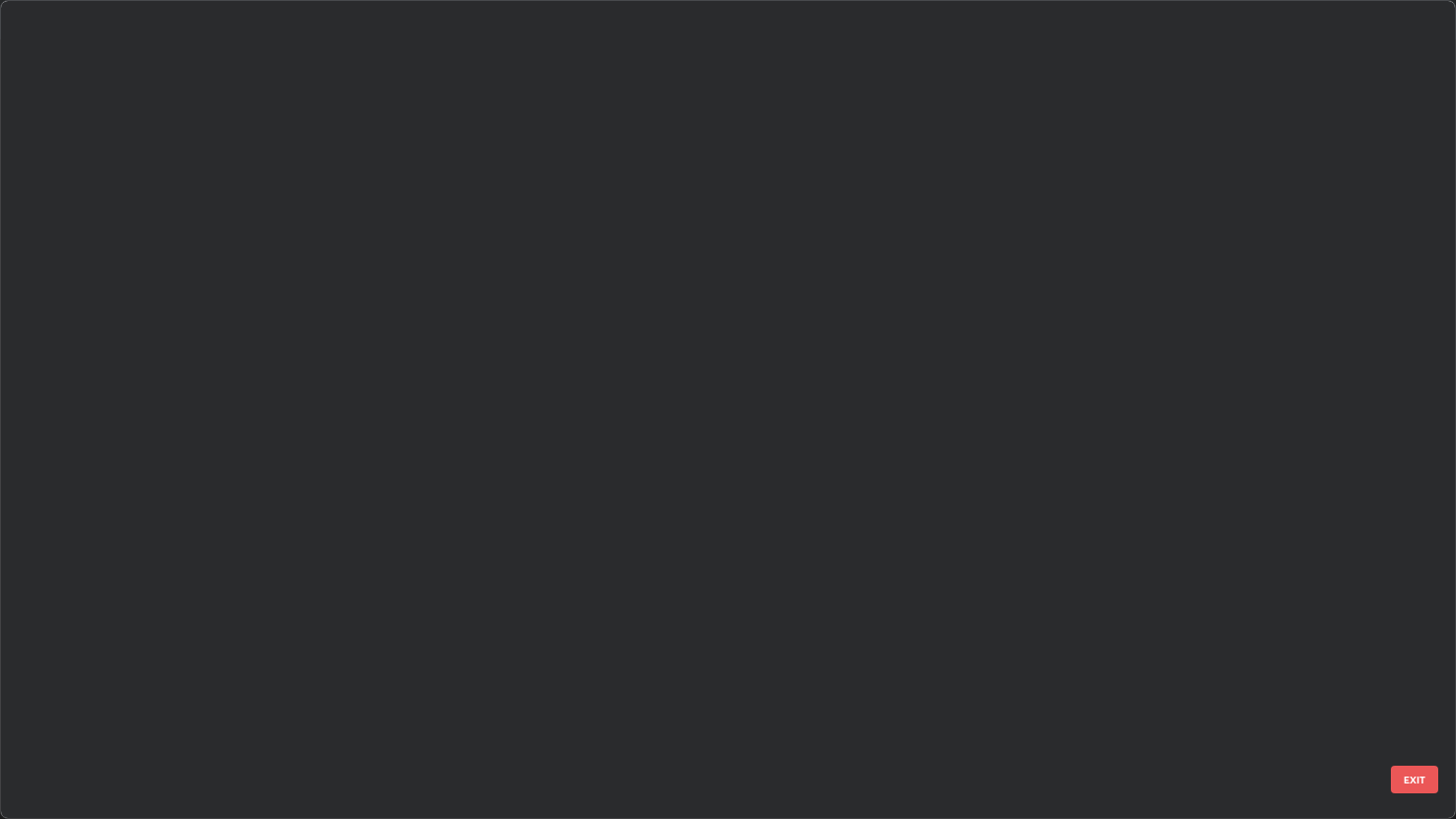 scroll, scrollTop: 1761, scrollLeft: 0, axis: vertical 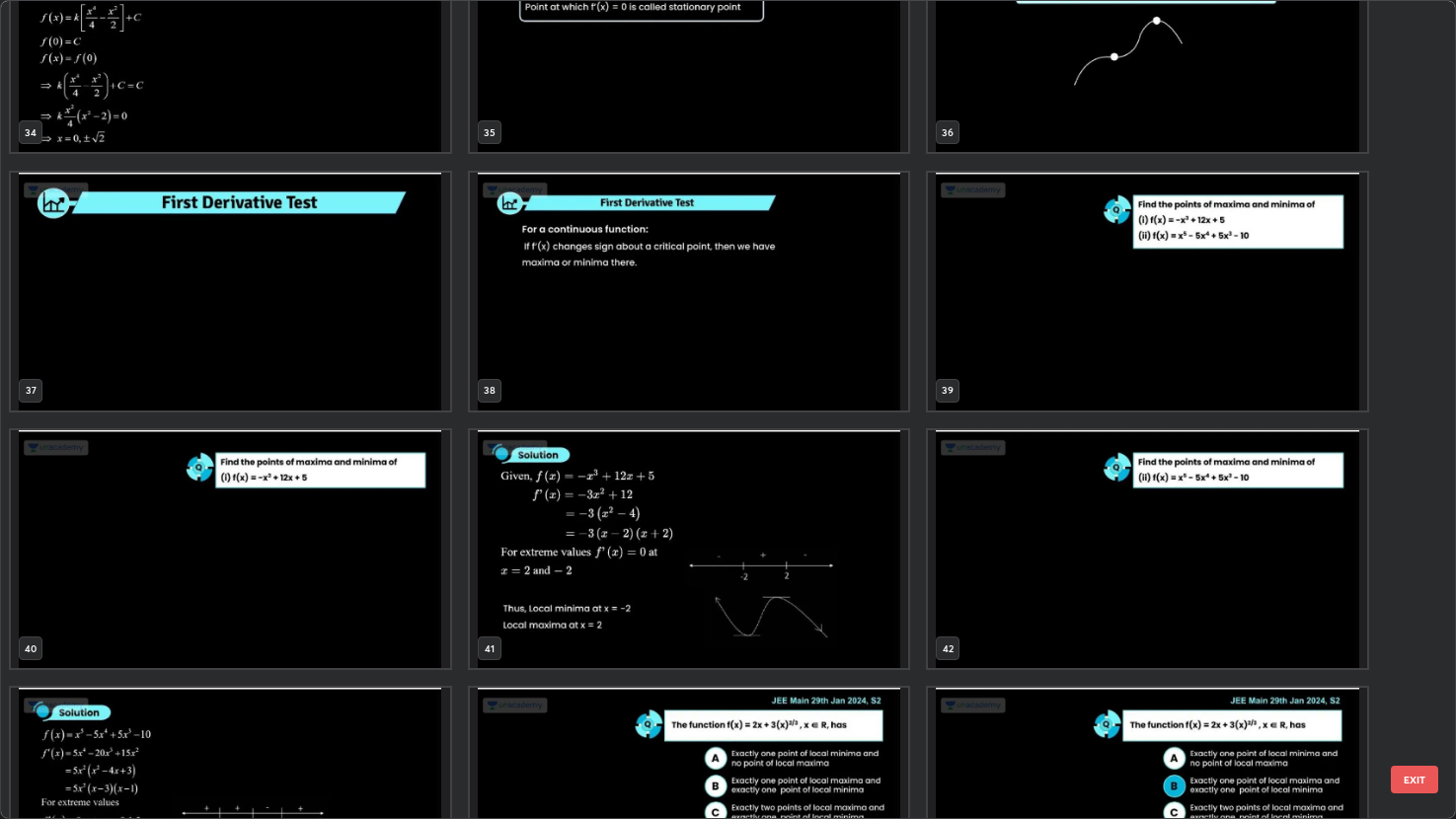 click at bounding box center (1147, 291) 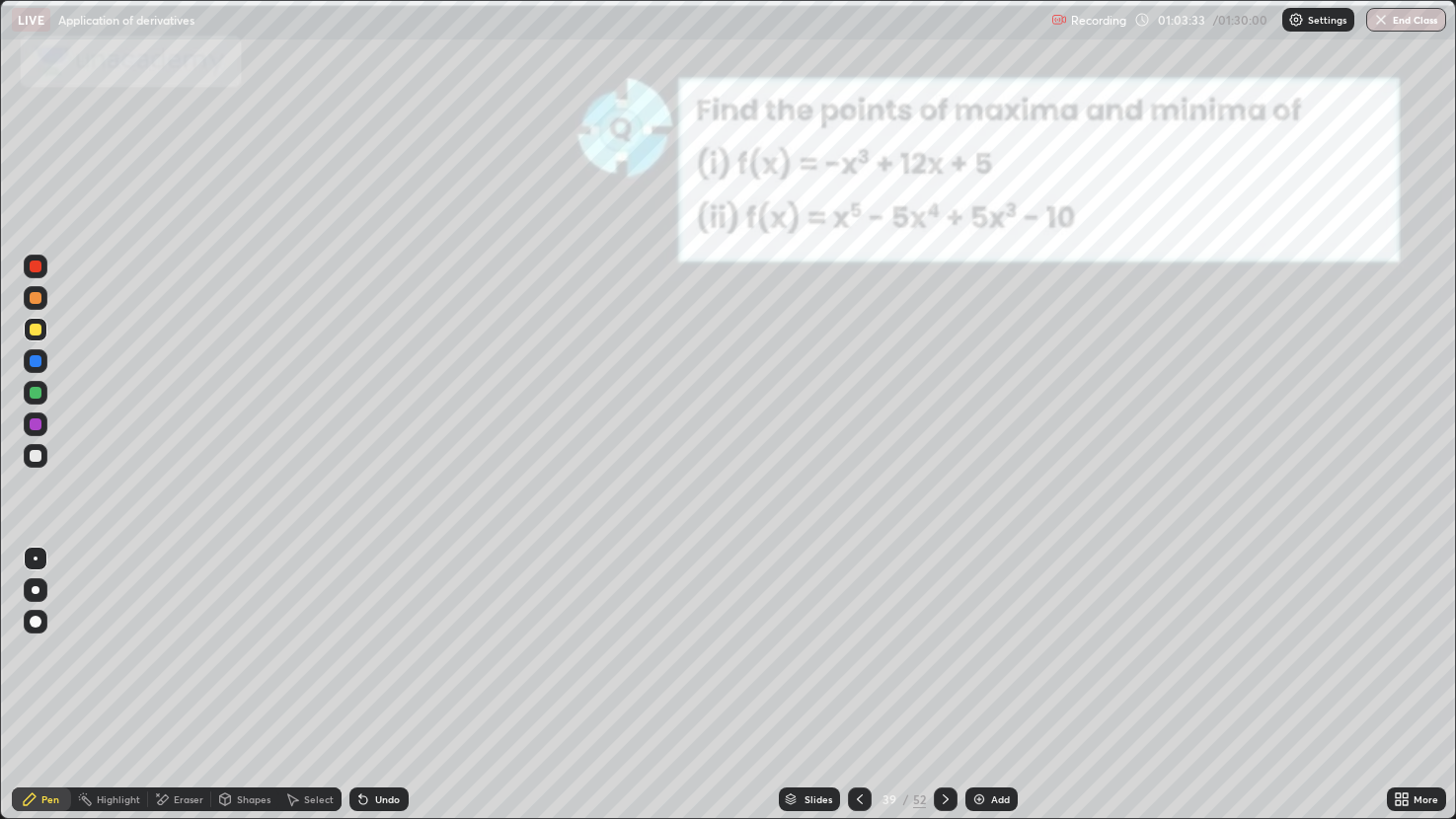 click at bounding box center [1147, 291] 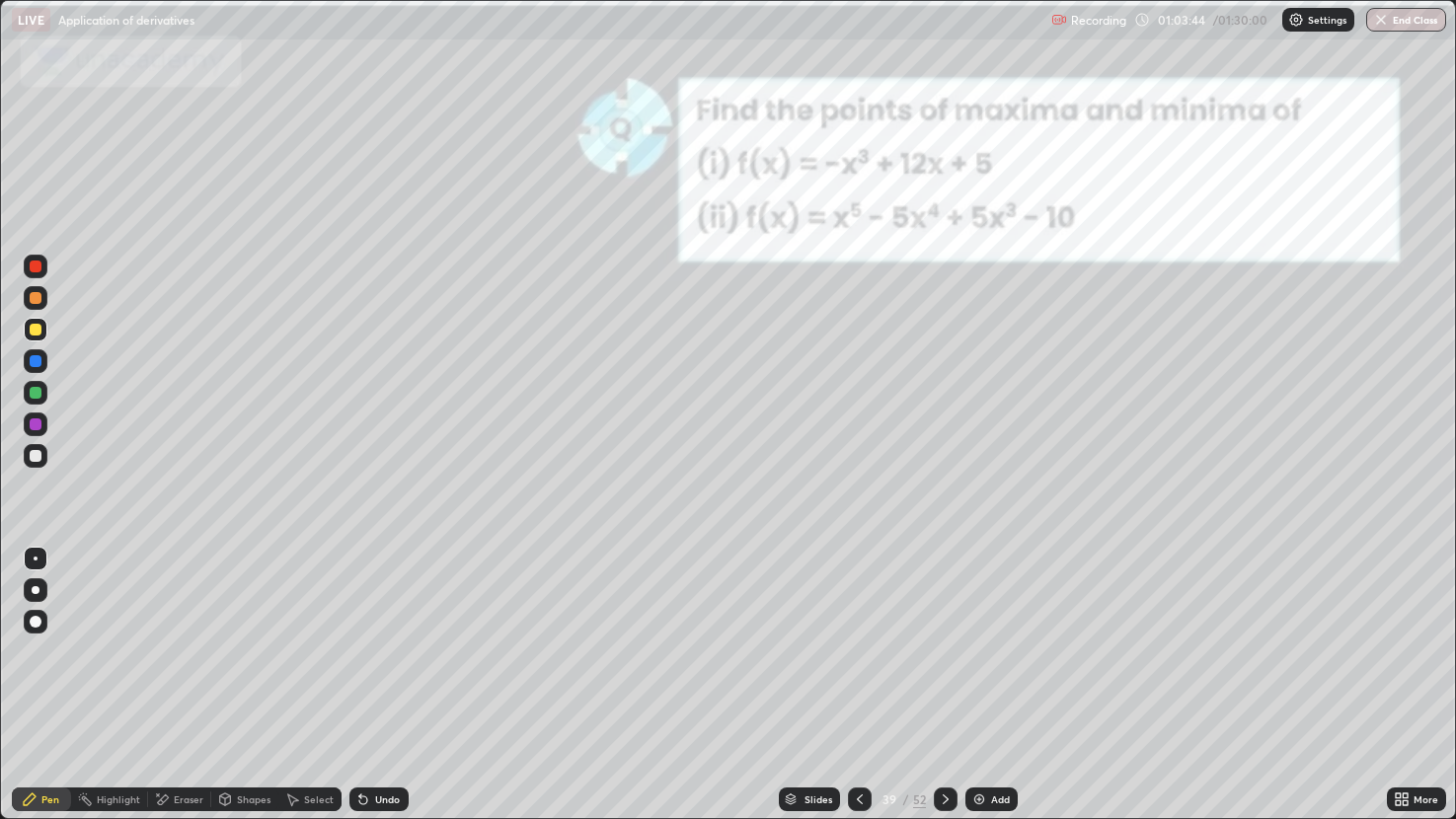 click on "Slides" at bounding box center (818, 799) 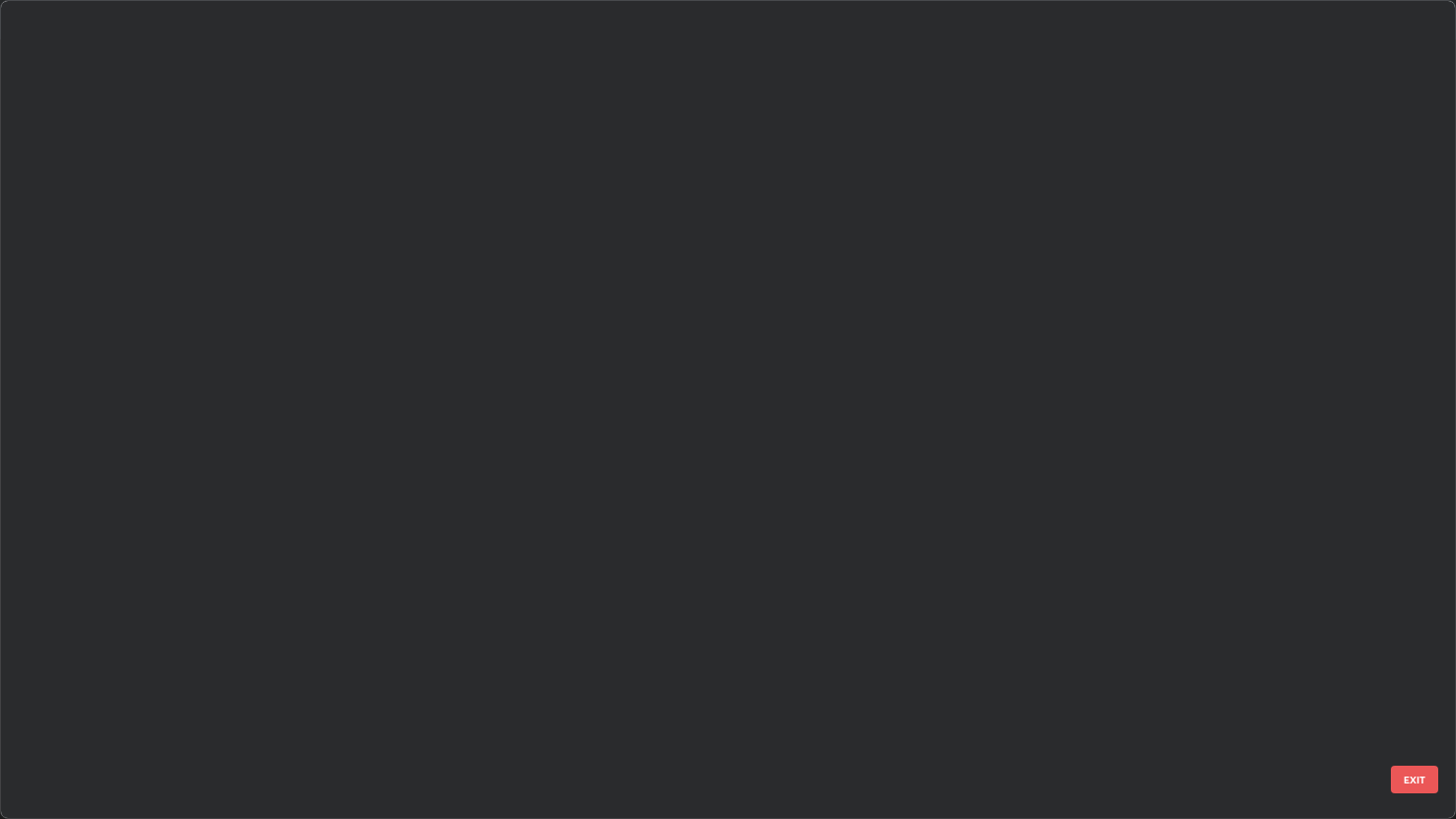 scroll, scrollTop: 2535, scrollLeft: 0, axis: vertical 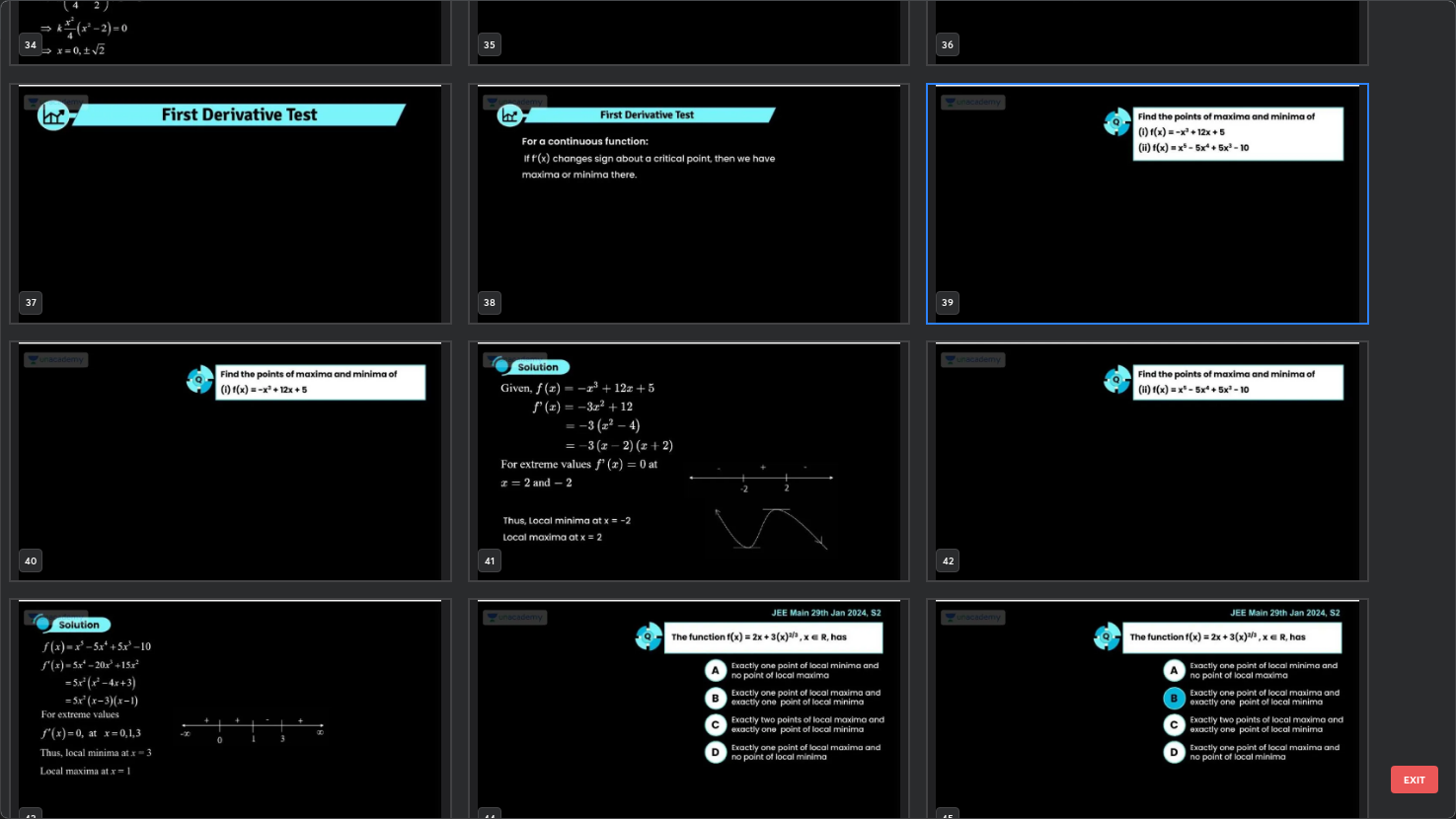 click at bounding box center (689, 718) 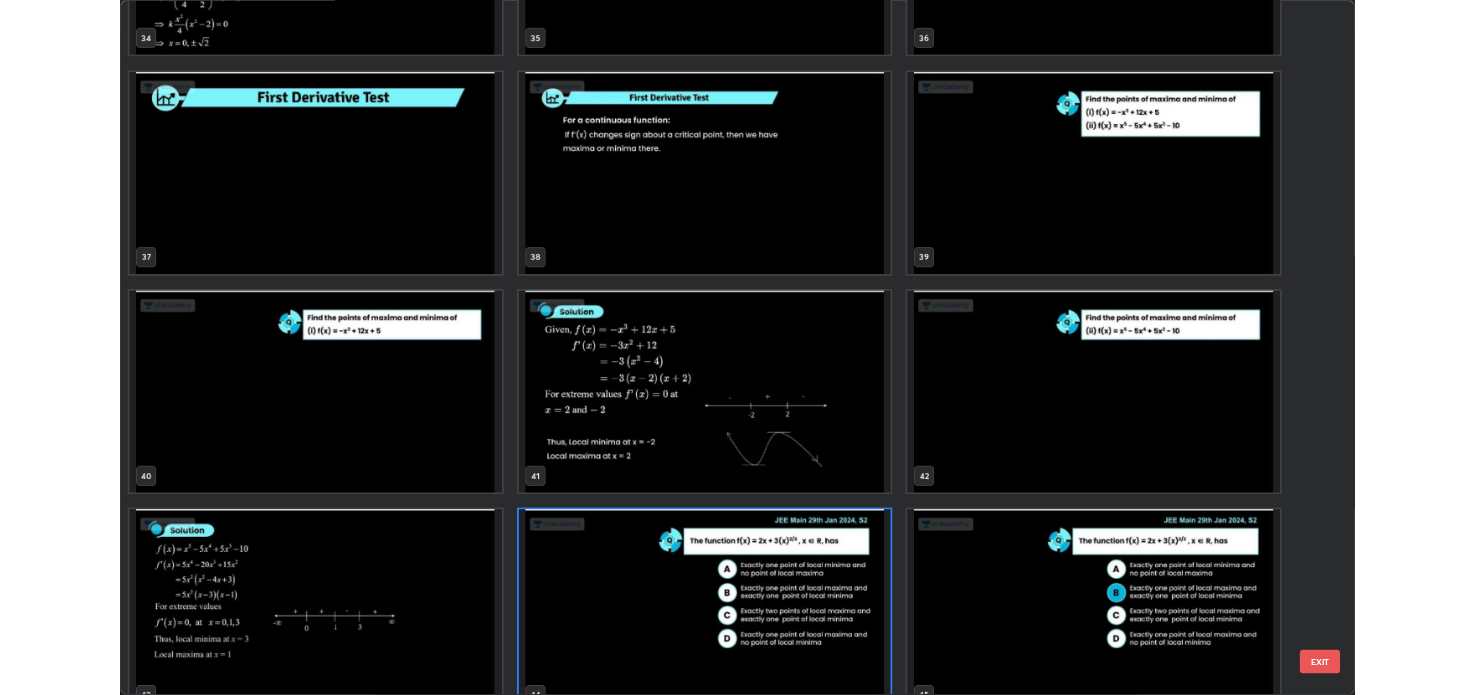 scroll, scrollTop: 3092, scrollLeft: 0, axis: vertical 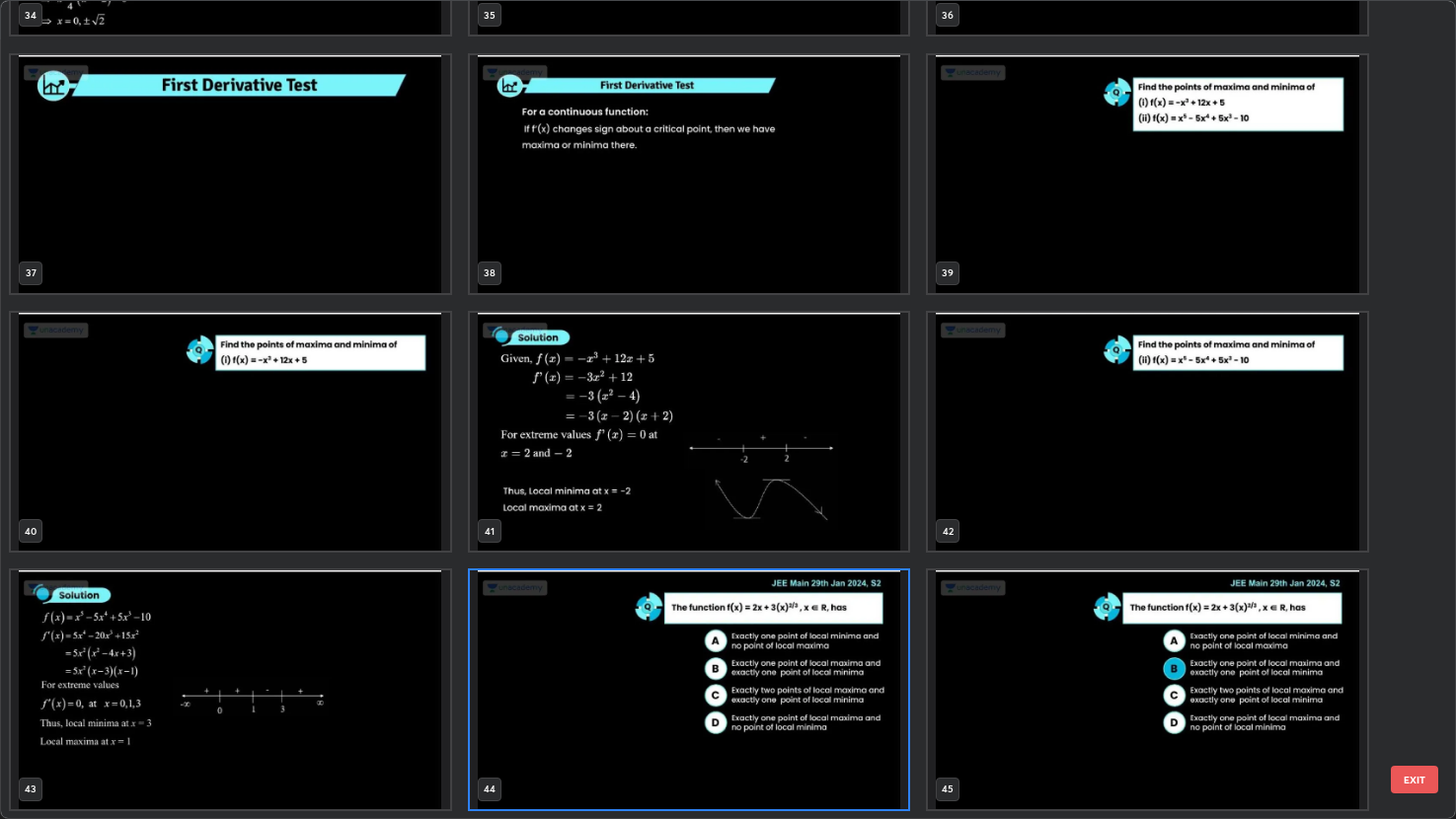 click at bounding box center [689, 689] 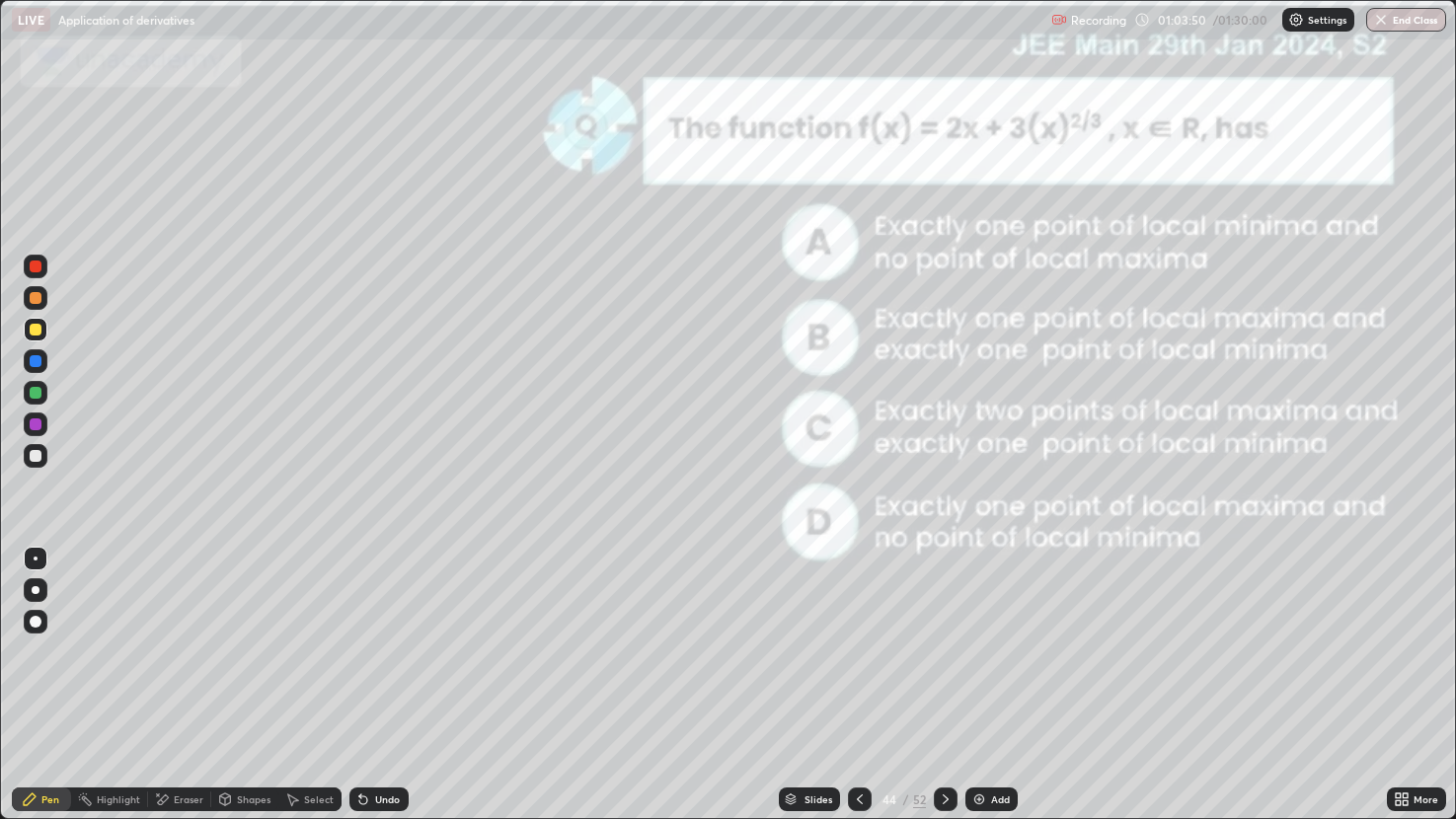 click at bounding box center [689, 689] 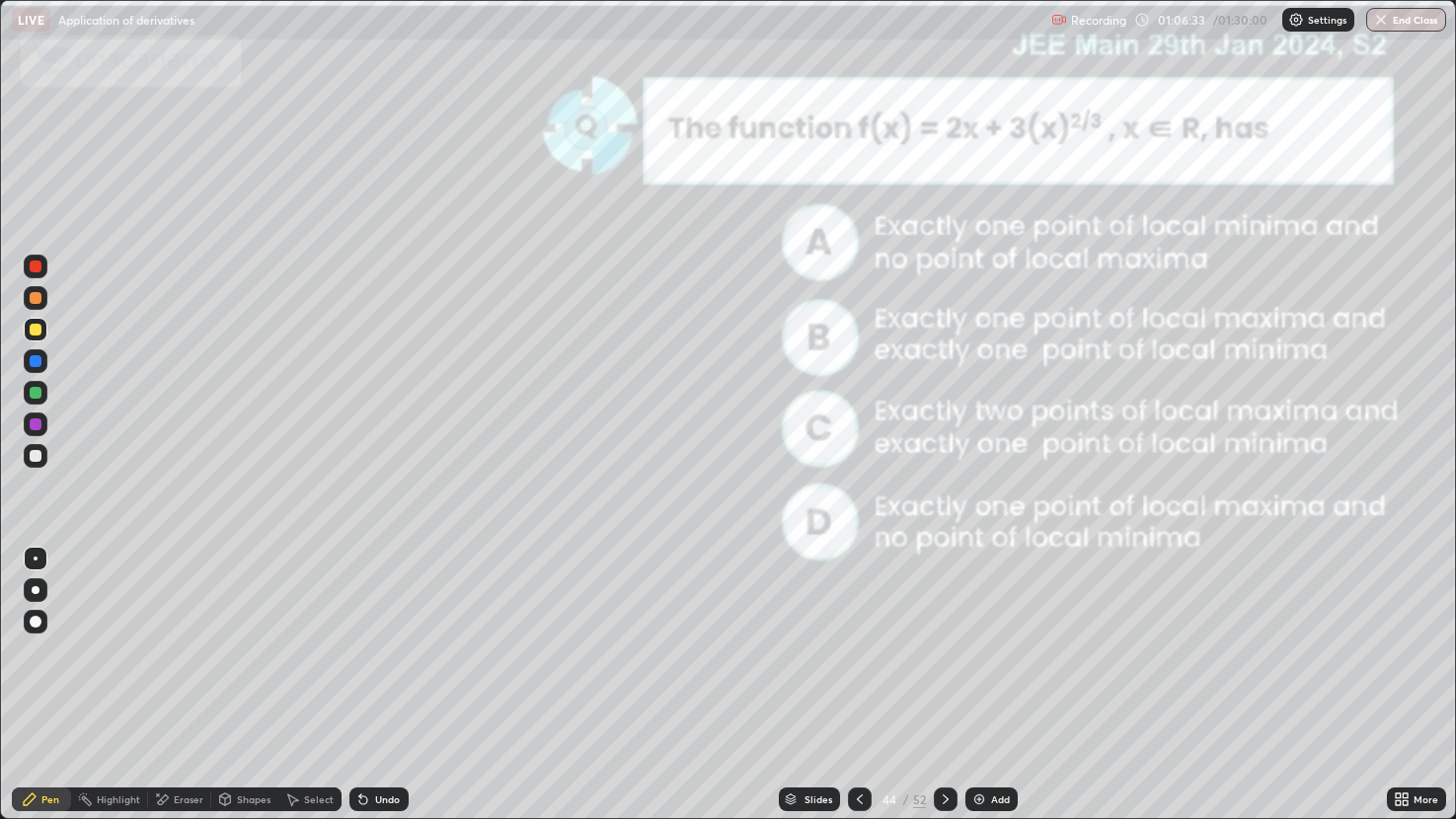 click on "Eraser" at bounding box center [189, 799] 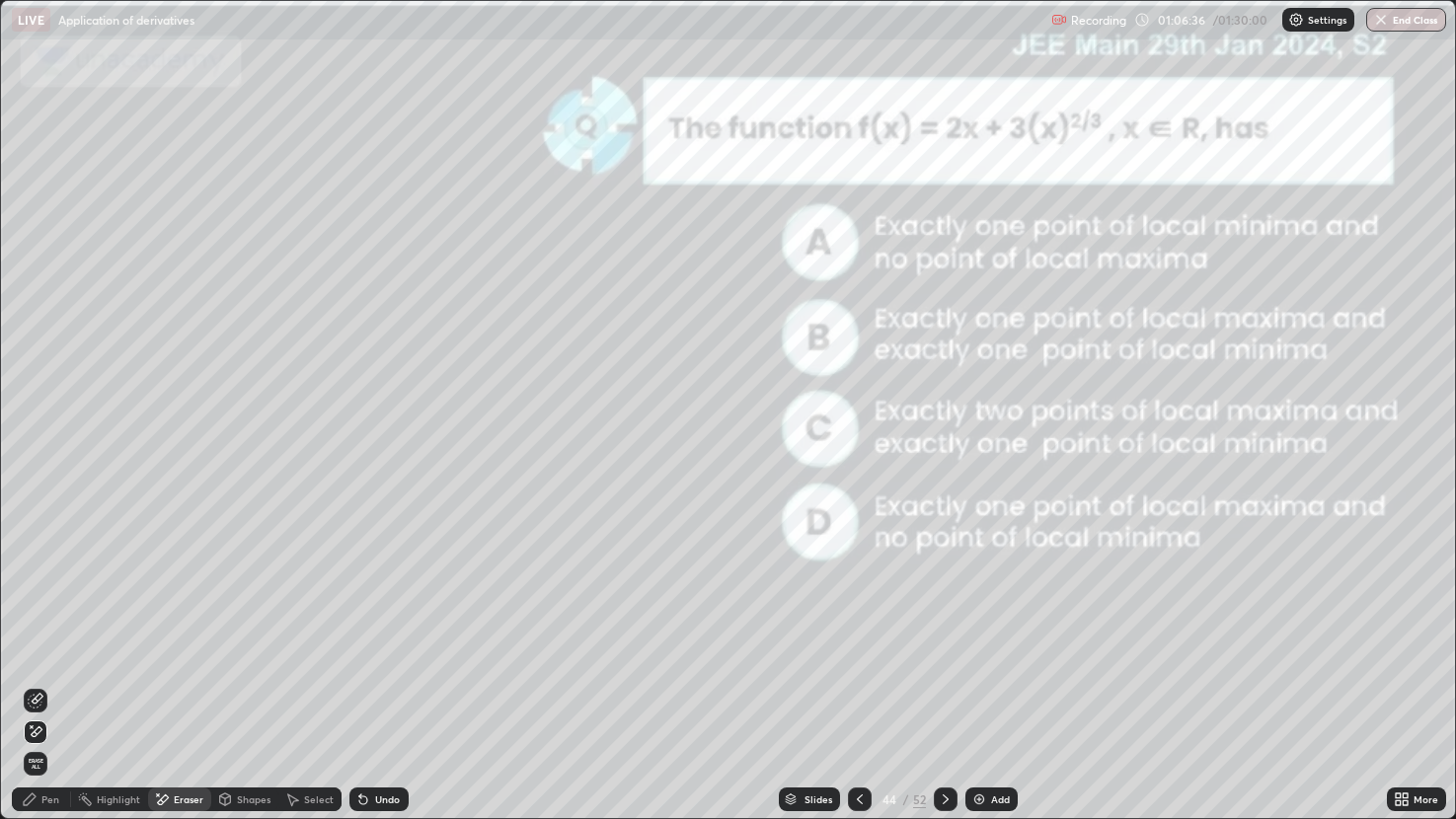 click on "Pen" at bounding box center [50, 799] 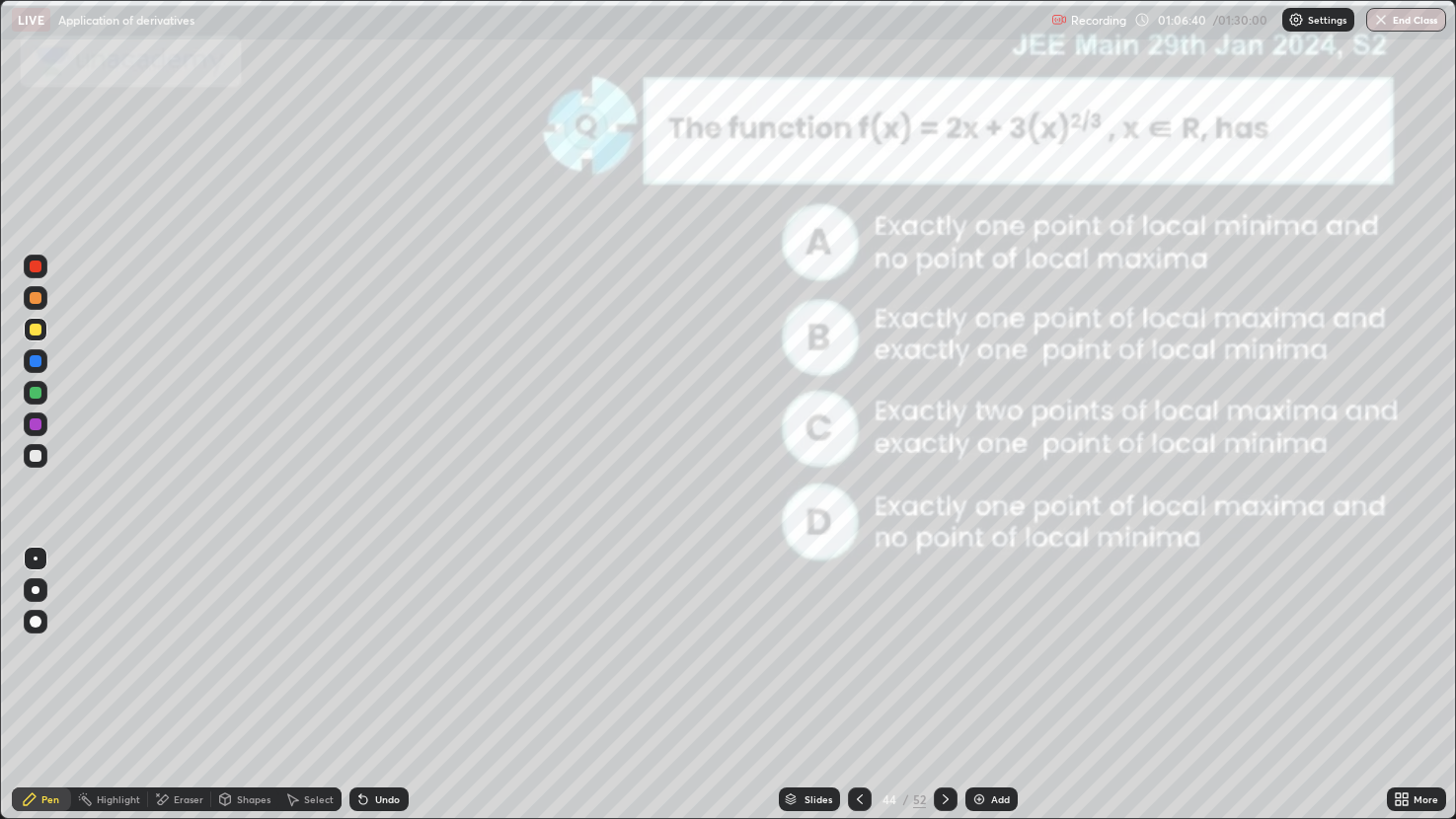 click on "Eraser" at bounding box center (189, 799) 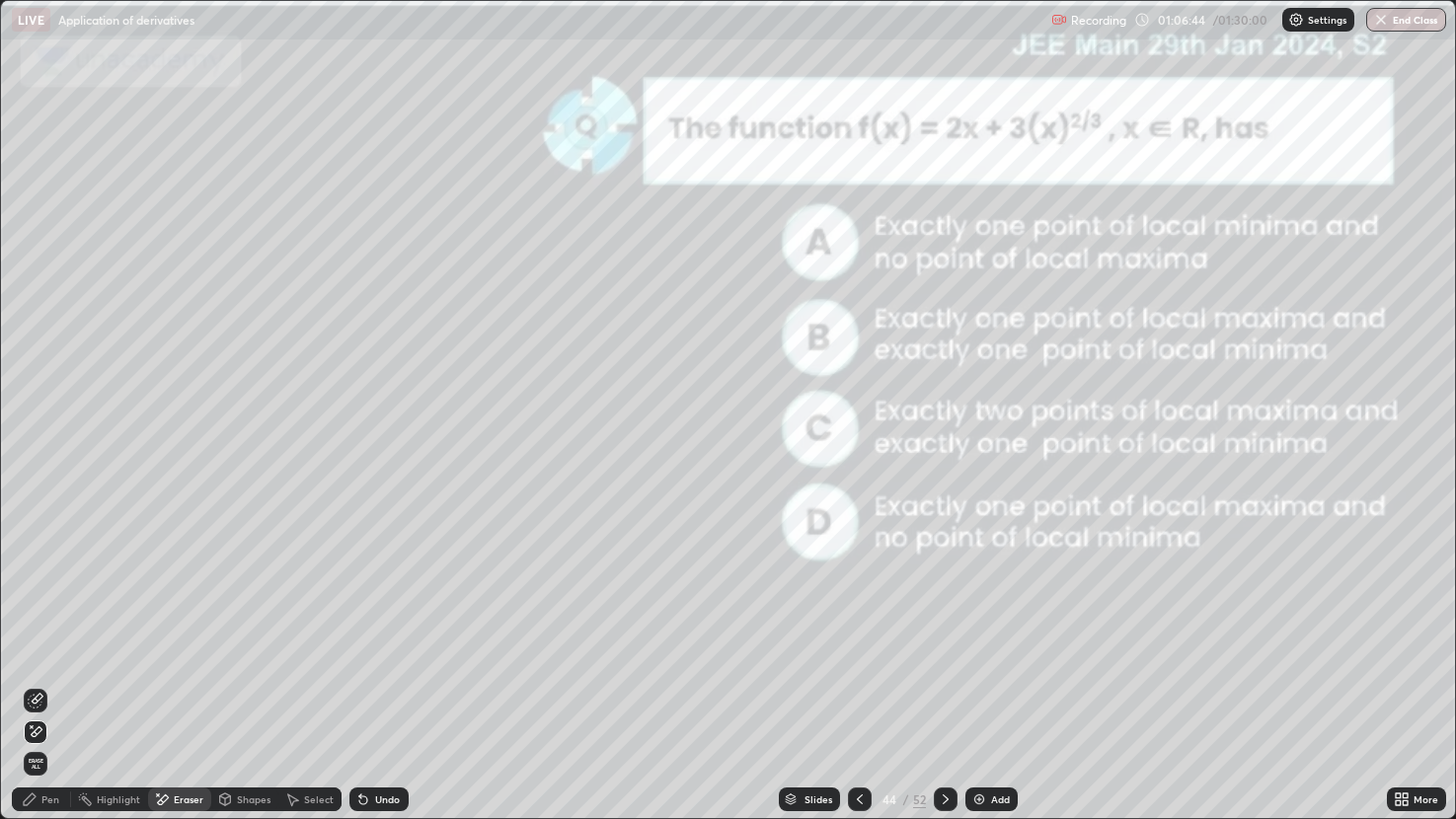 click on "Pen" at bounding box center (50, 799) 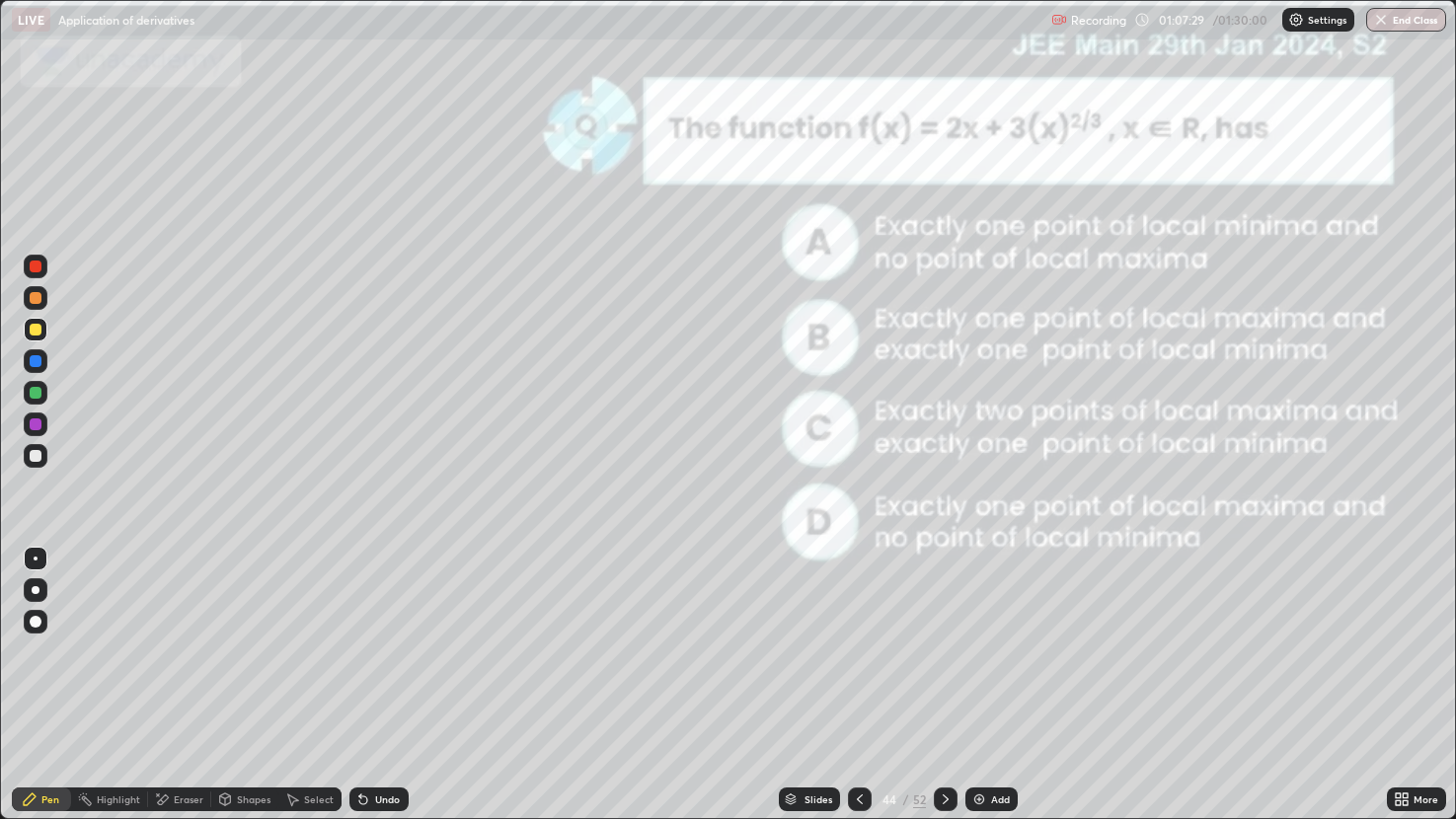 click on "Eraser" at bounding box center (189, 799) 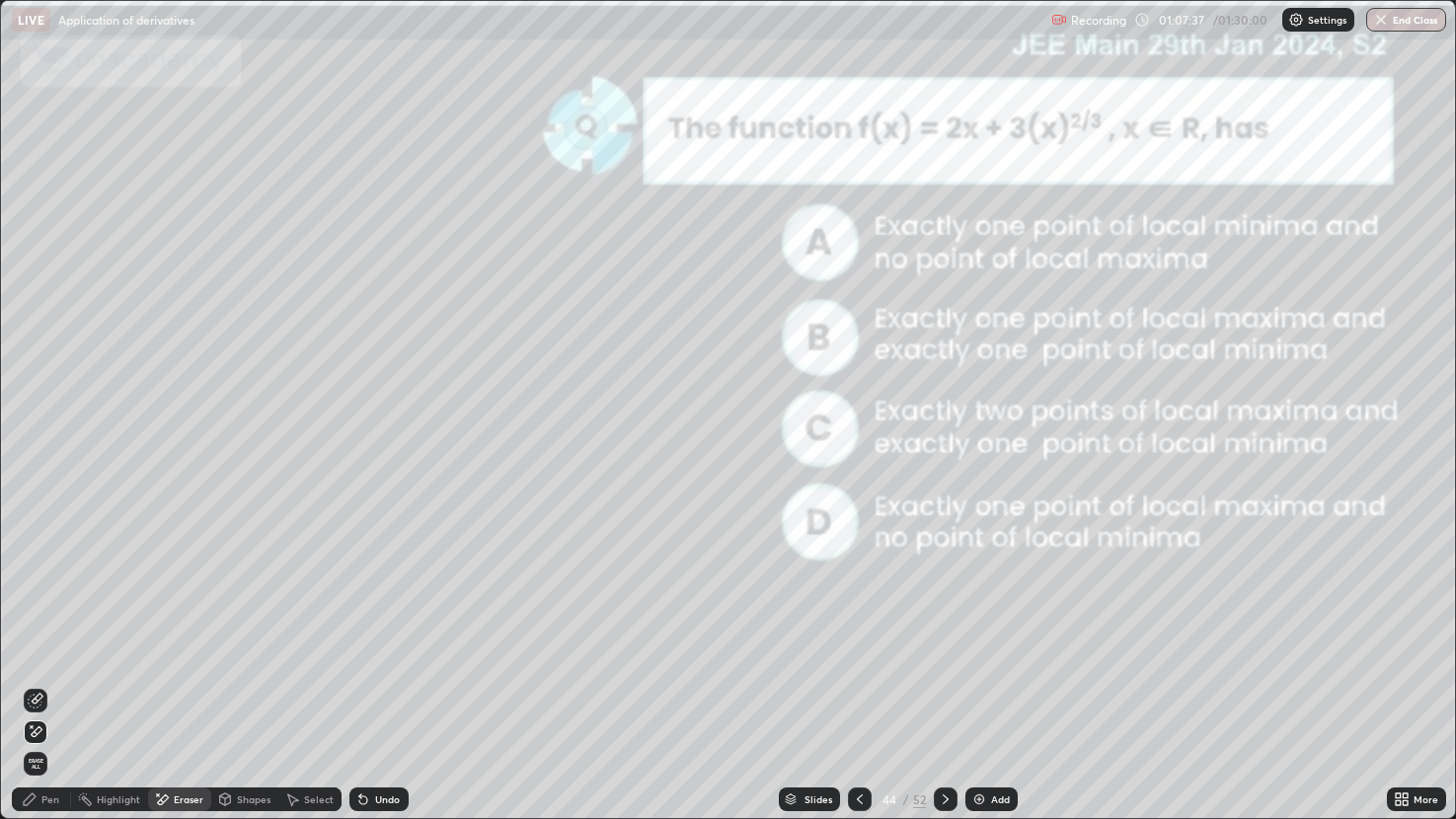 click on "Pen" at bounding box center (50, 799) 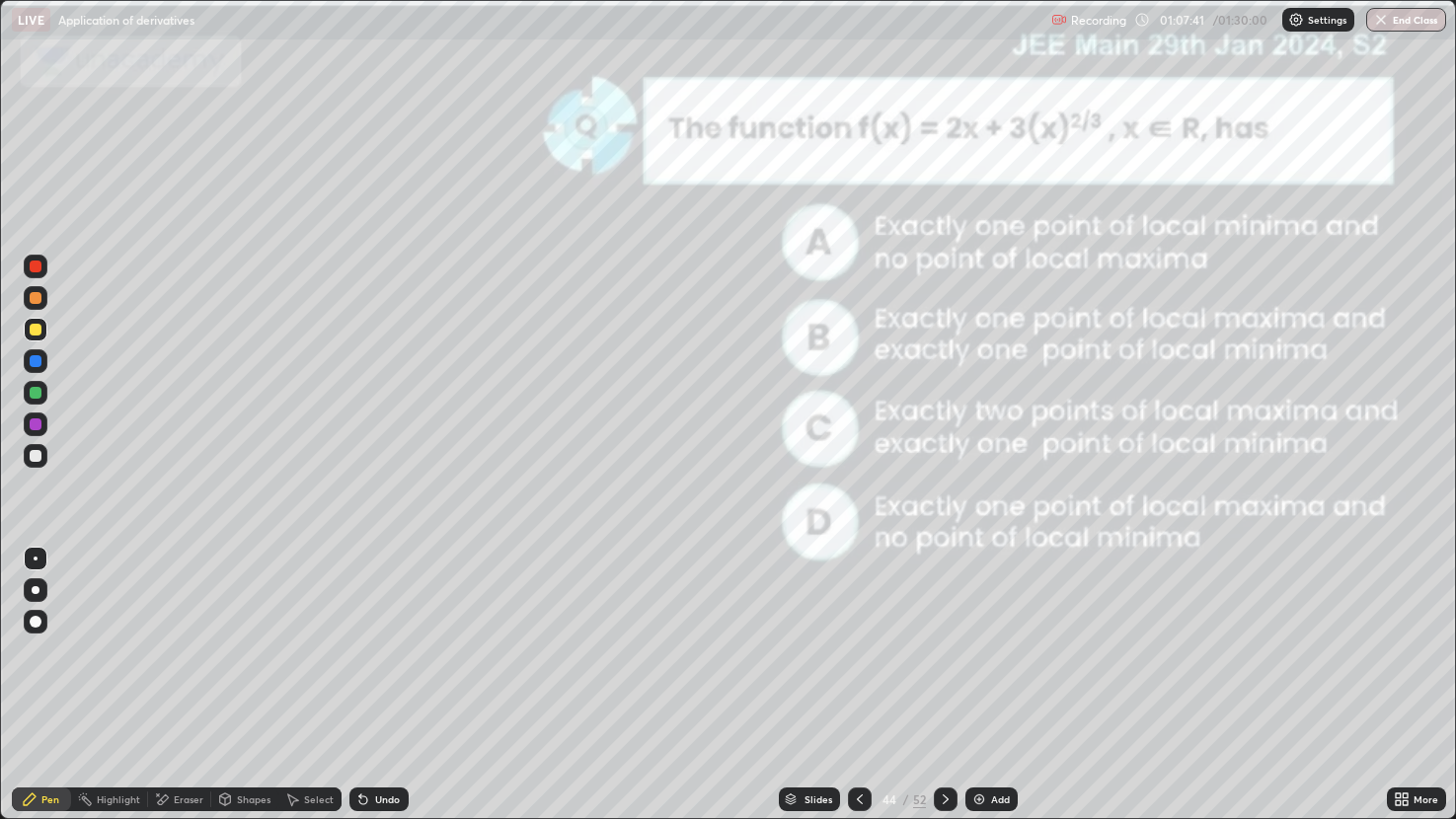 click on "Eraser" at bounding box center (189, 799) 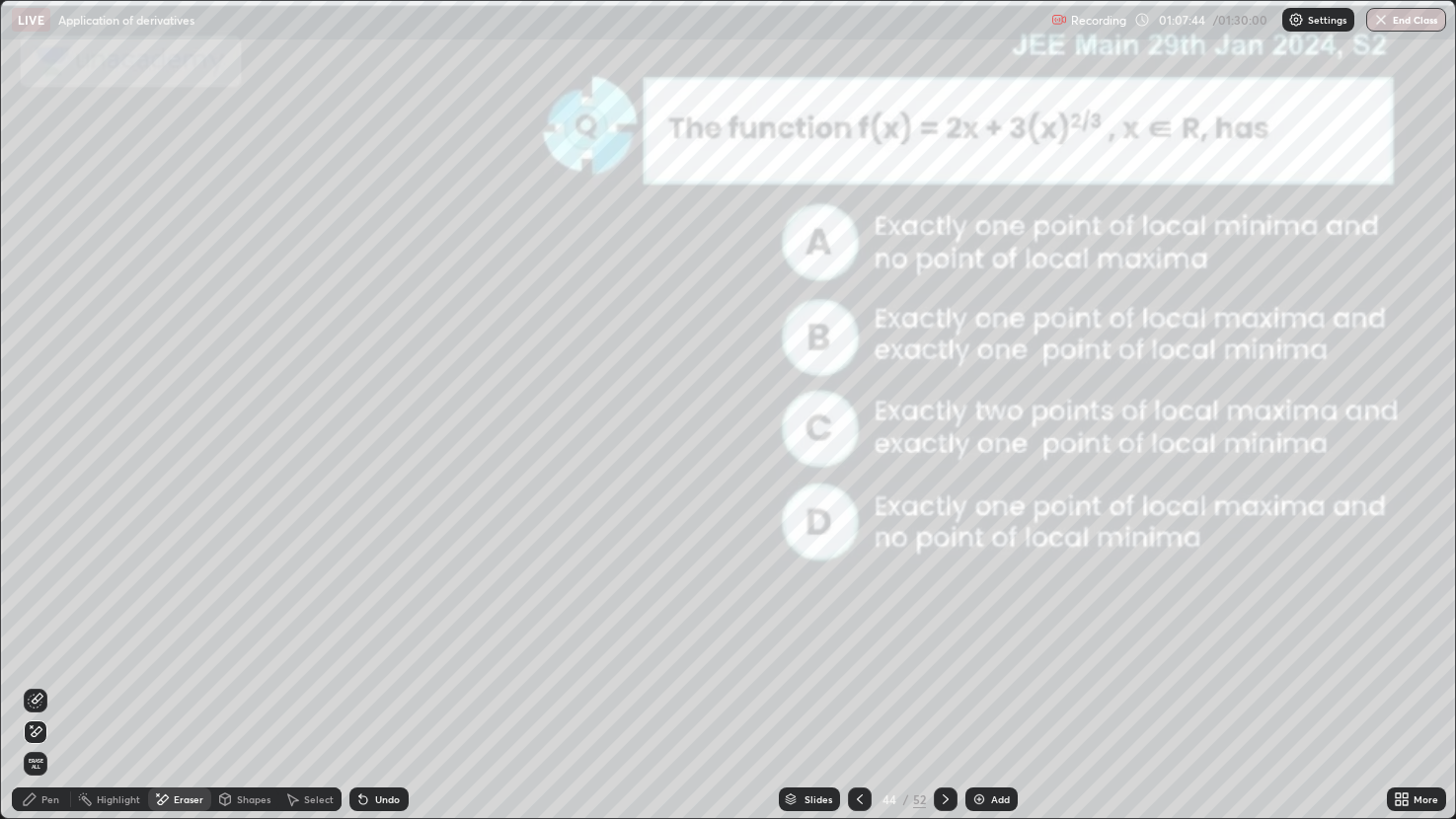click on "Pen" at bounding box center [50, 799] 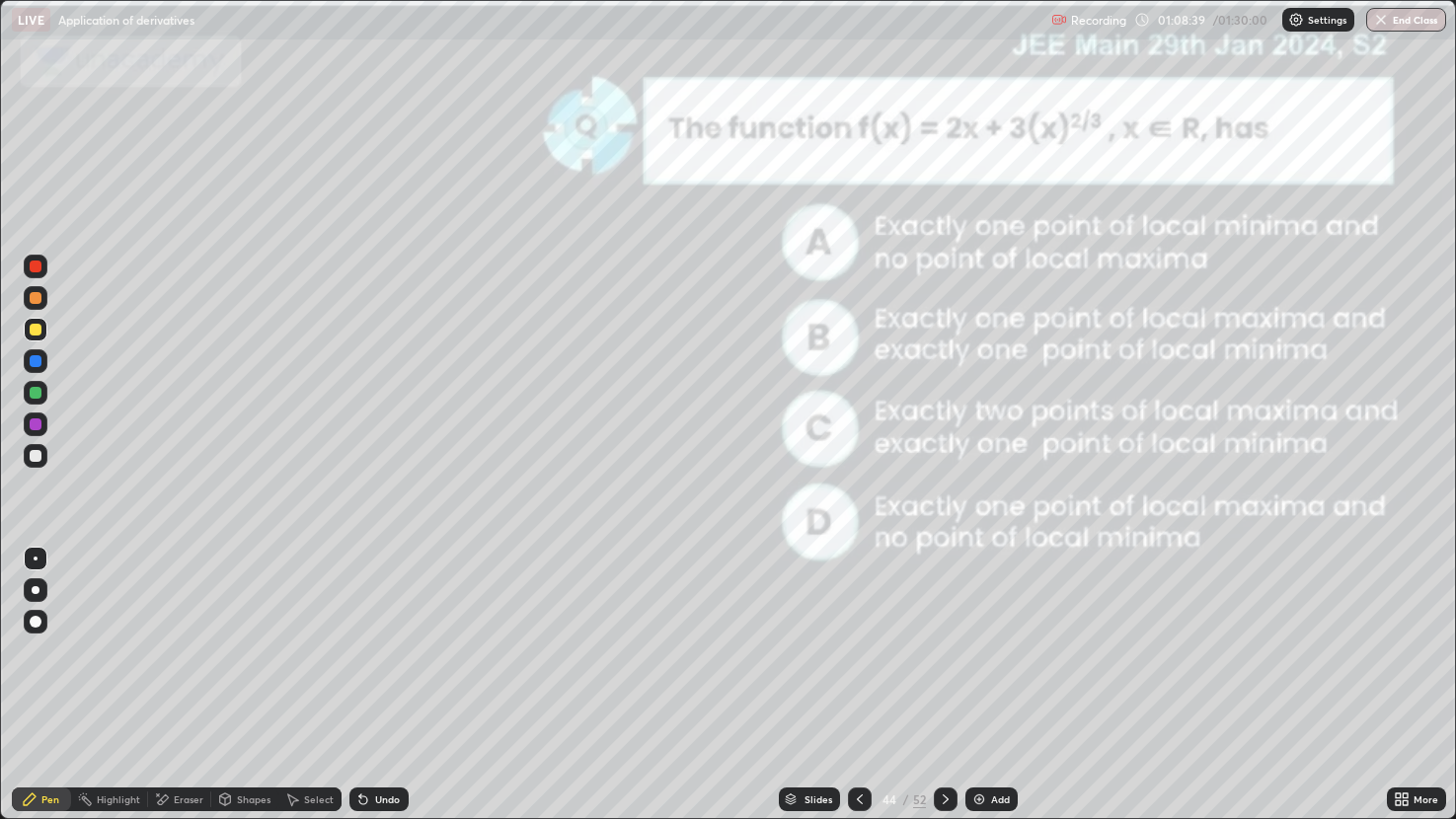 click at bounding box center [36, 330] 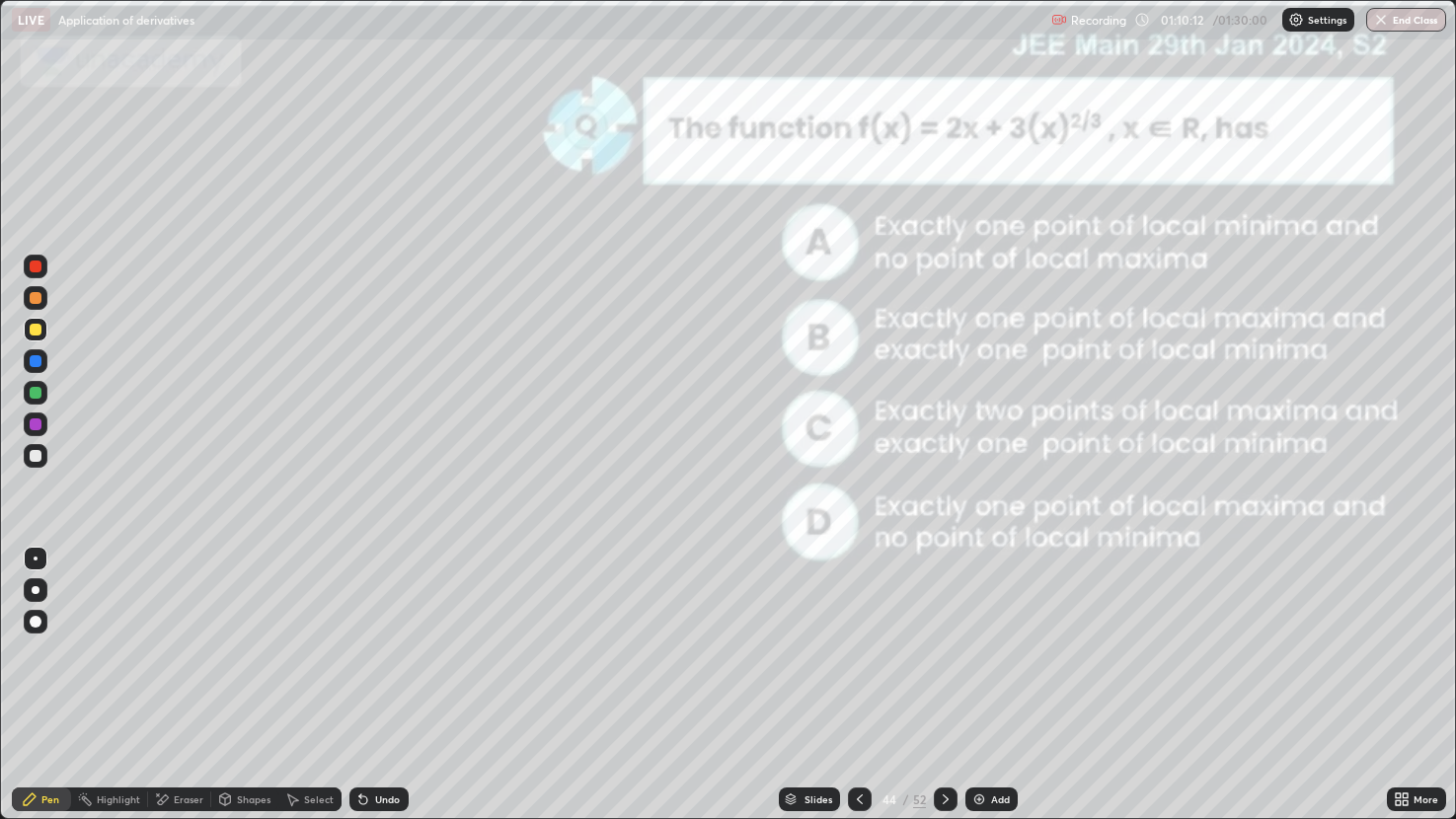 click at bounding box center (946, 799) 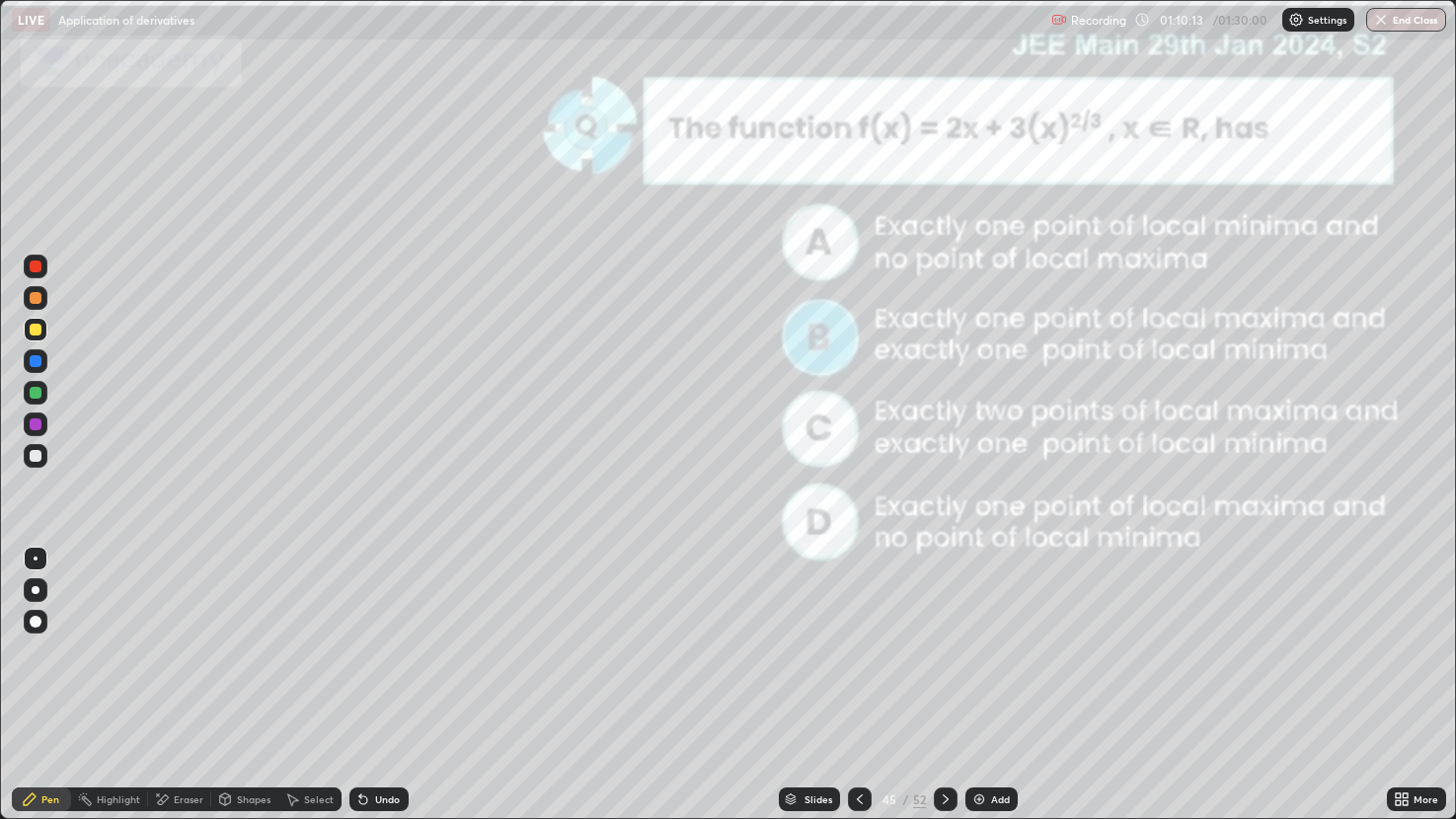 click at bounding box center [946, 799] 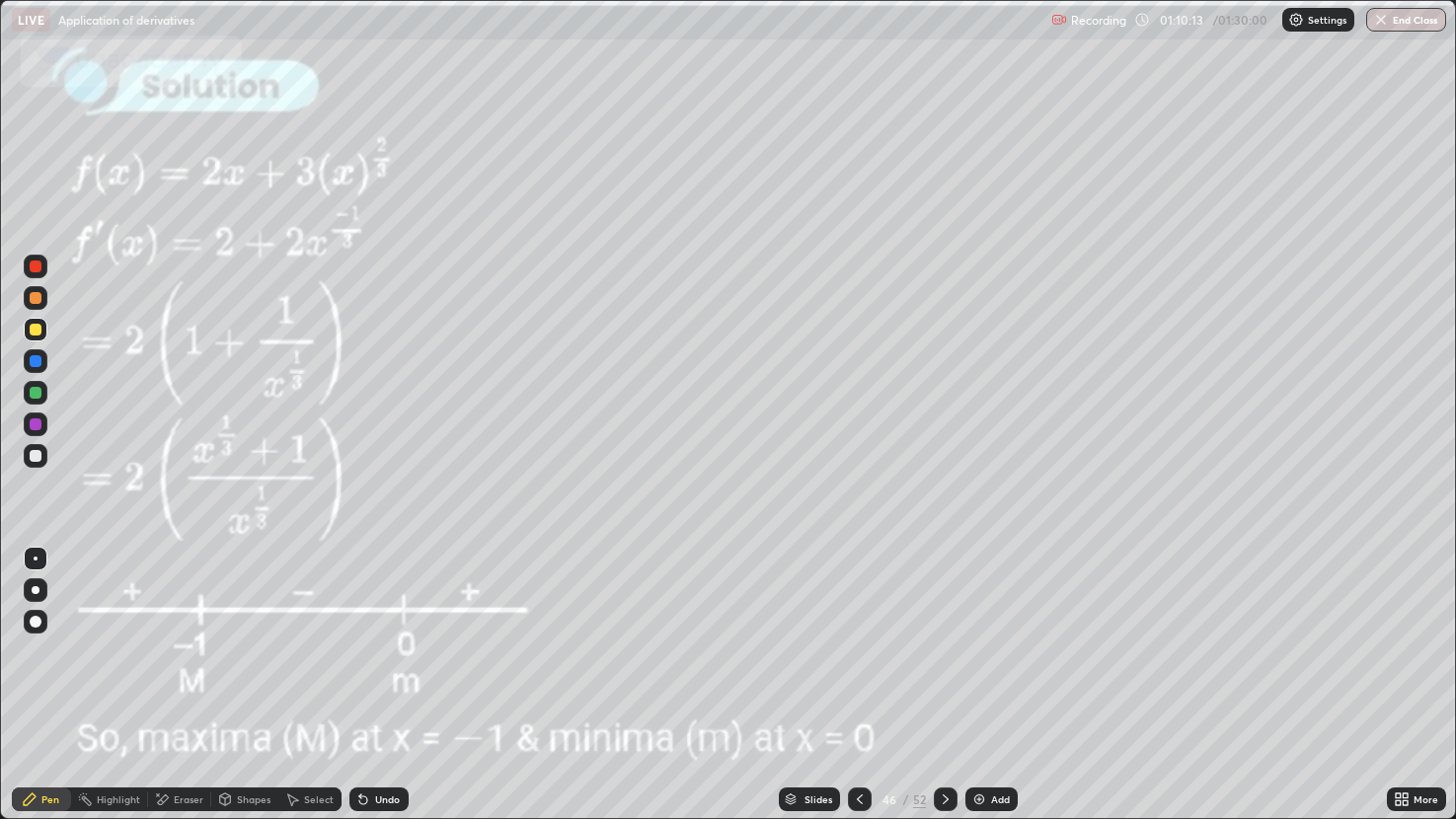 click 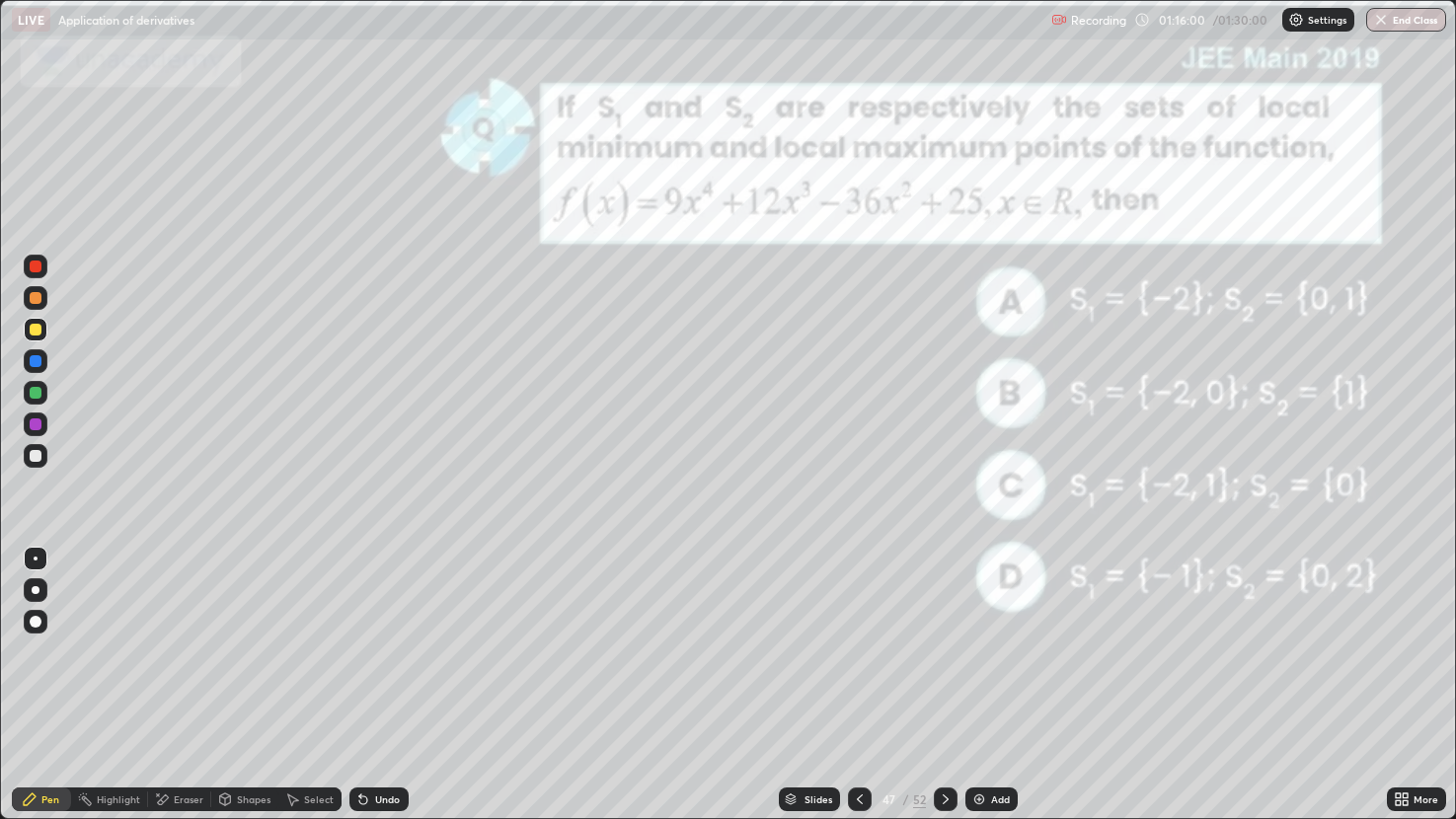 click at bounding box center (36, 456) 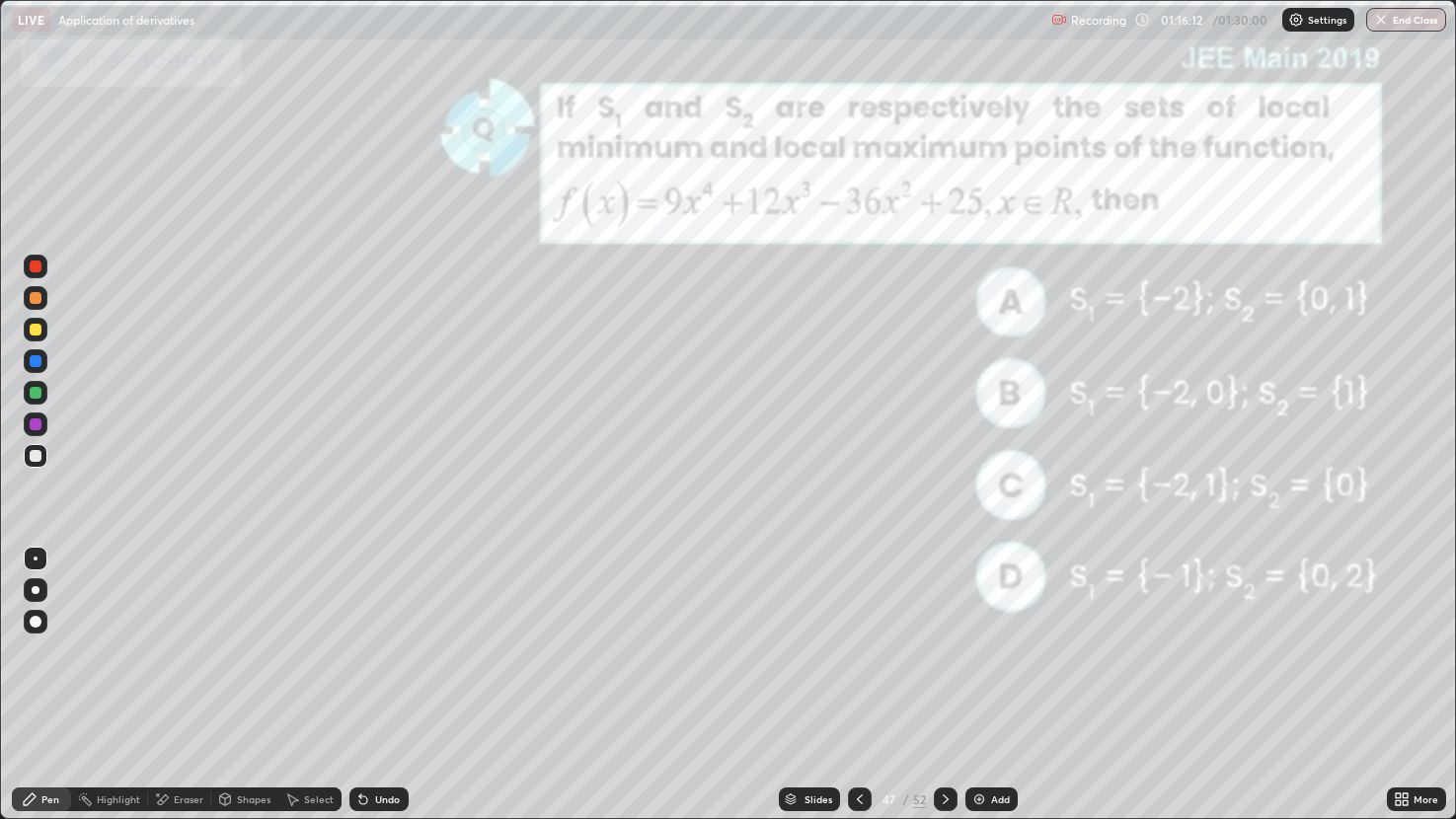 click at bounding box center [36, 361] 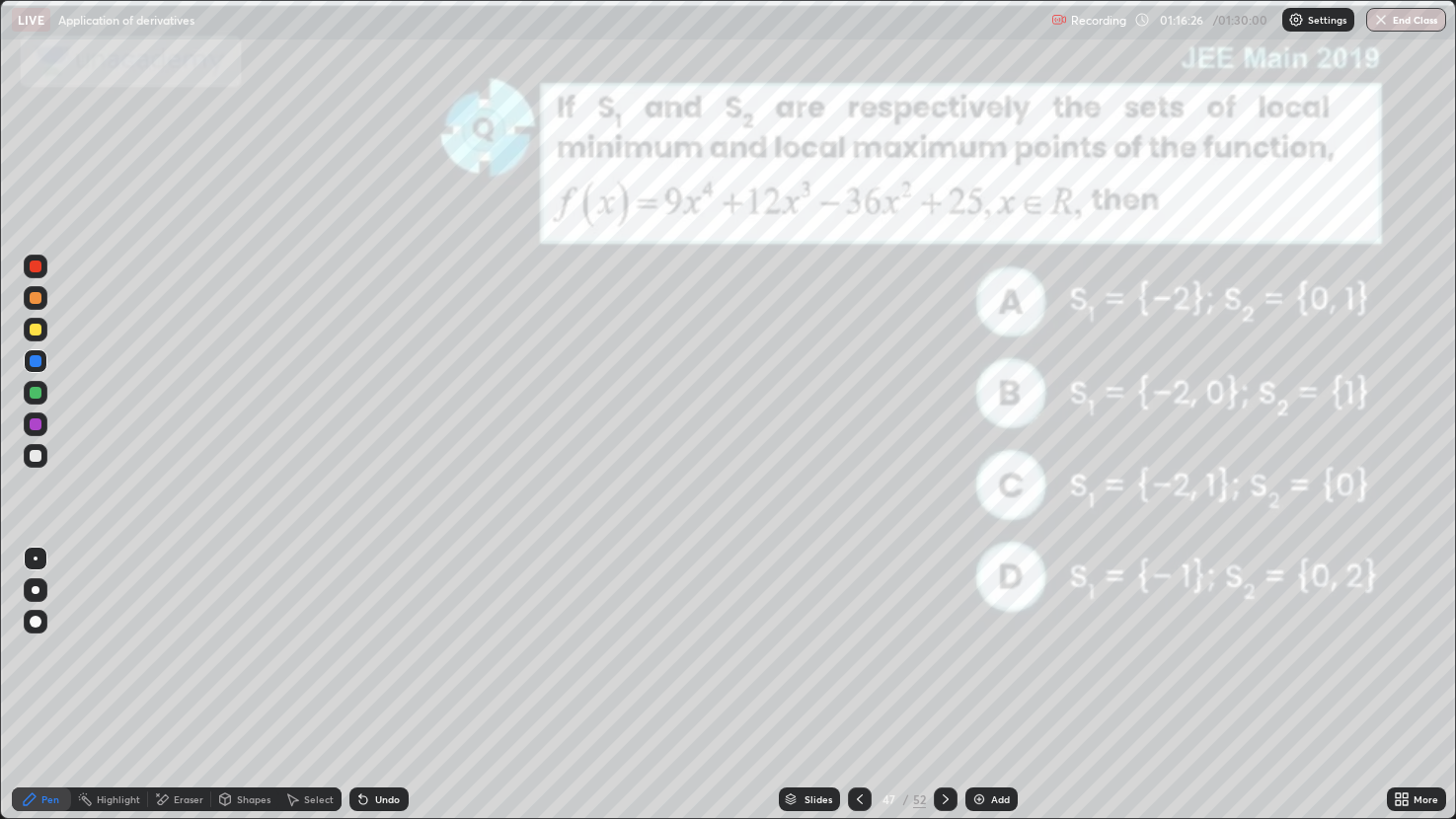 click 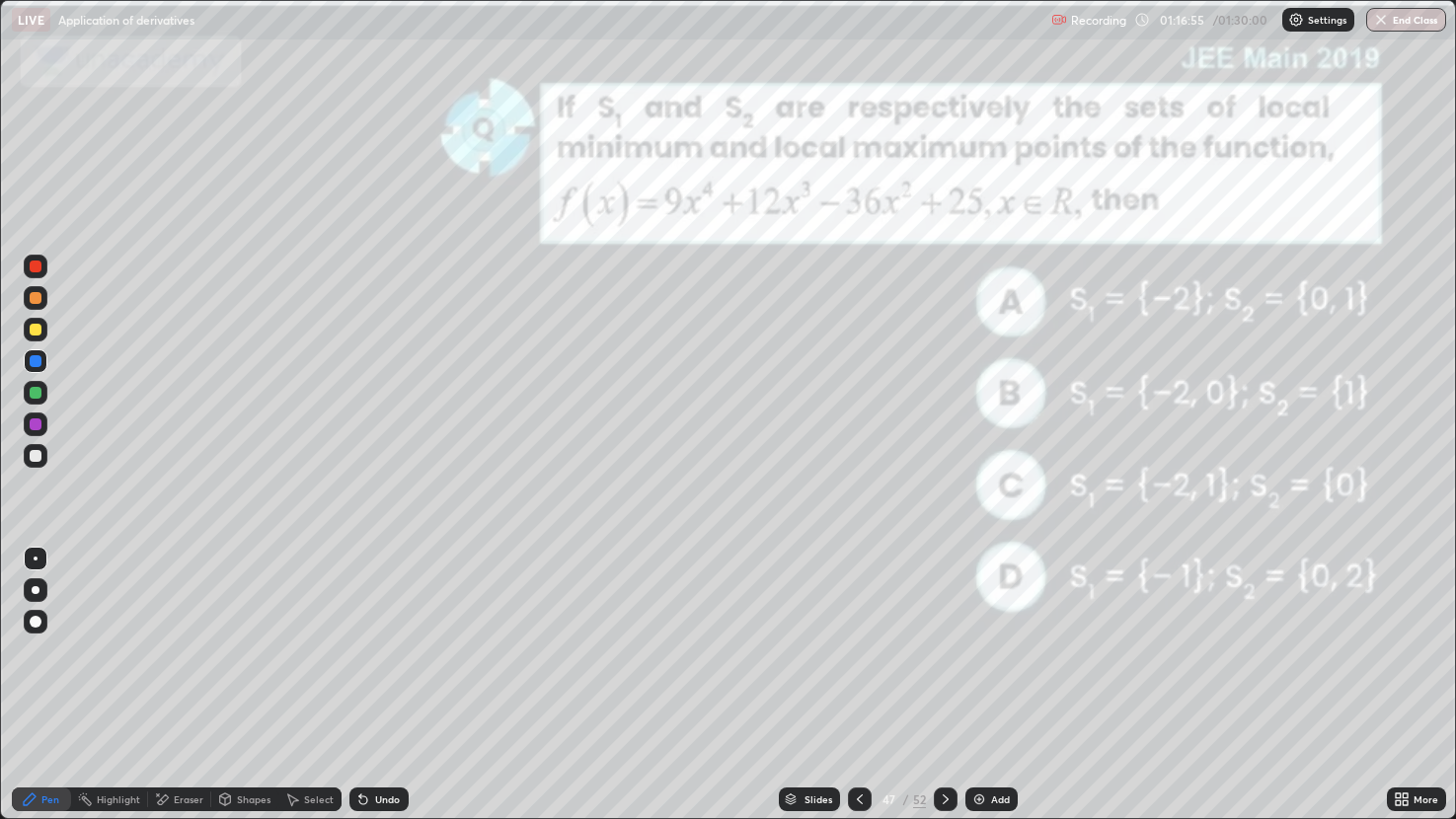 click at bounding box center (946, 799) 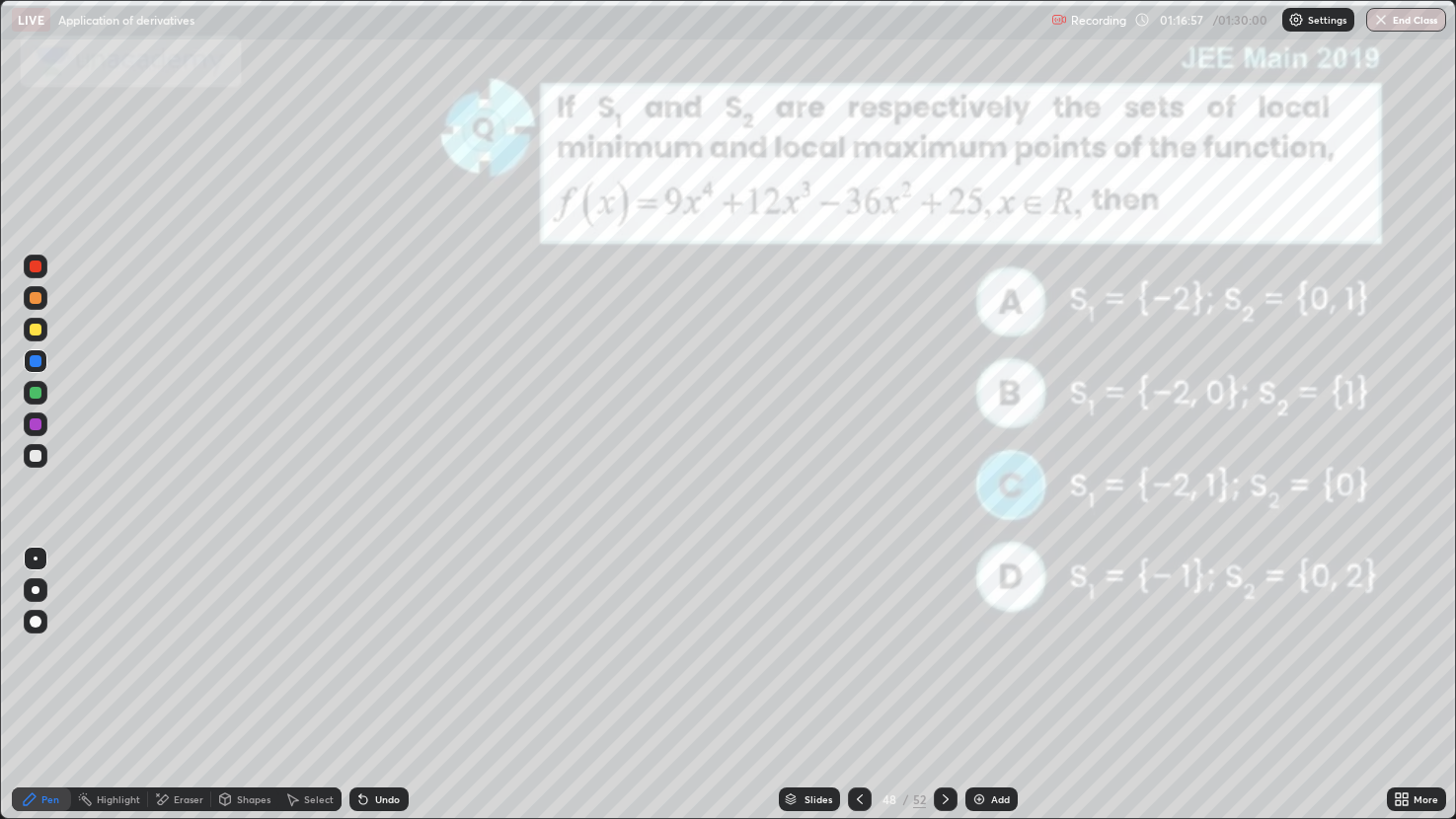 click 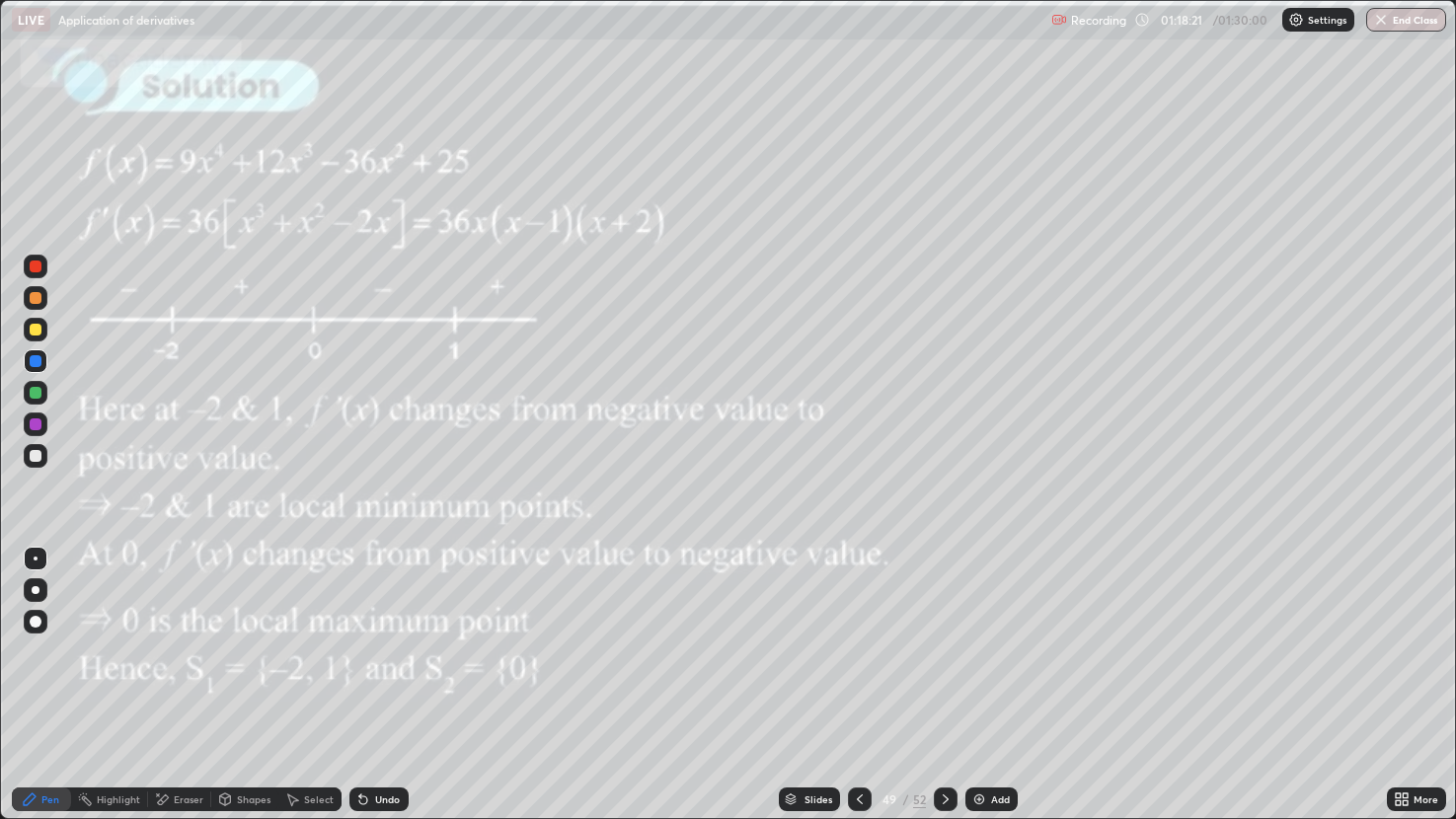click 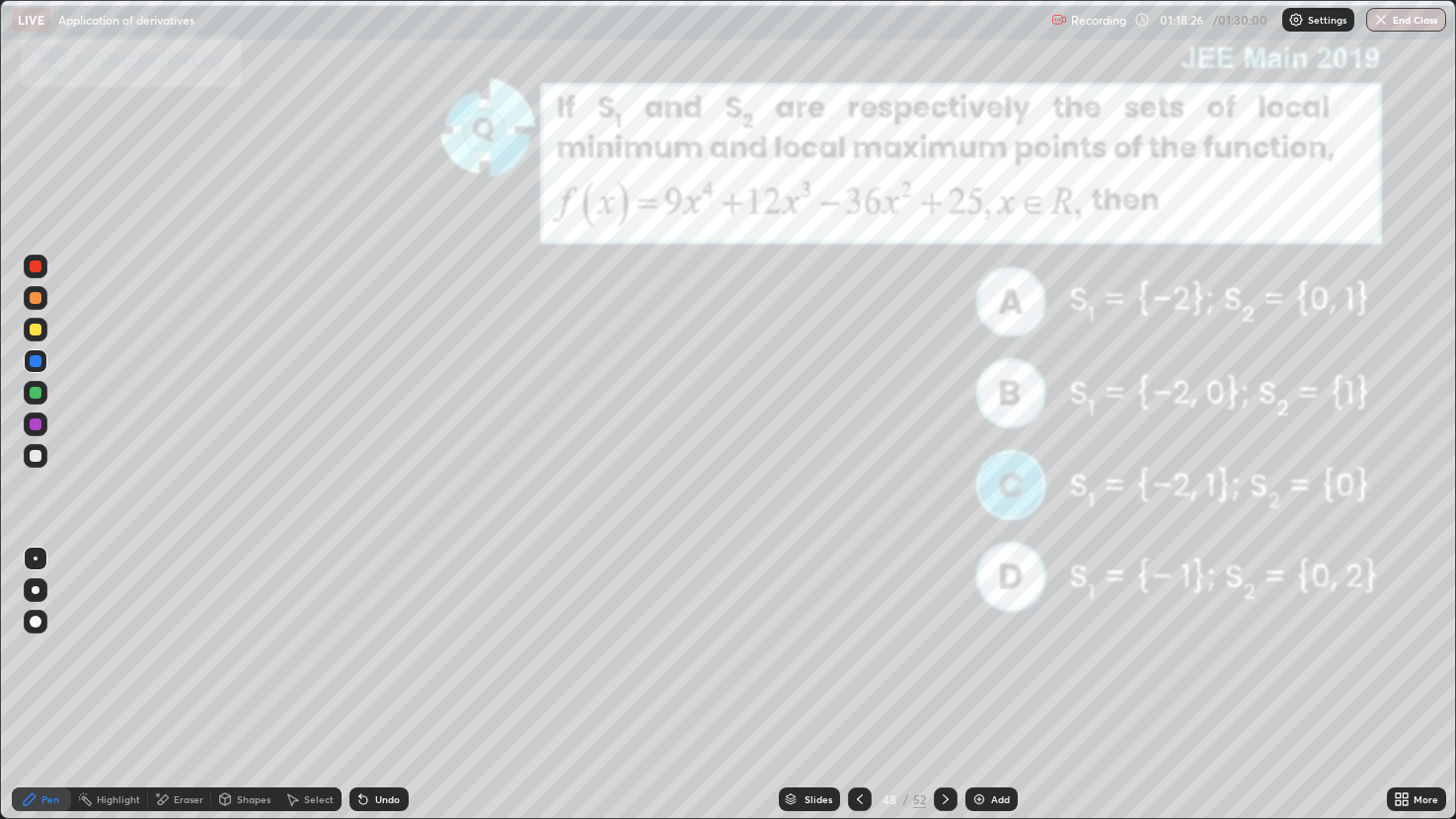 click at bounding box center [36, 330] 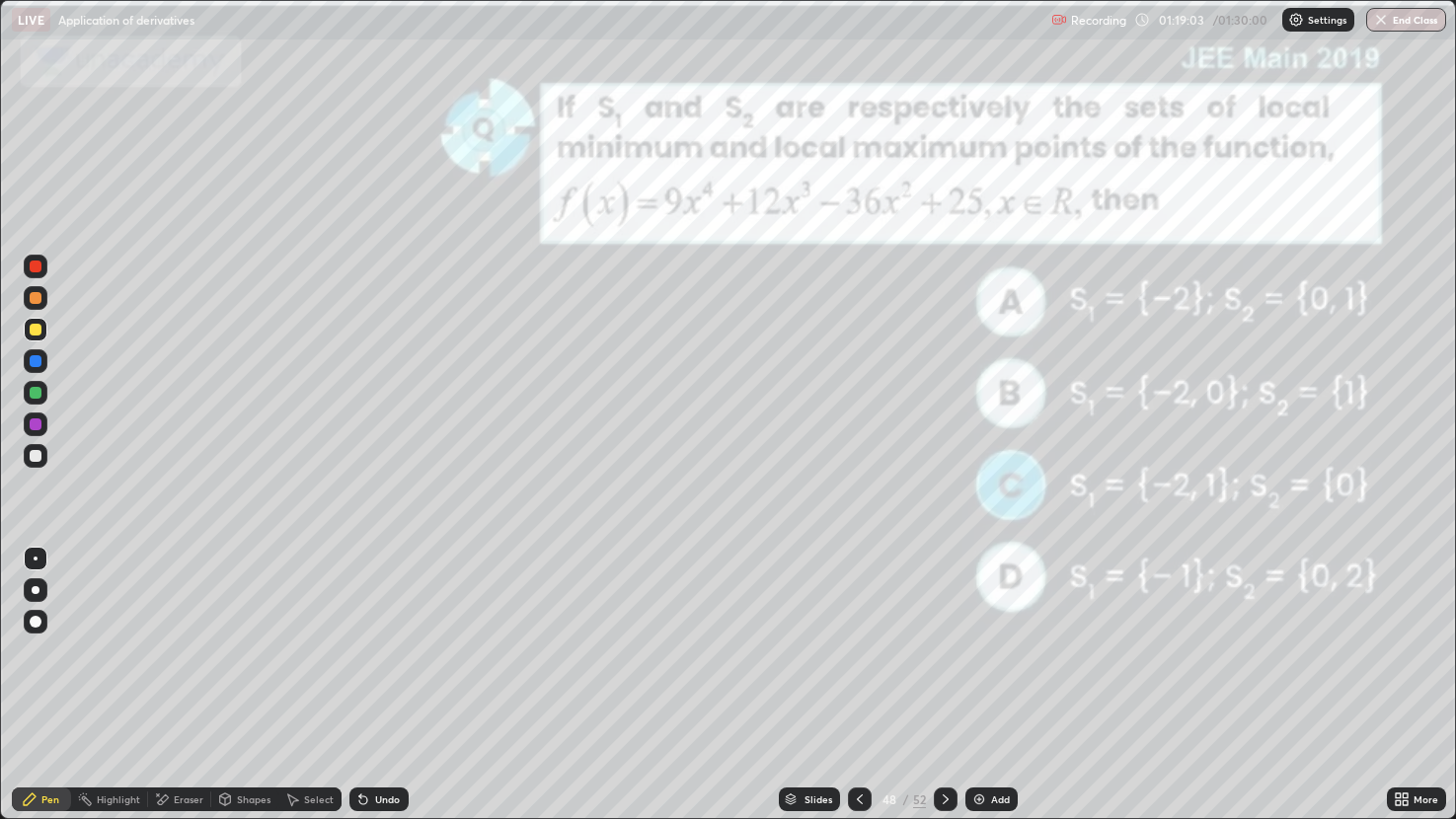 click at bounding box center [36, 361] 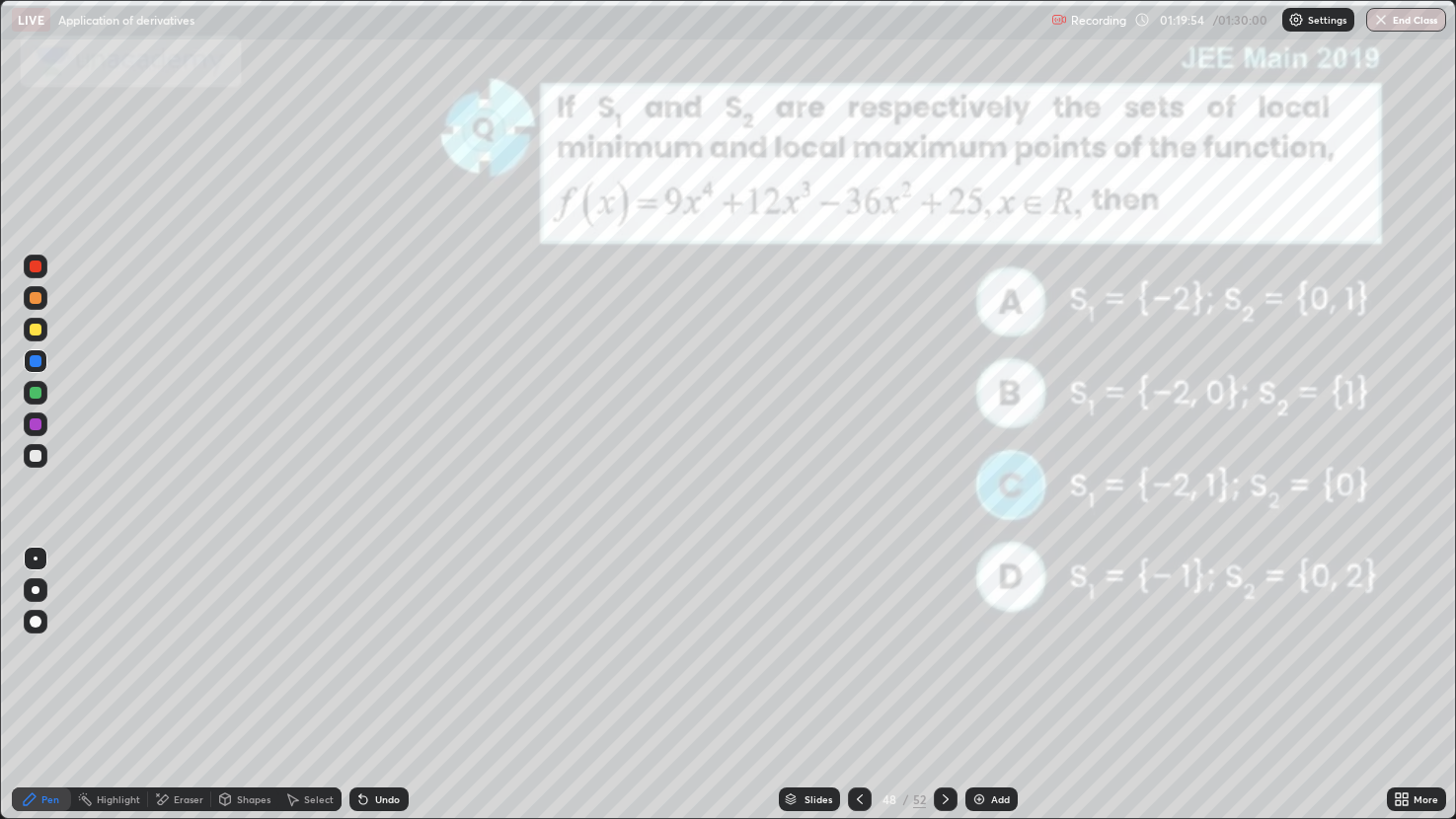 click at bounding box center [36, 456] 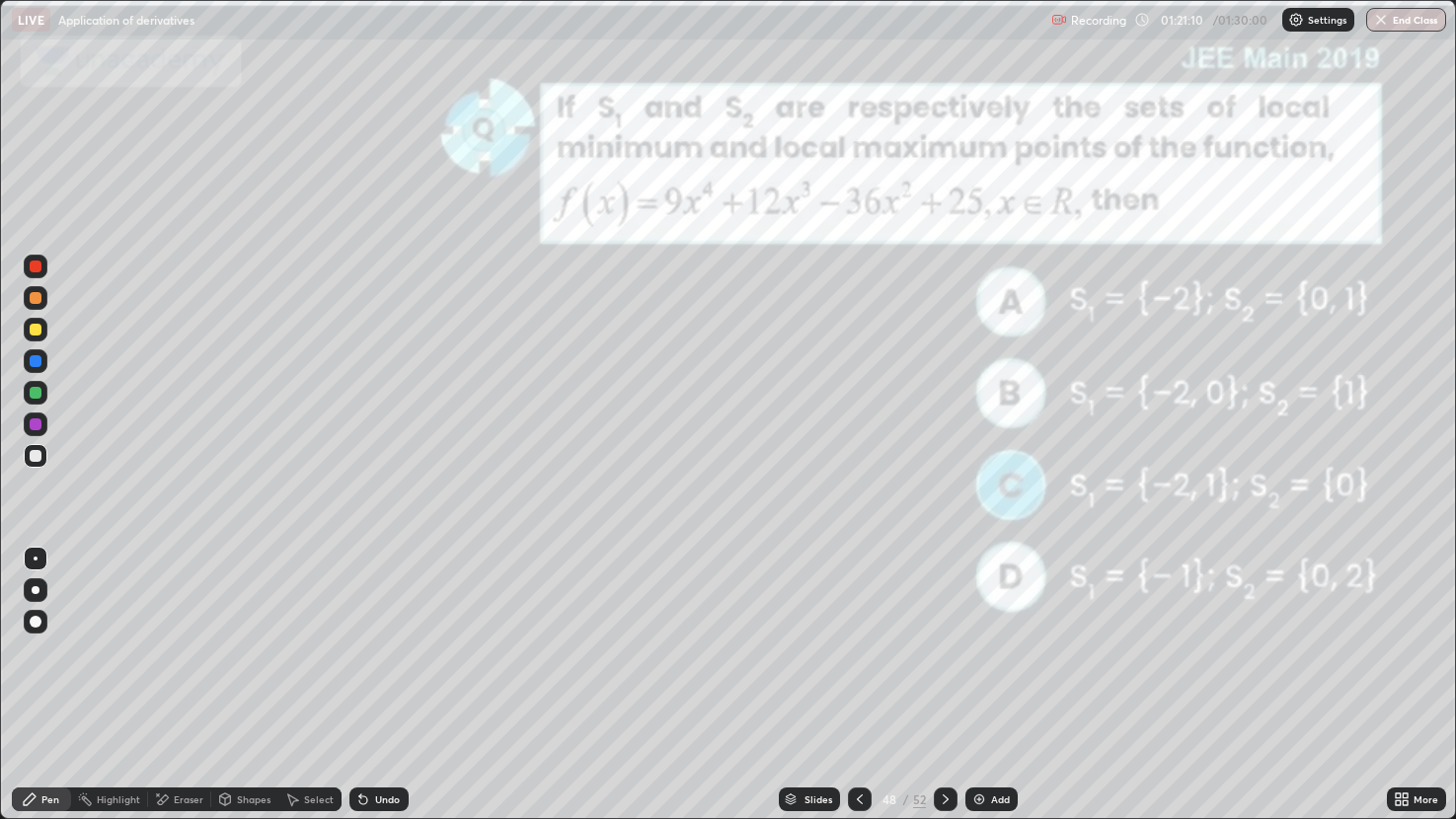 click on "Undo" at bounding box center [379, 799] 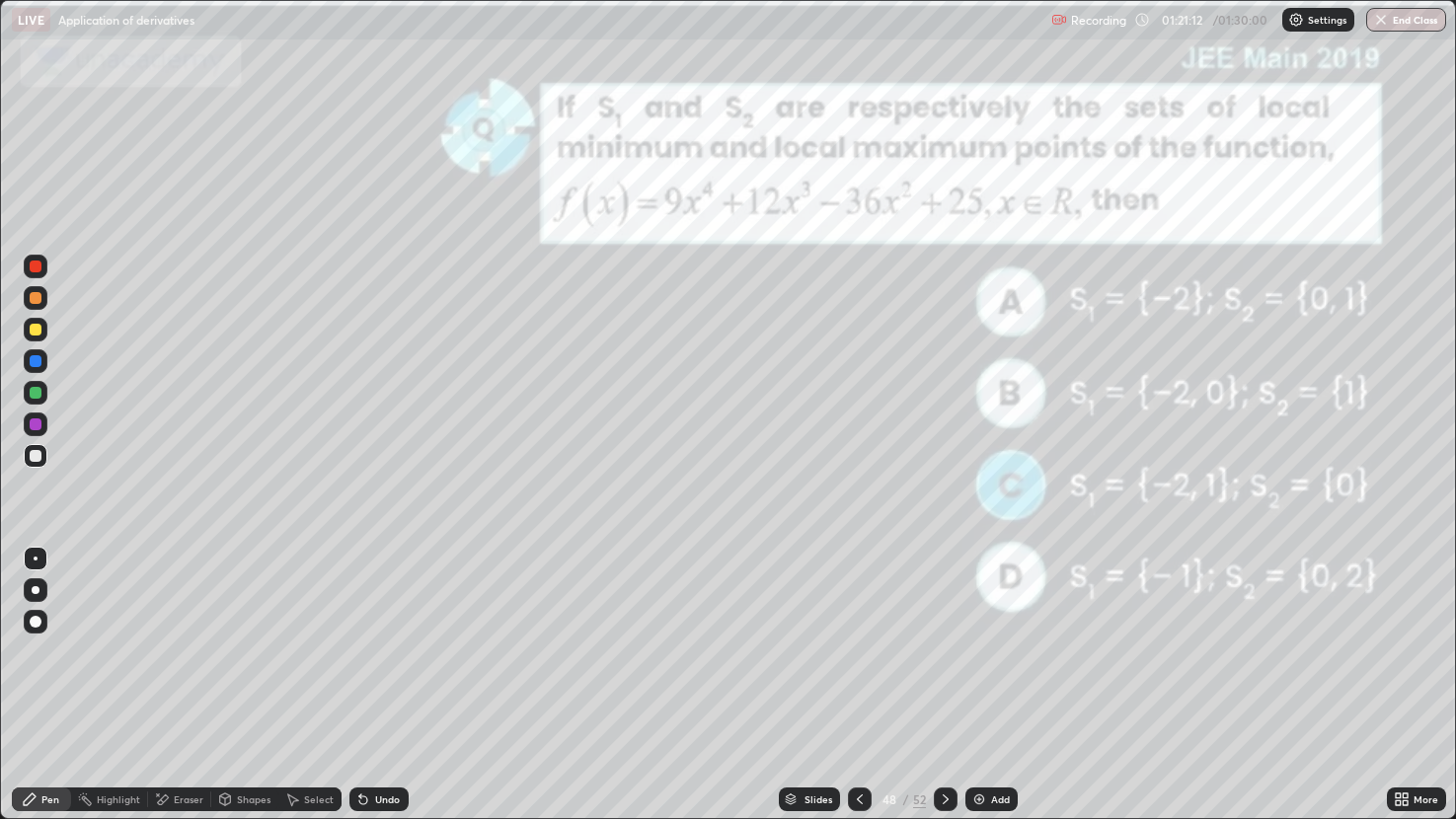 click on "Eraser" at bounding box center (180, 799) 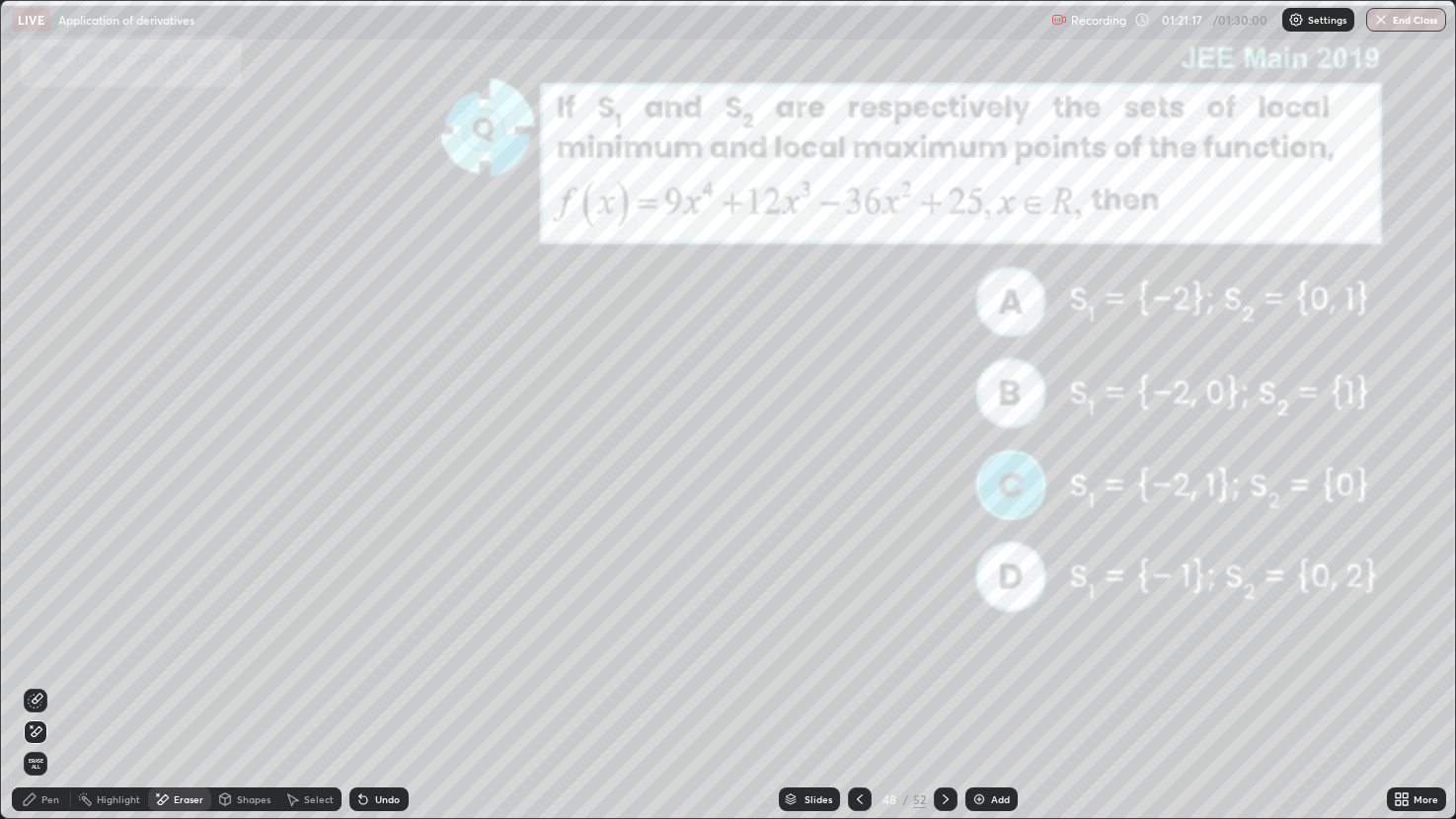 click on "Pen" at bounding box center [50, 799] 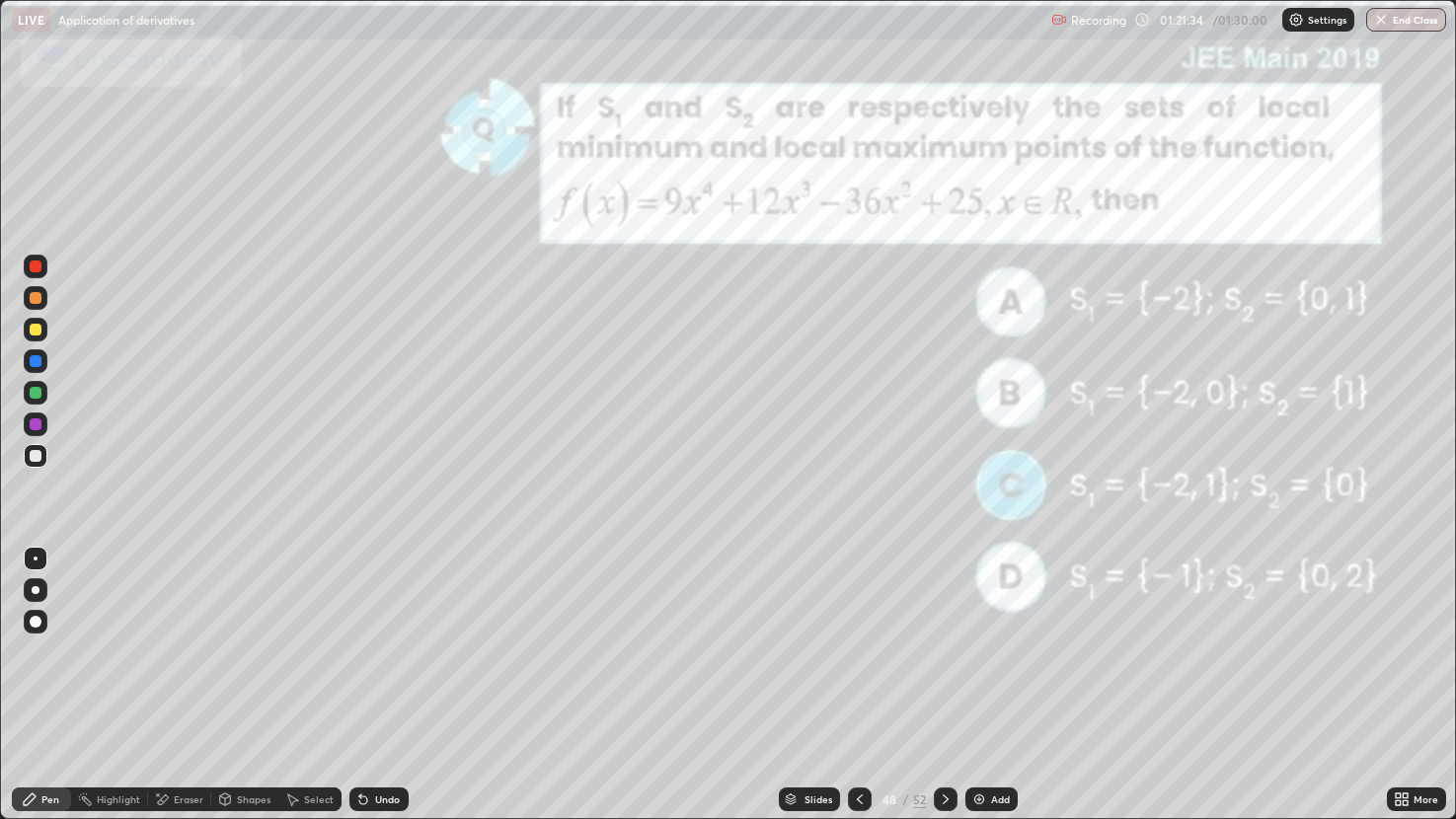 click at bounding box center (36, 330) 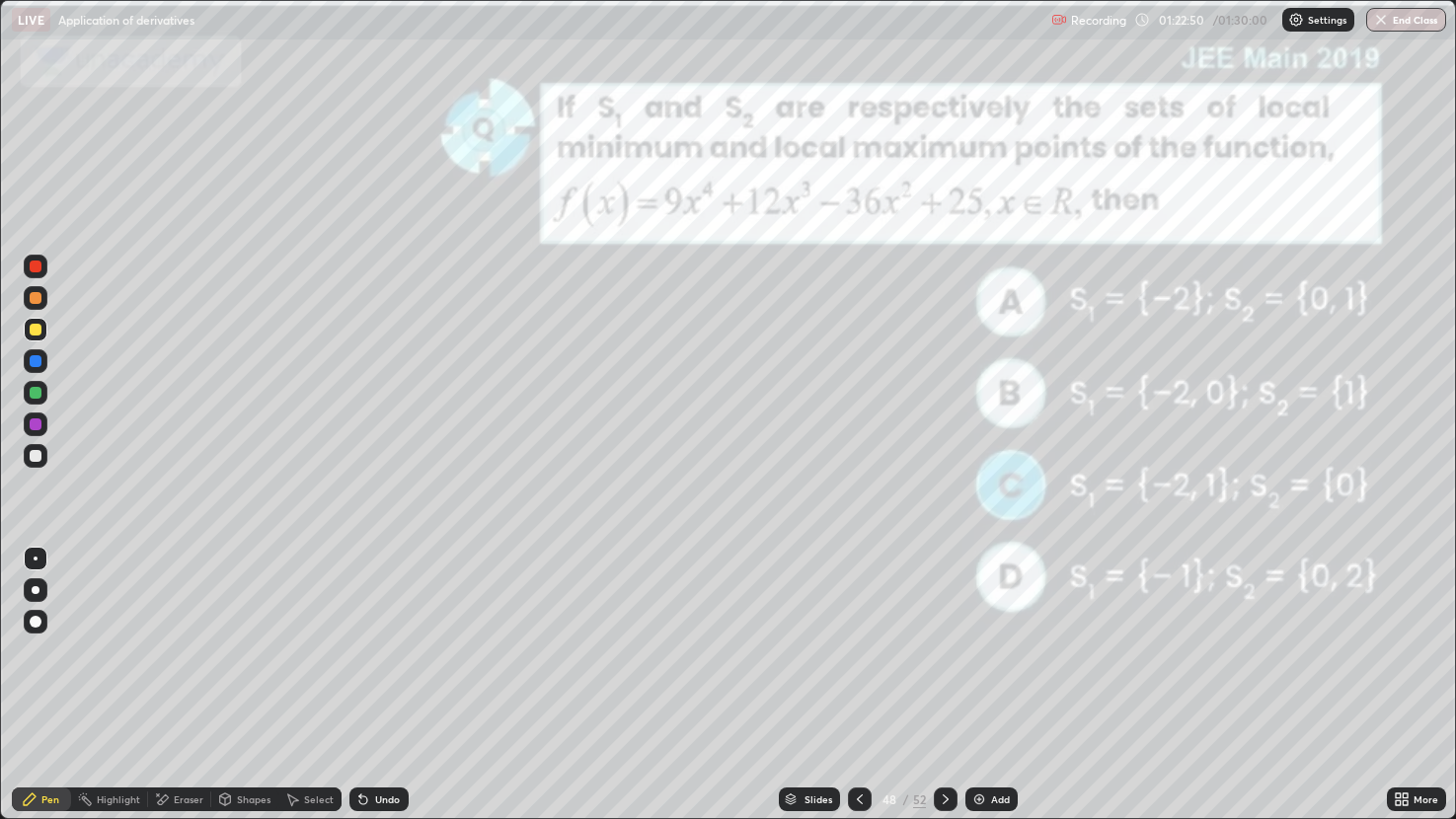 click at bounding box center (36, 330) 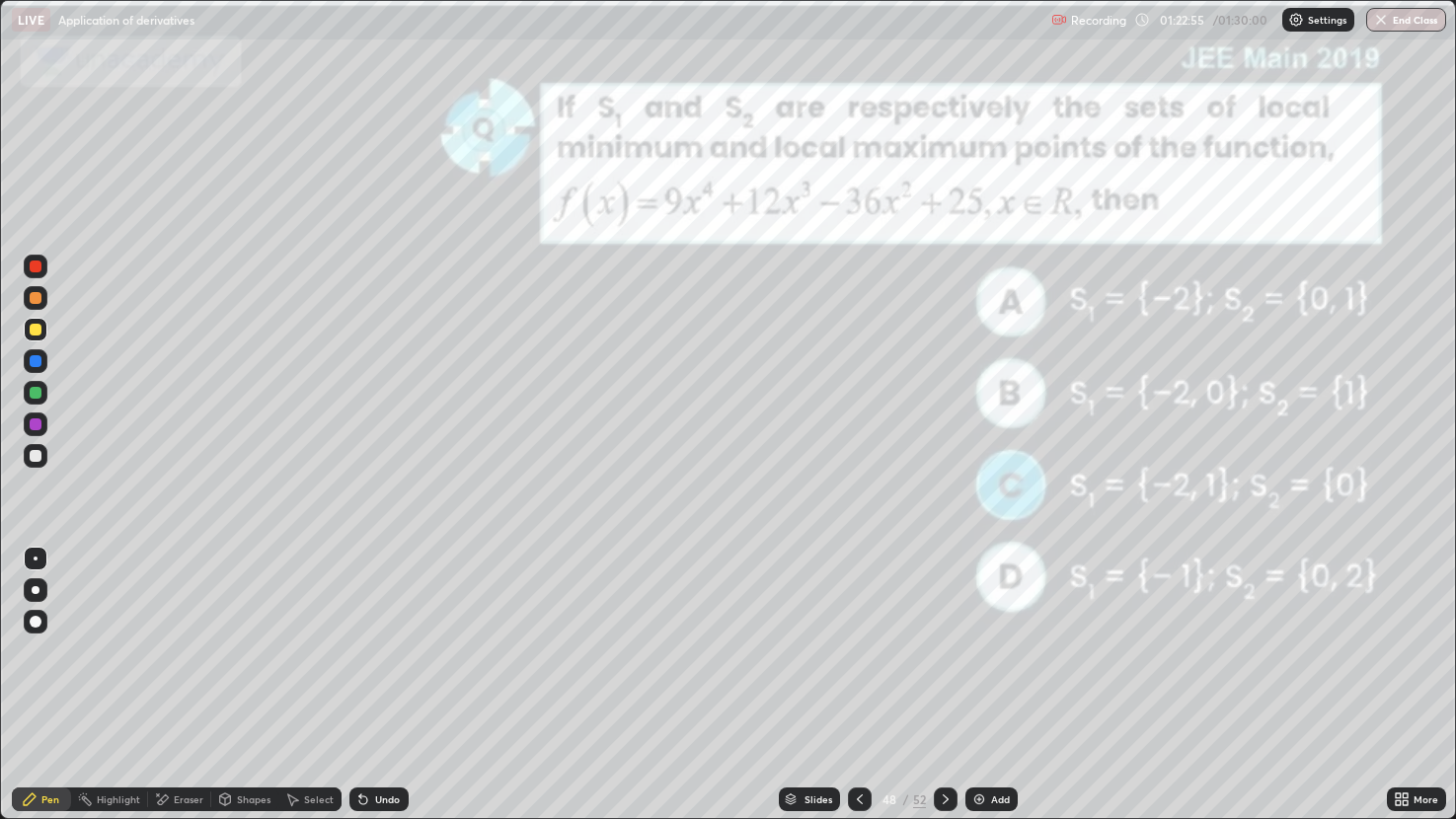 click at bounding box center (36, 266) 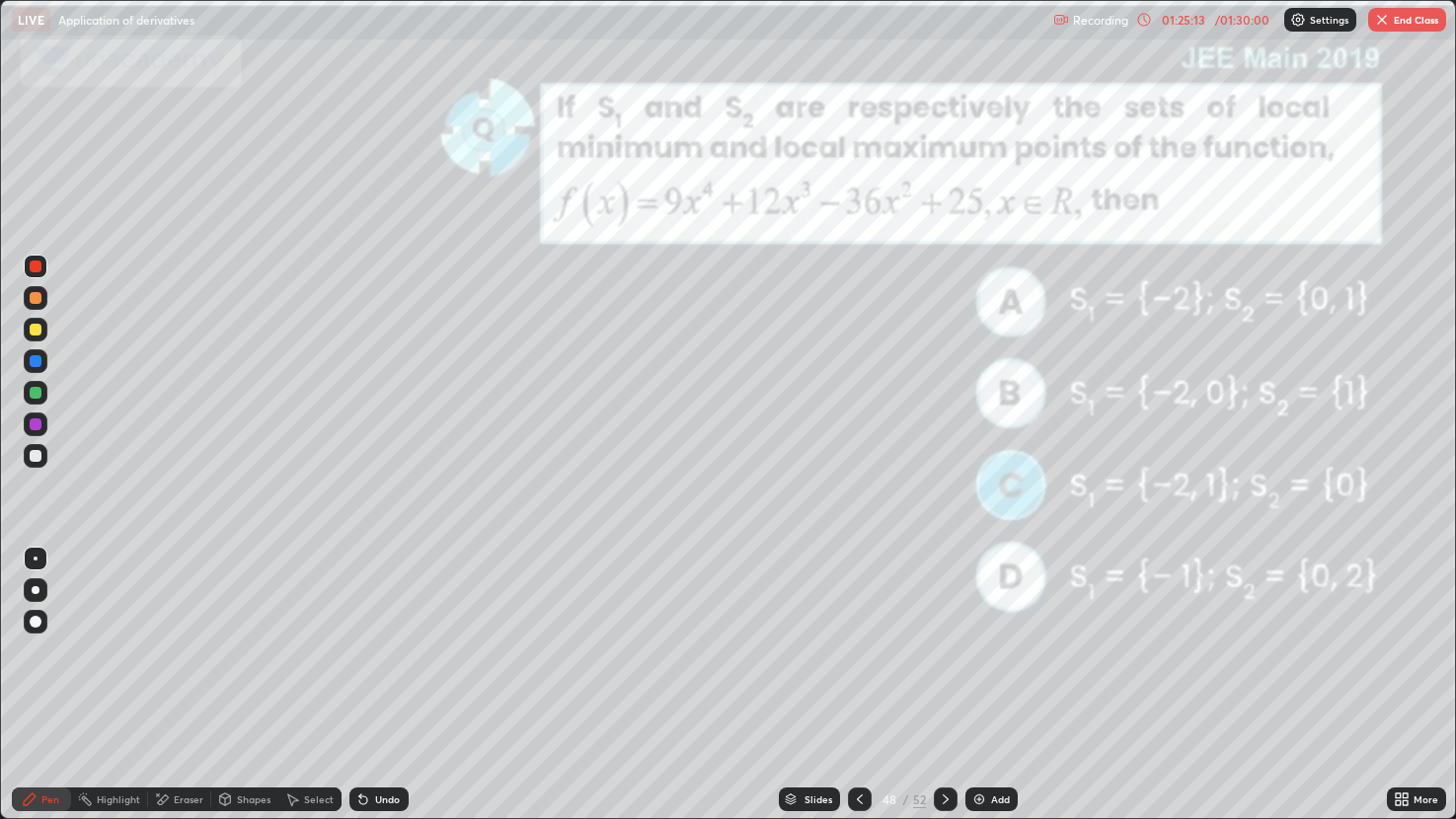 click on "End Class" at bounding box center [1407, 20] 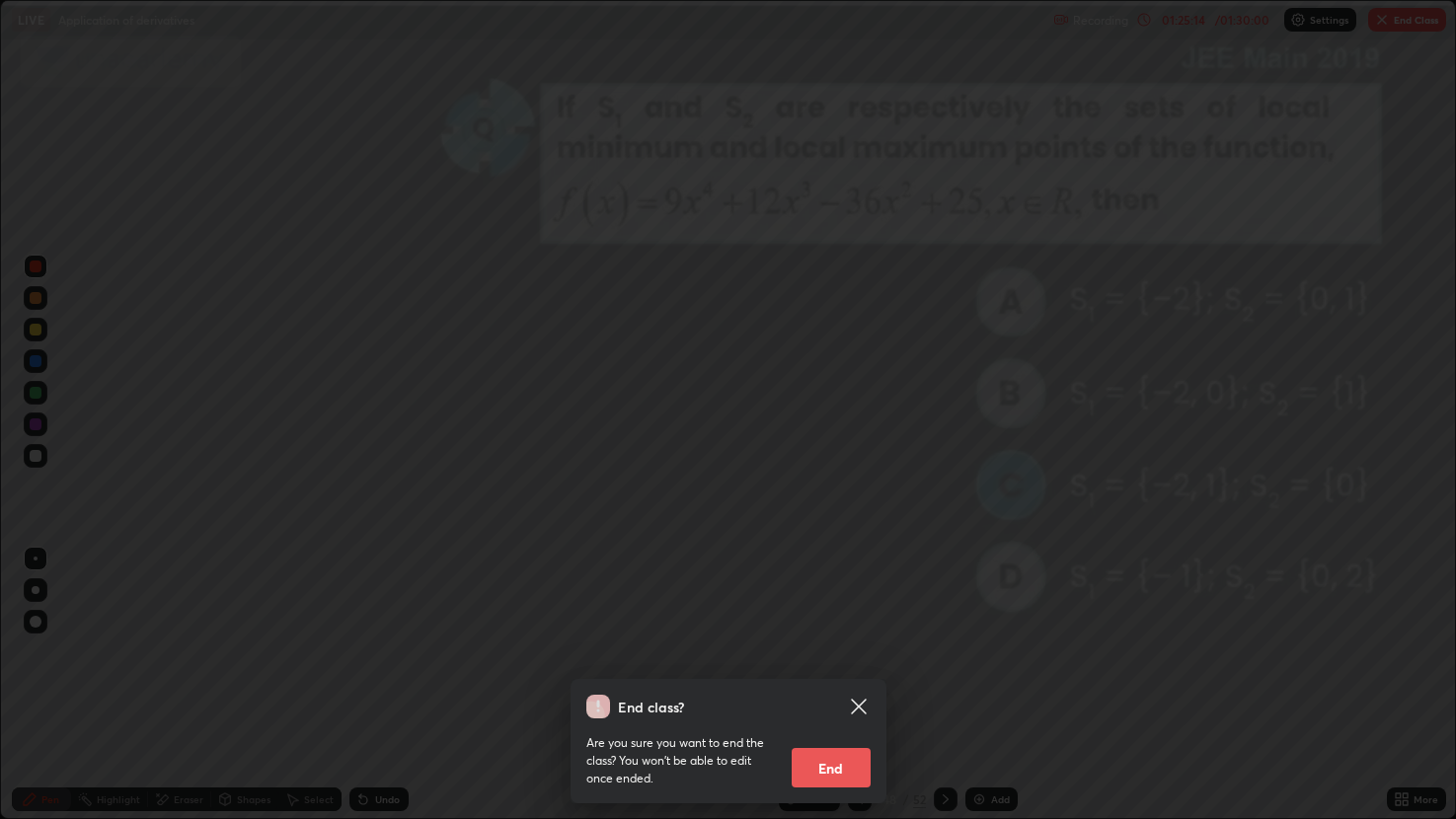 click on "End" at bounding box center [831, 768] 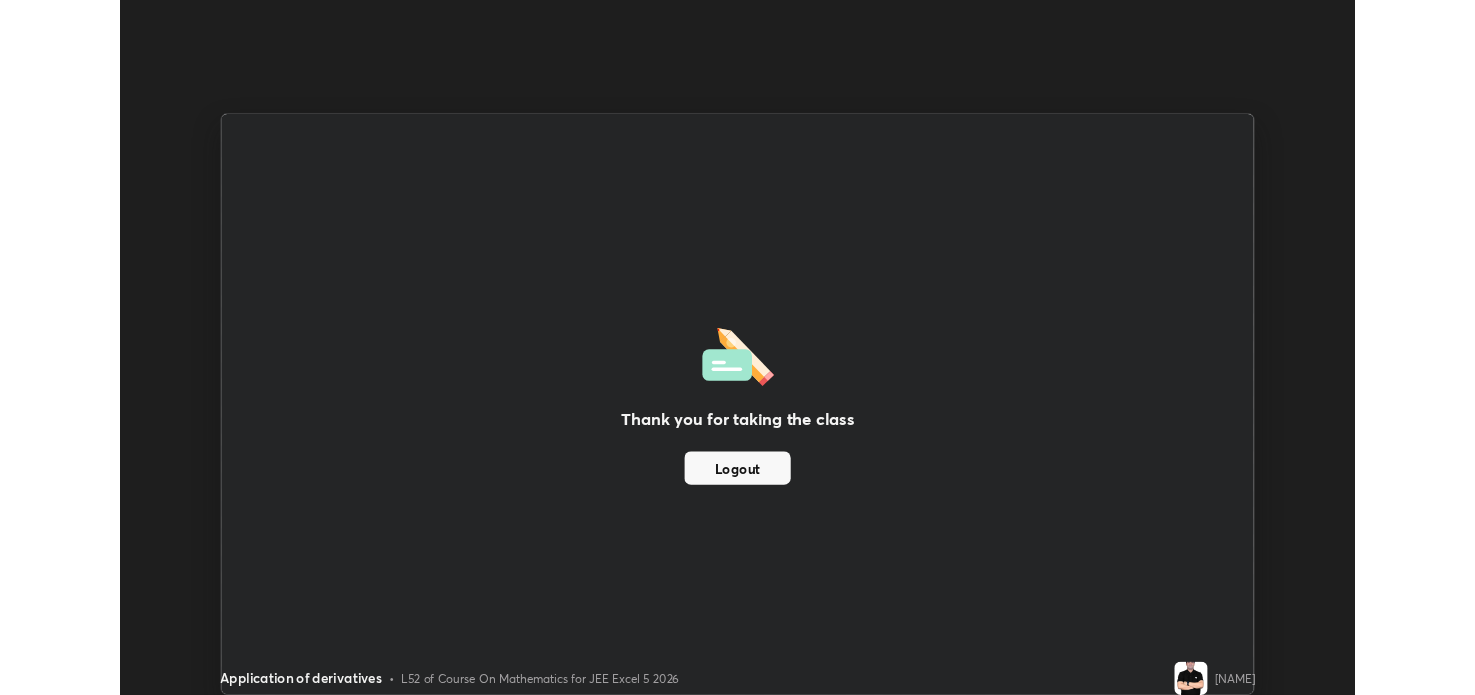 scroll, scrollTop: 695, scrollLeft: 1475, axis: both 